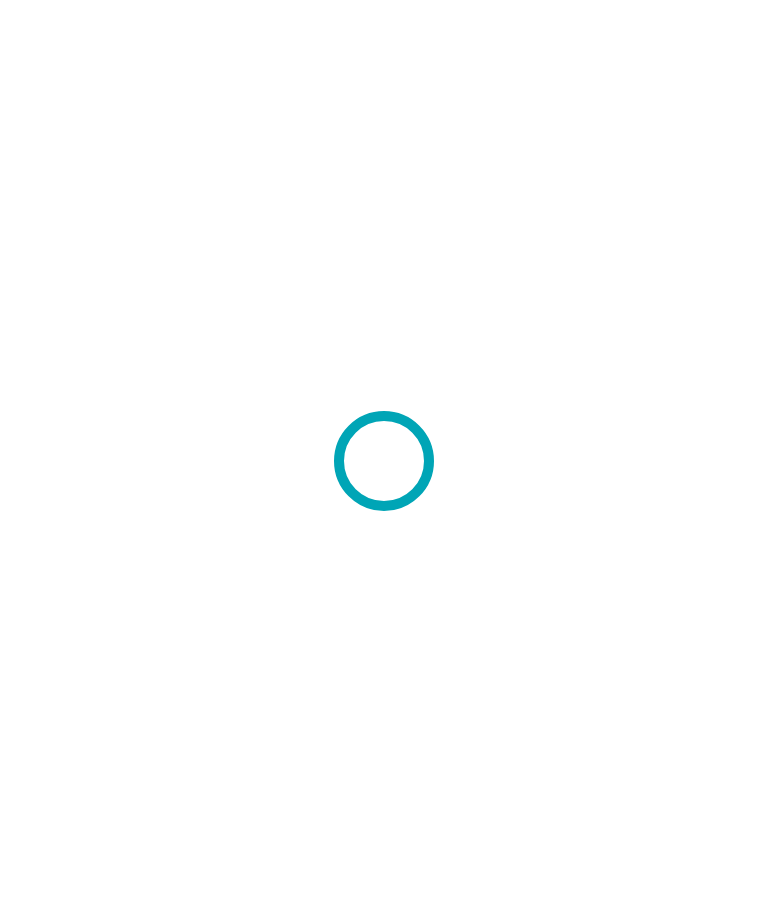 scroll, scrollTop: 0, scrollLeft: 0, axis: both 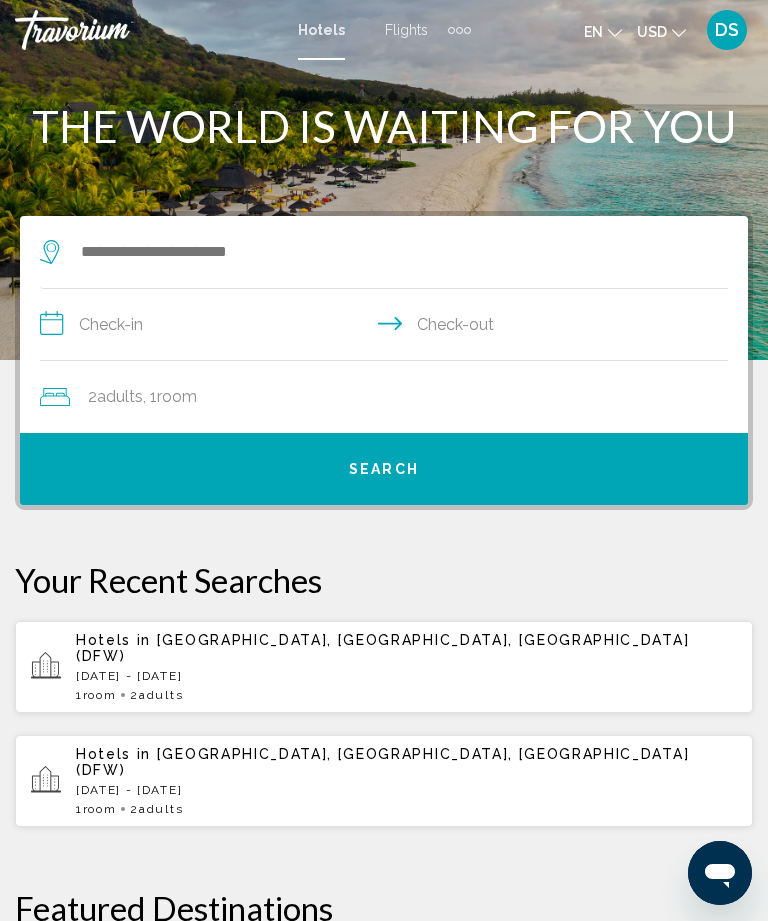 click on "Hotels in    [GEOGRAPHIC_DATA], [GEOGRAPHIC_DATA], [GEOGRAPHIC_DATA] (DFW)" at bounding box center (406, 648) 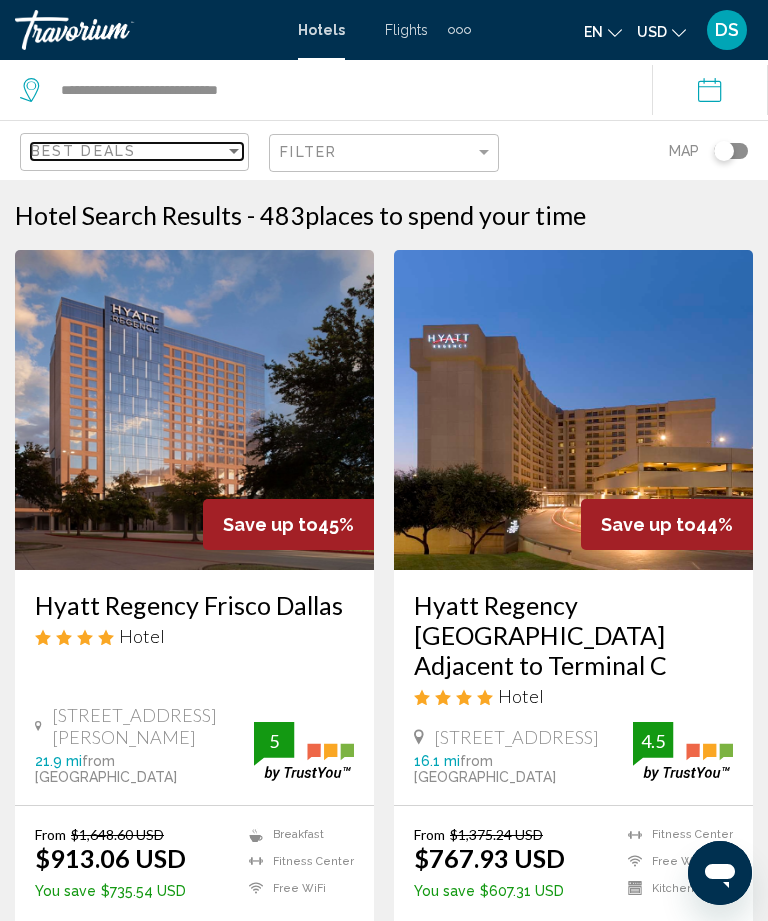 click at bounding box center [234, 151] 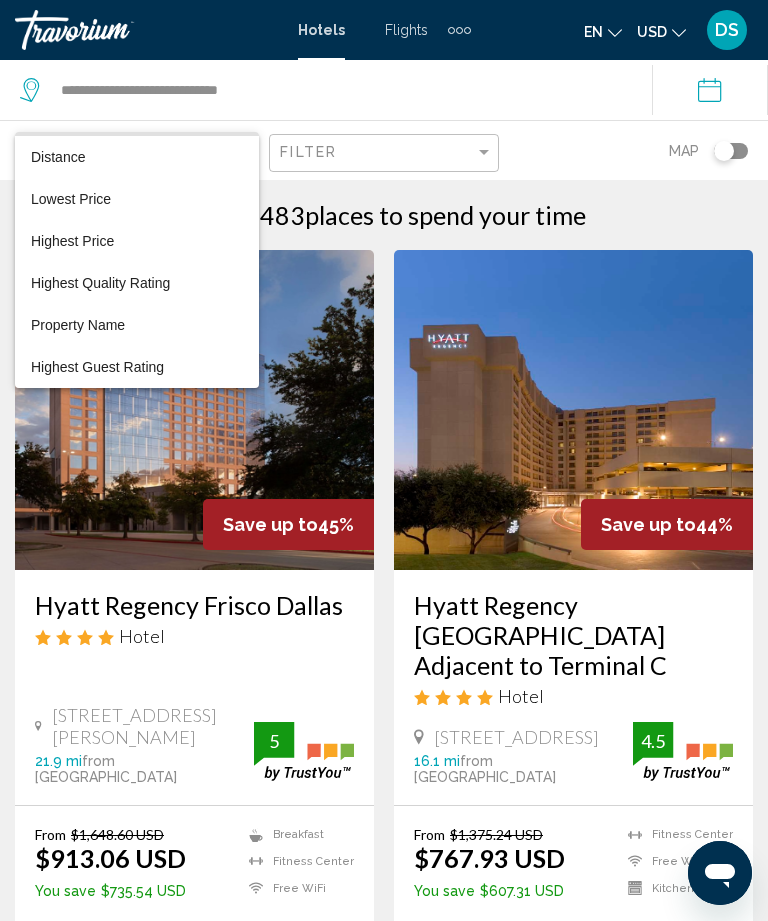scroll, scrollTop: 38, scrollLeft: 0, axis: vertical 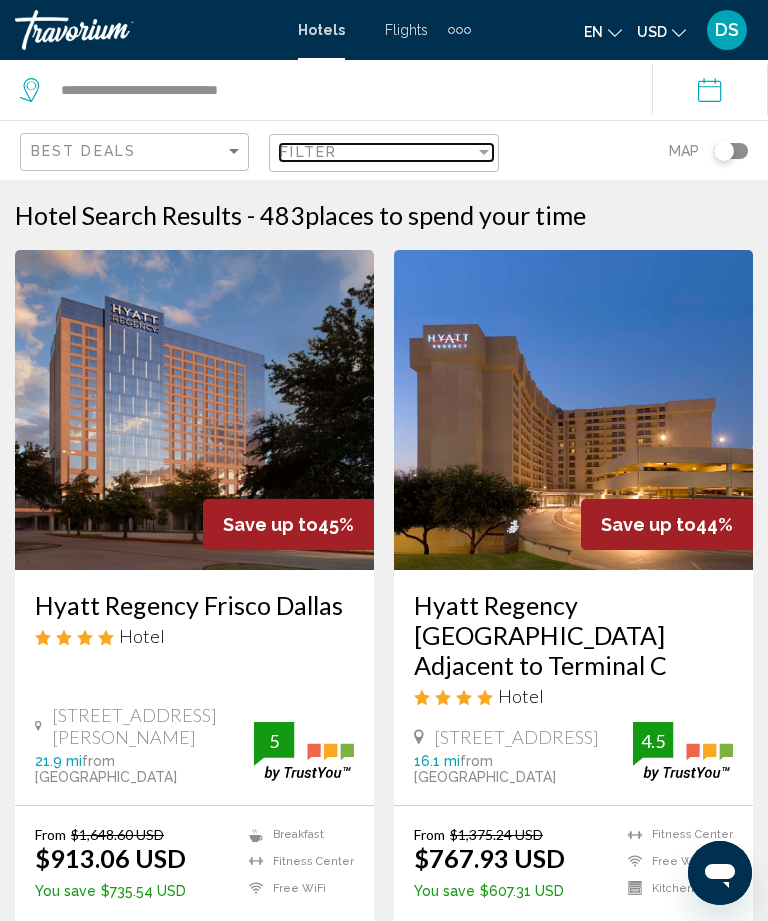 click at bounding box center [484, 152] 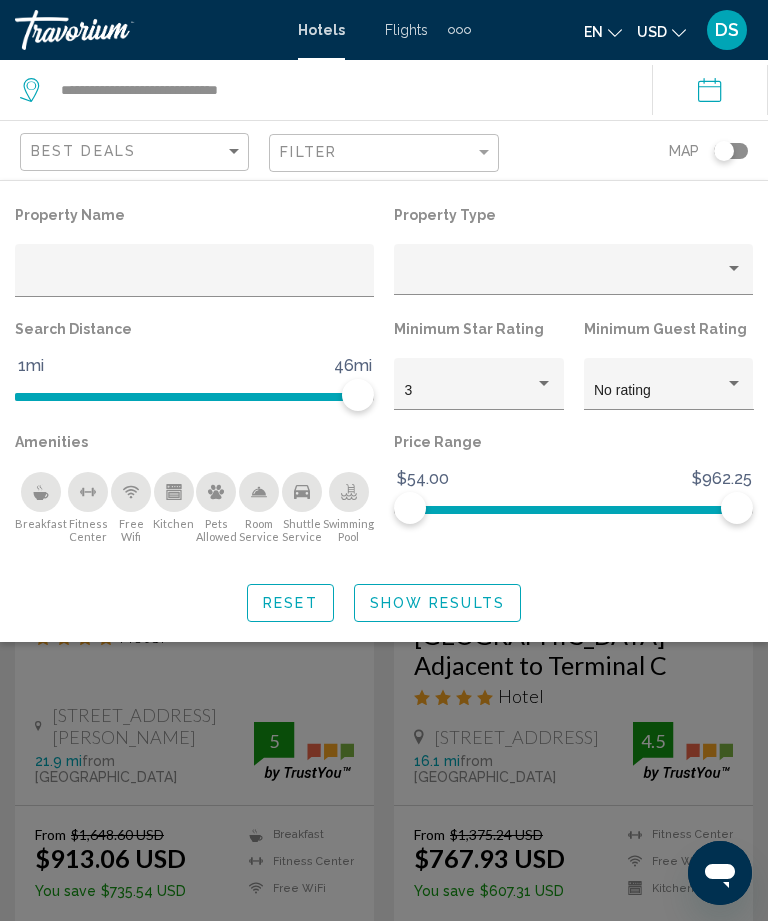 click 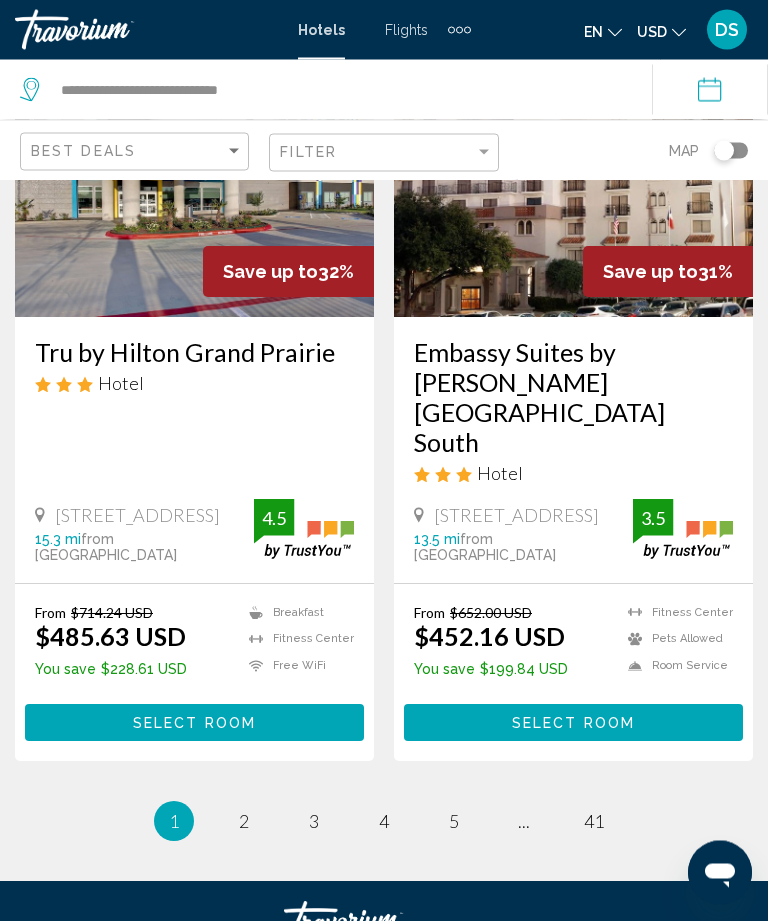 scroll, scrollTop: 4101, scrollLeft: 0, axis: vertical 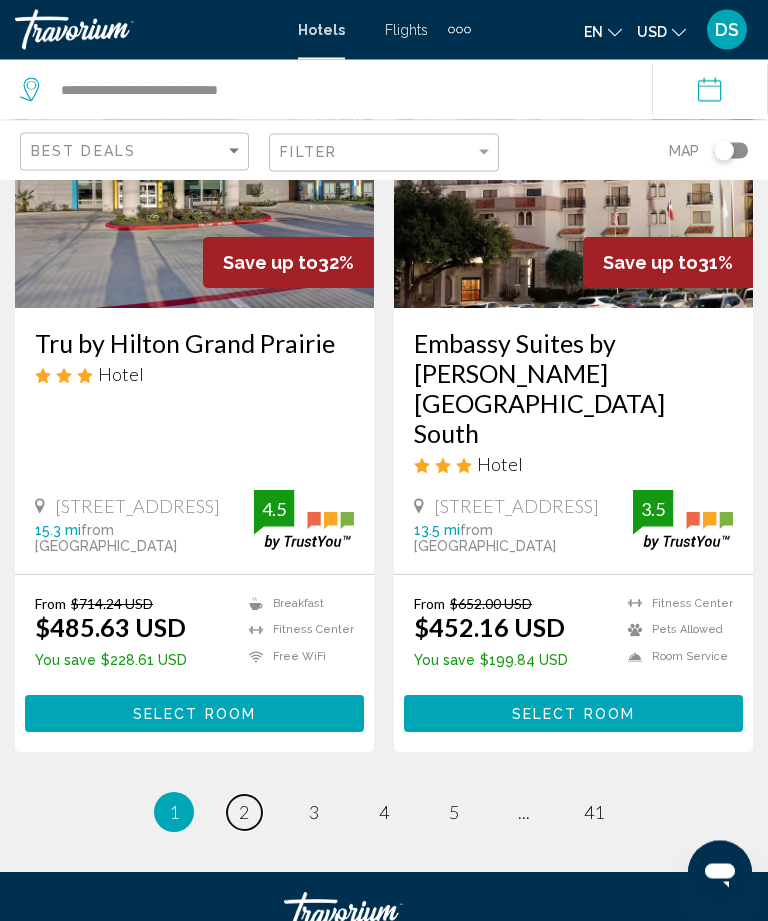 click on "page  2" at bounding box center [244, 813] 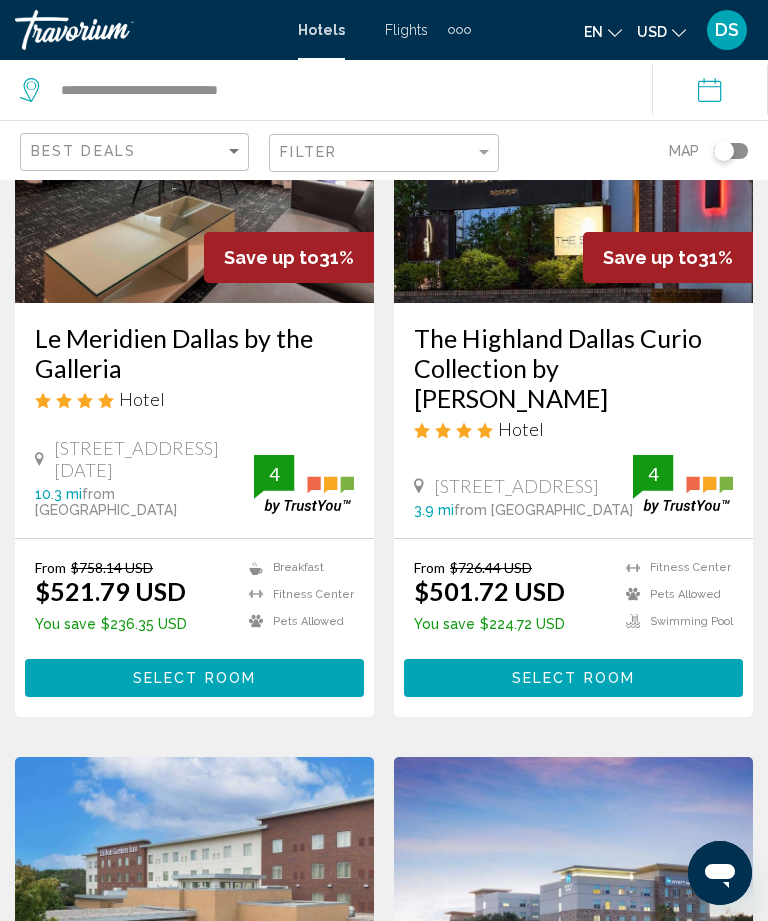 scroll, scrollTop: 0, scrollLeft: 0, axis: both 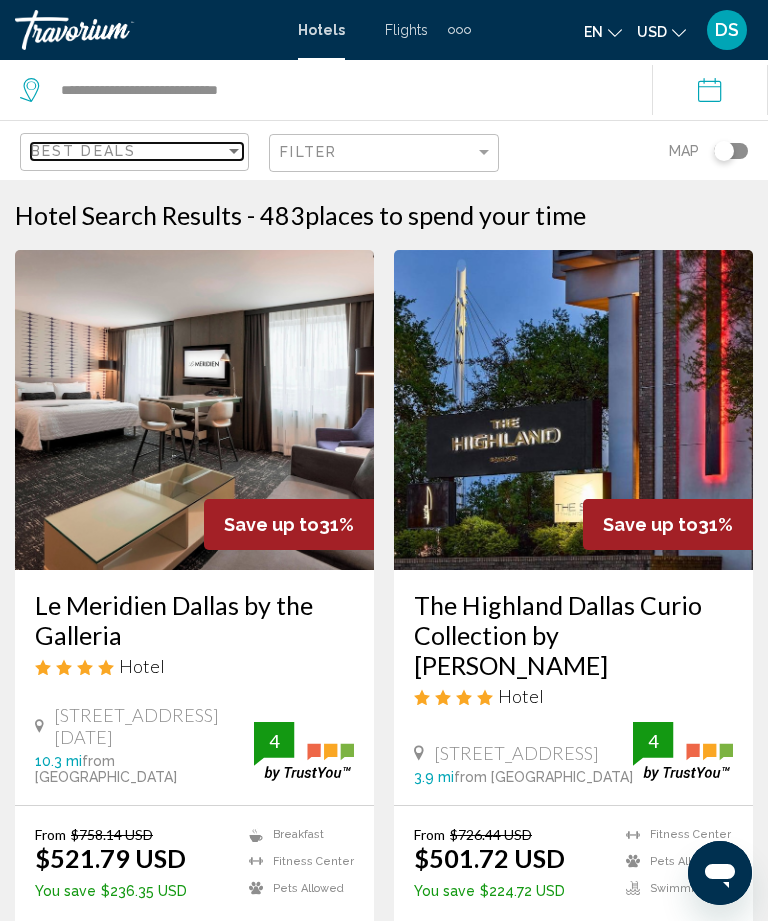 click at bounding box center [234, 151] 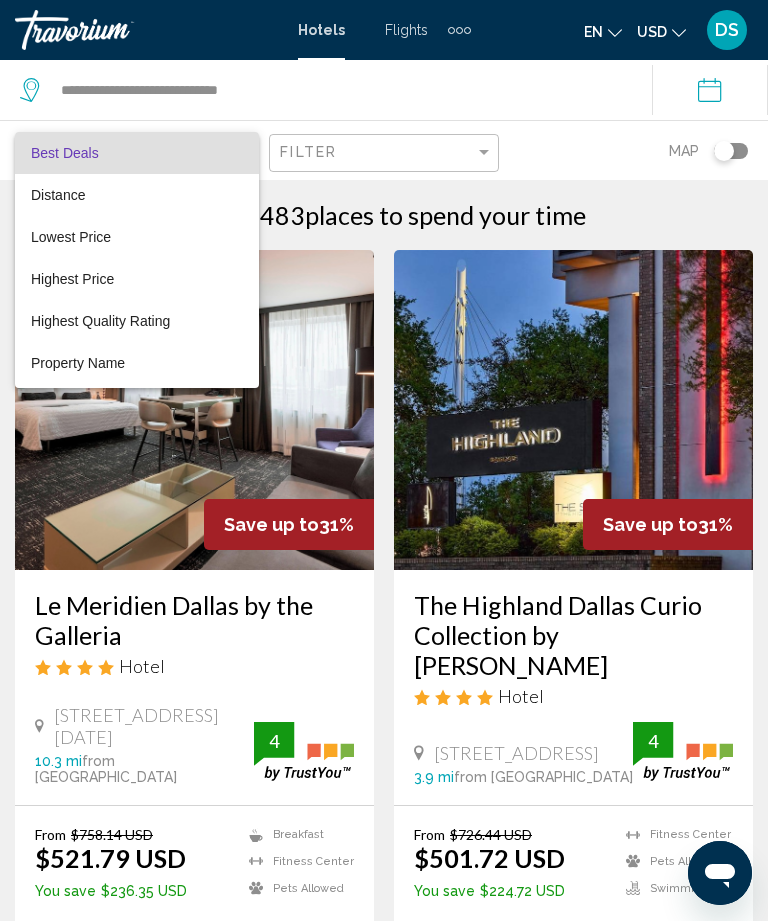 scroll, scrollTop: 0, scrollLeft: 0, axis: both 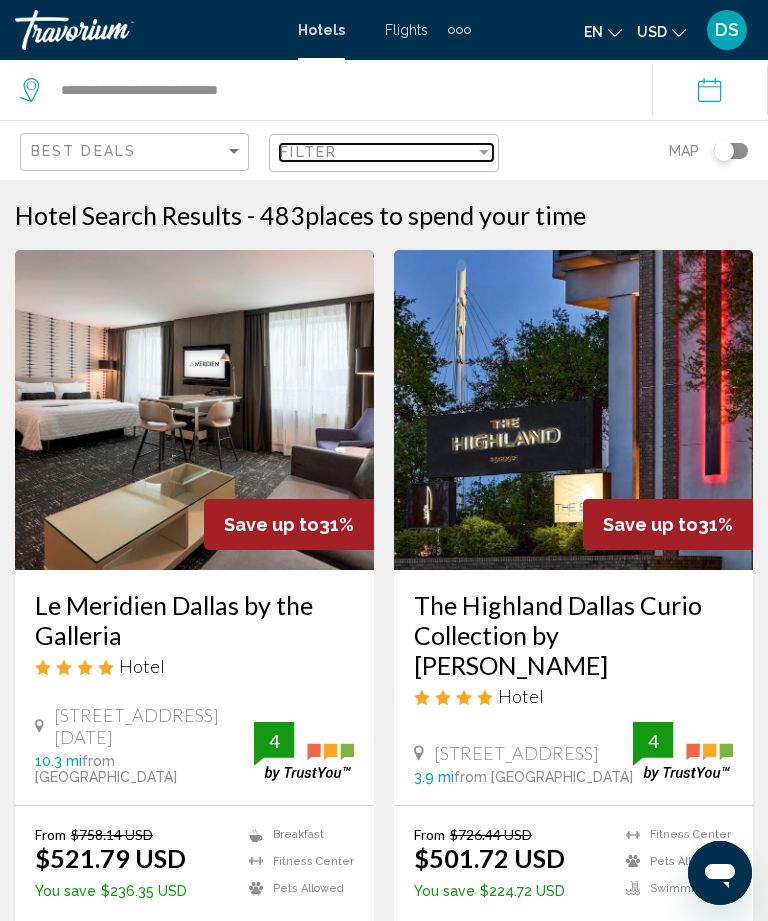 click on "Filter" at bounding box center [377, 152] 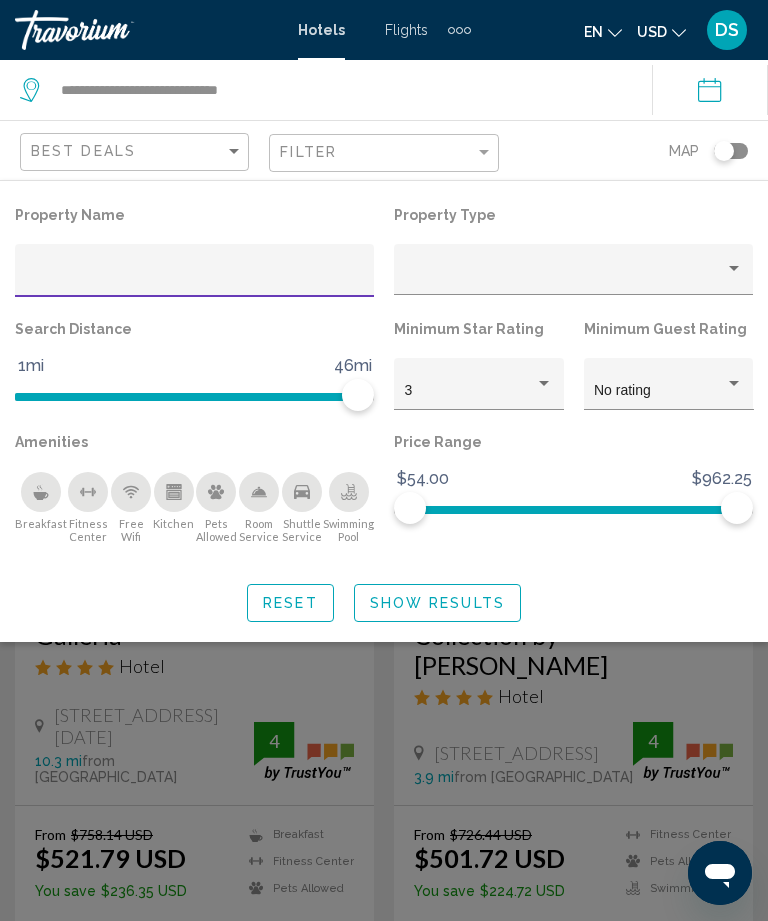 click at bounding box center [544, 383] 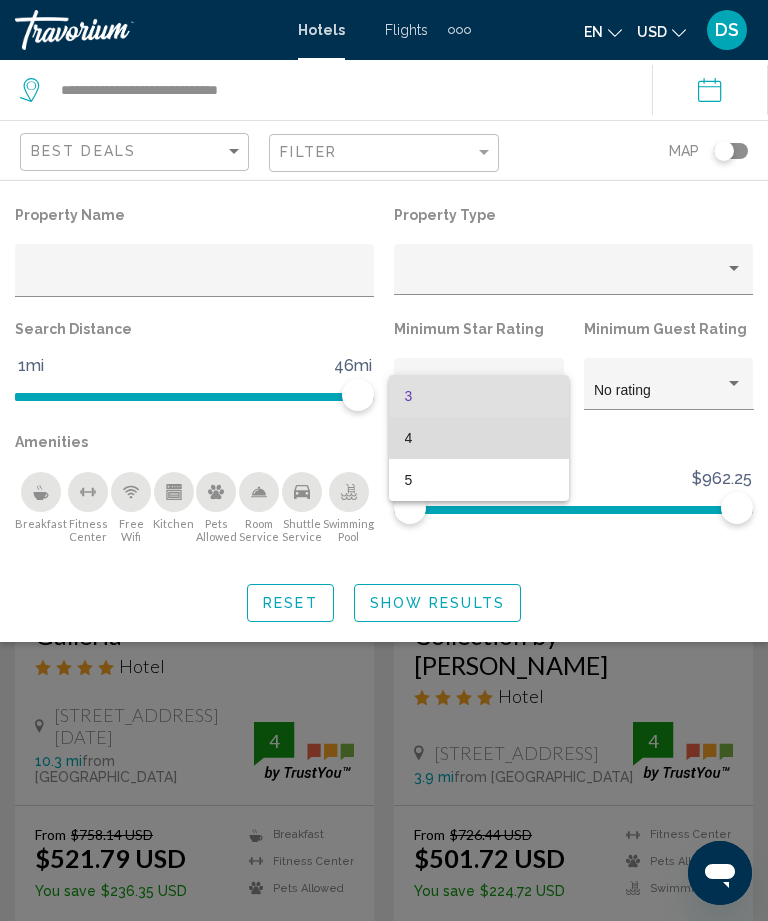 click on "4" at bounding box center (479, 438) 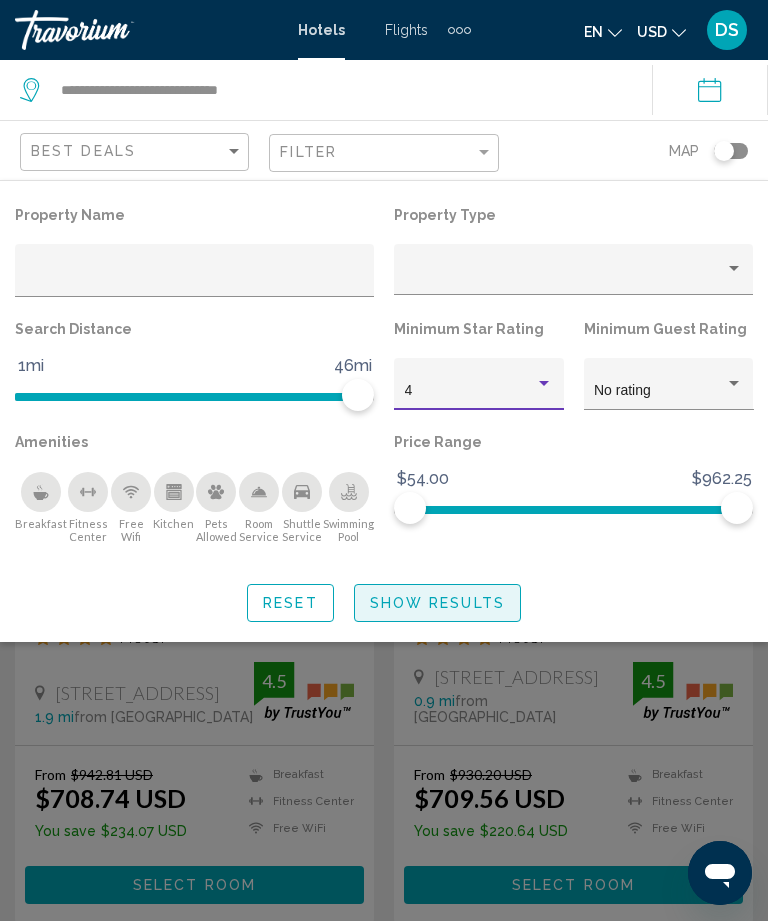 click on "Show Results" 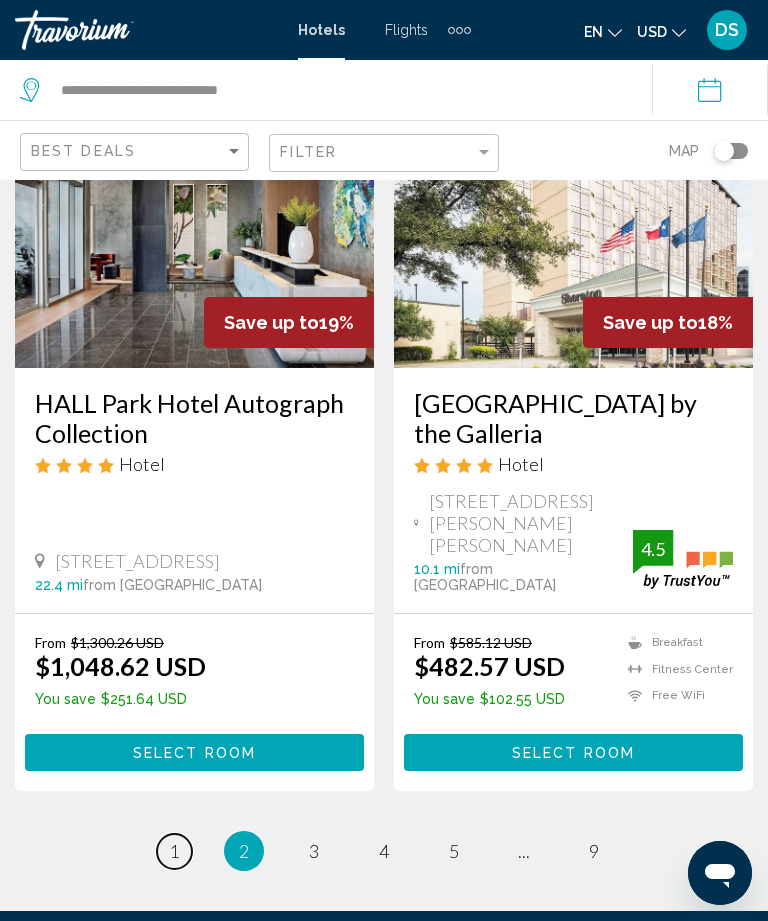 click on "page  1" at bounding box center [174, 851] 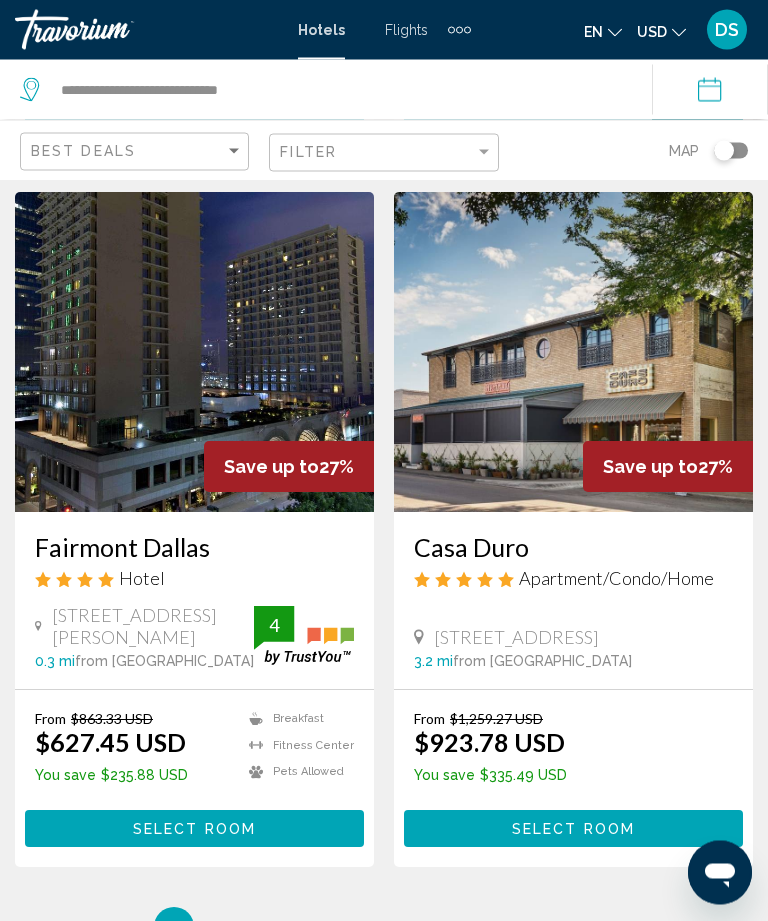 scroll, scrollTop: 3976, scrollLeft: 0, axis: vertical 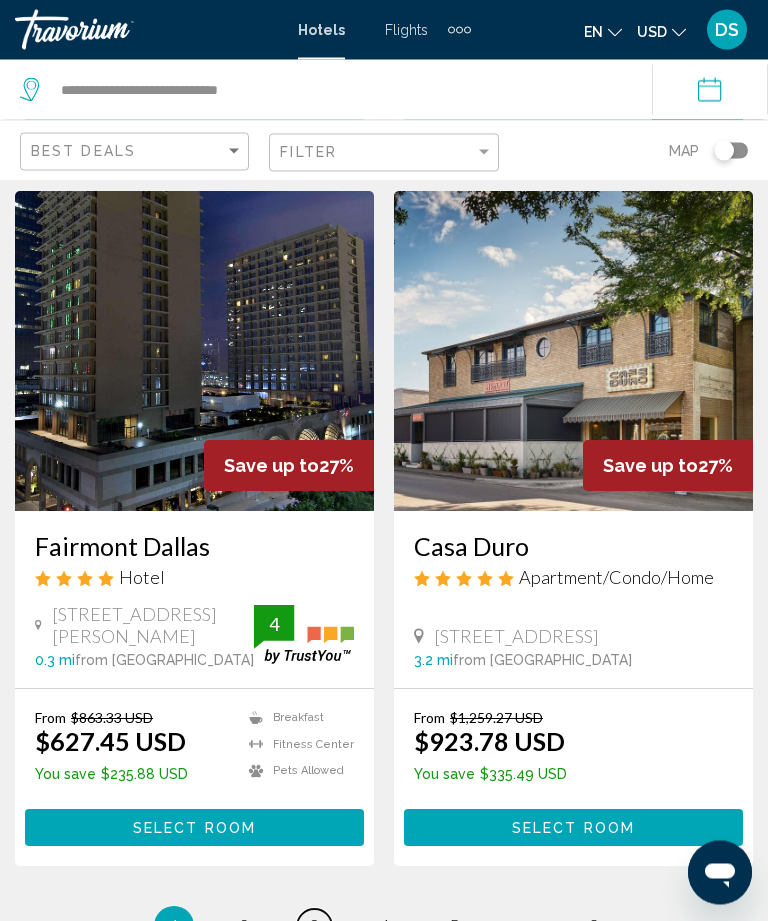 click on "page  3" at bounding box center (314, 927) 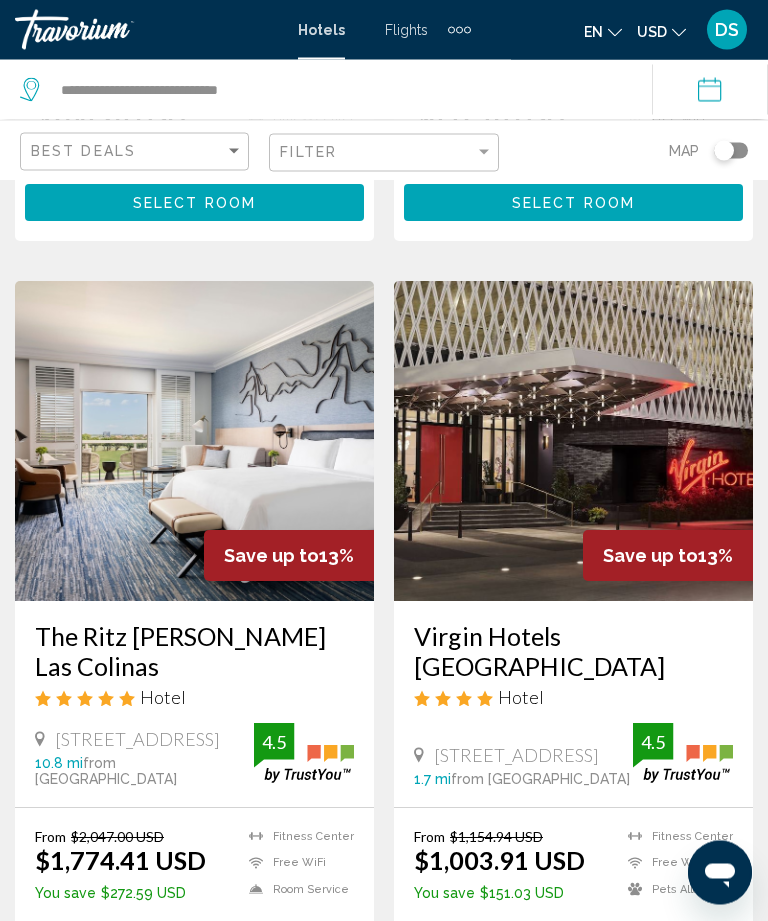 scroll, scrollTop: 2979, scrollLeft: 0, axis: vertical 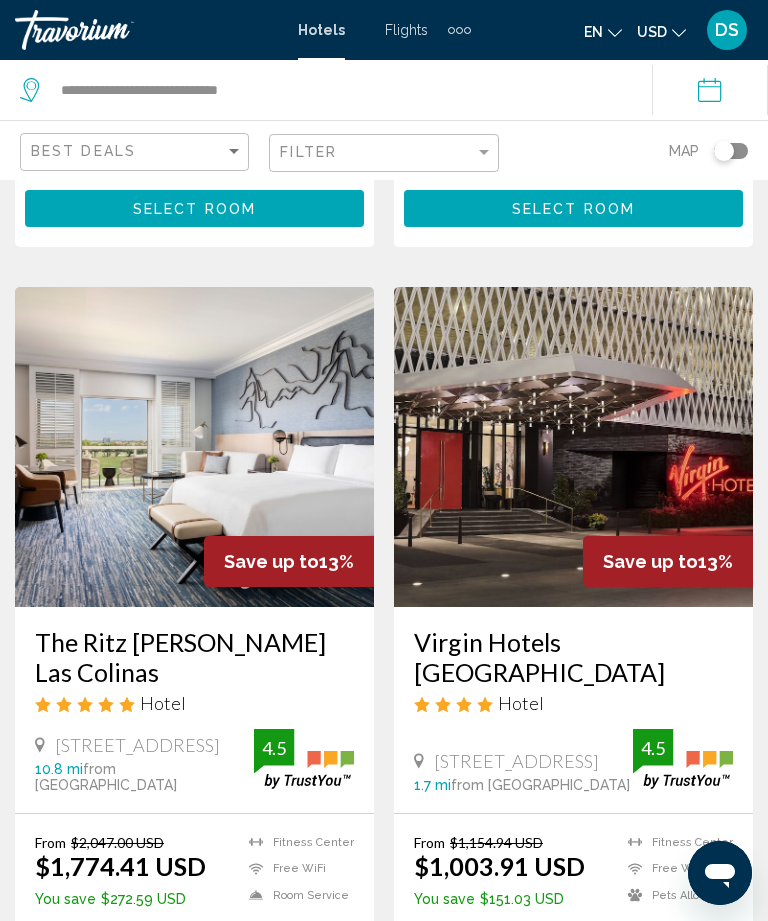 click at bounding box center (194, 447) 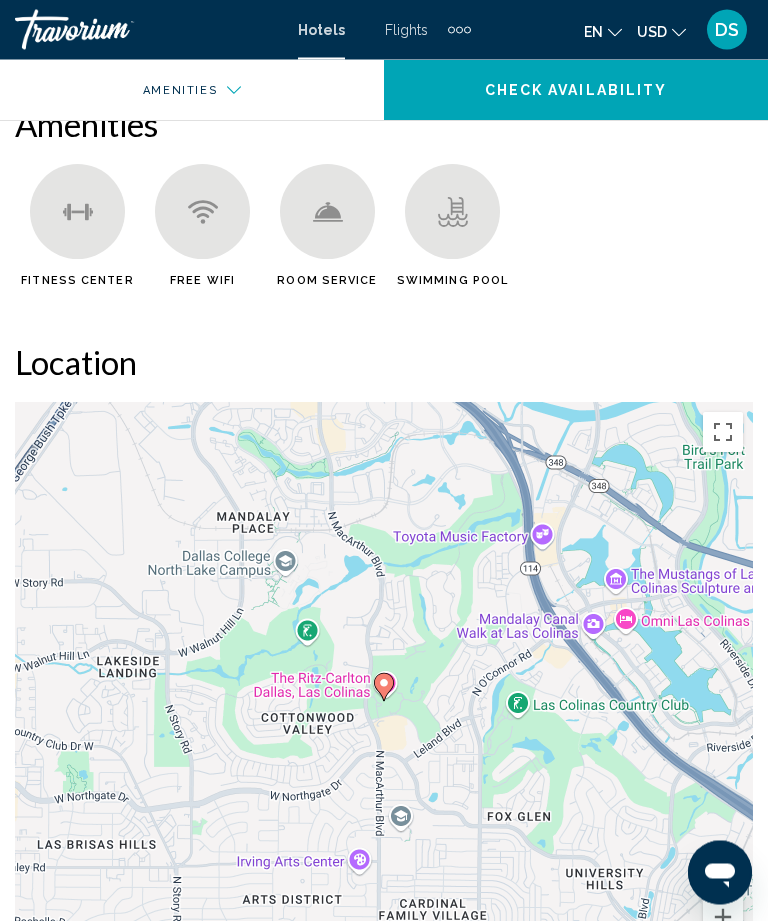 scroll, scrollTop: 1183, scrollLeft: 0, axis: vertical 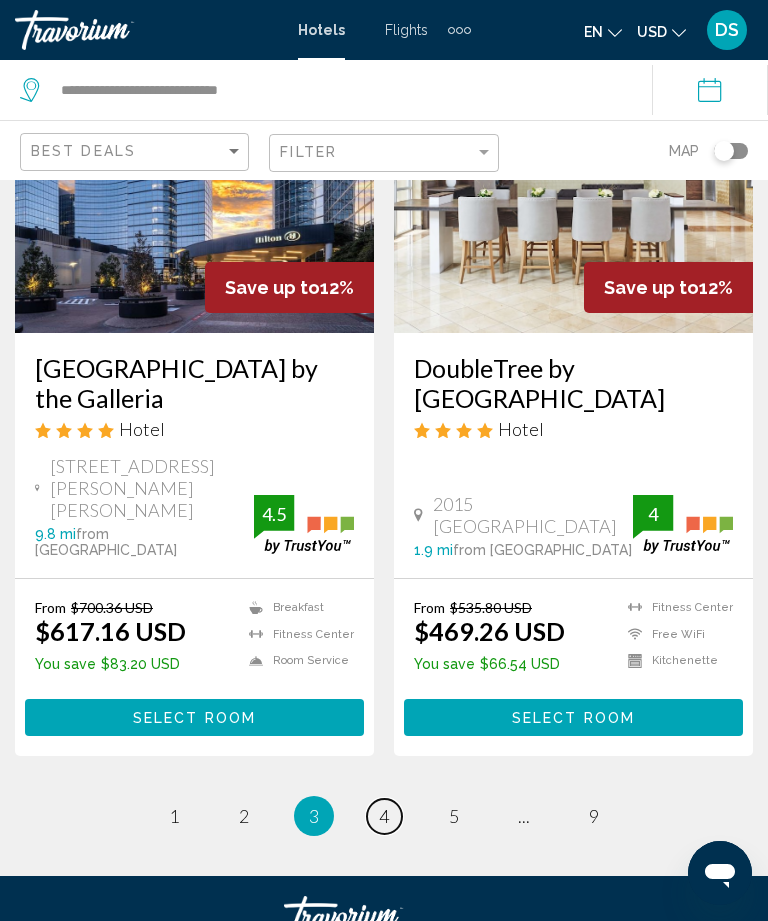click on "page  4" at bounding box center (384, 816) 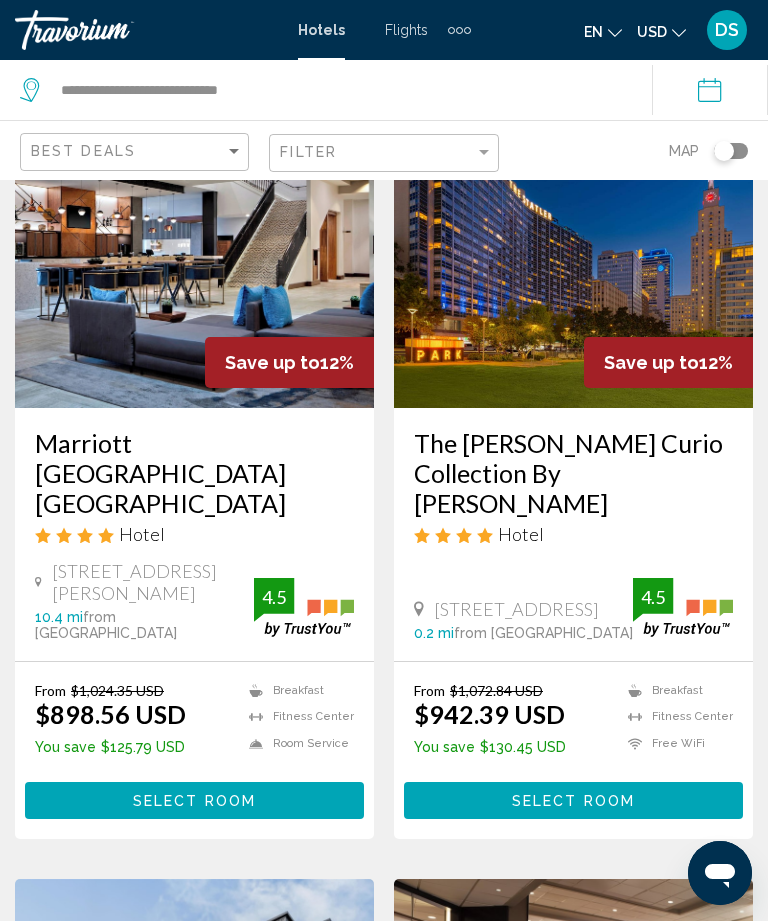 scroll, scrollTop: 0, scrollLeft: 0, axis: both 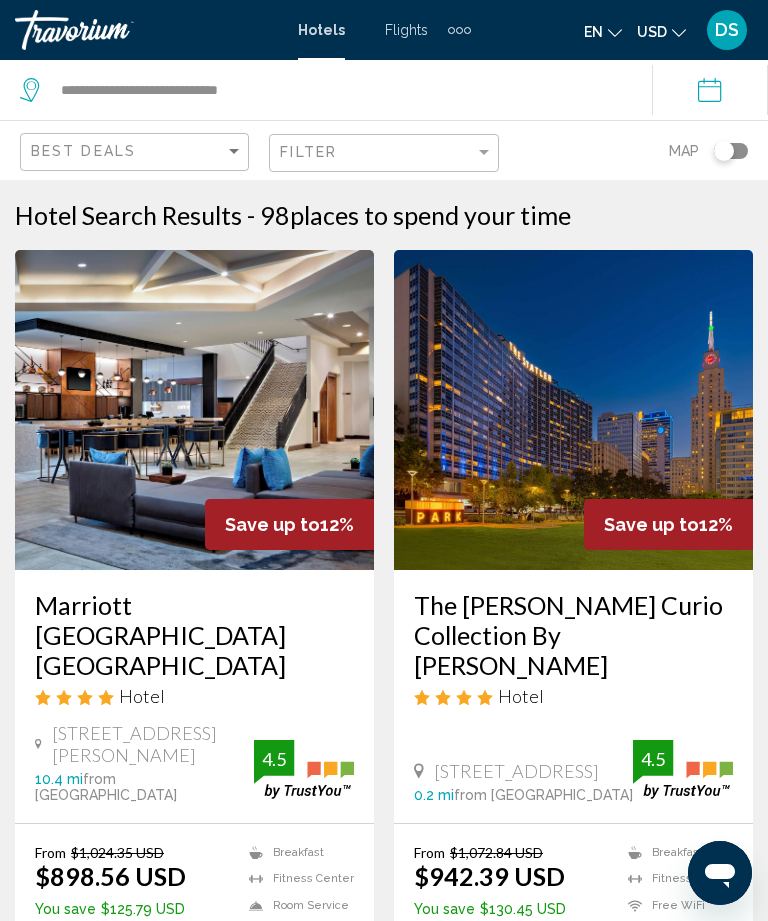 click at bounding box center [194, 410] 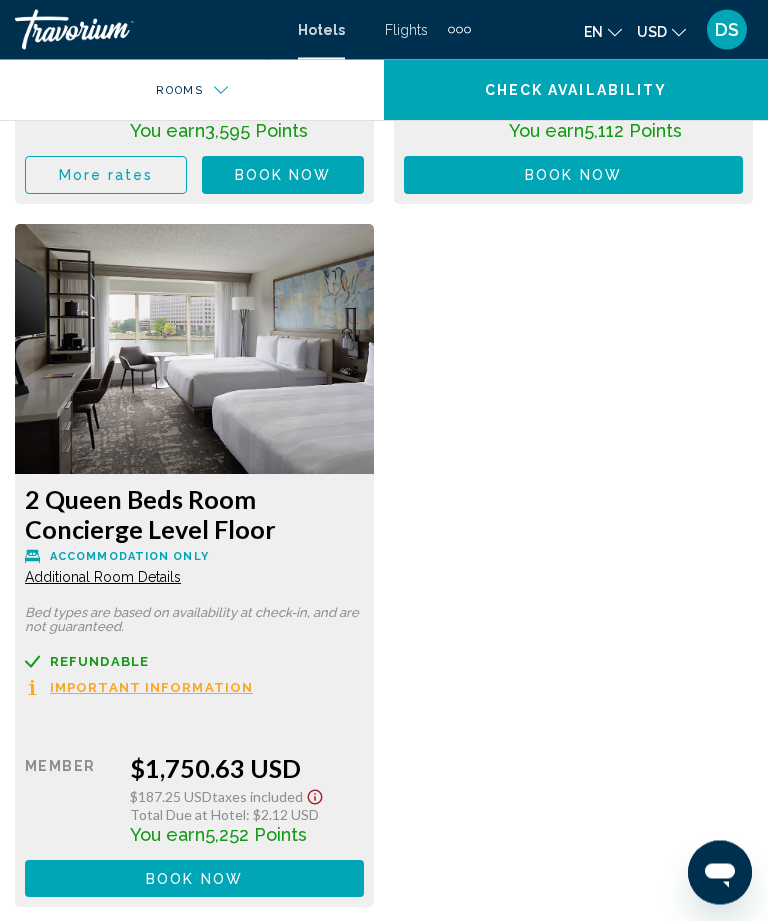scroll, scrollTop: 5886, scrollLeft: 0, axis: vertical 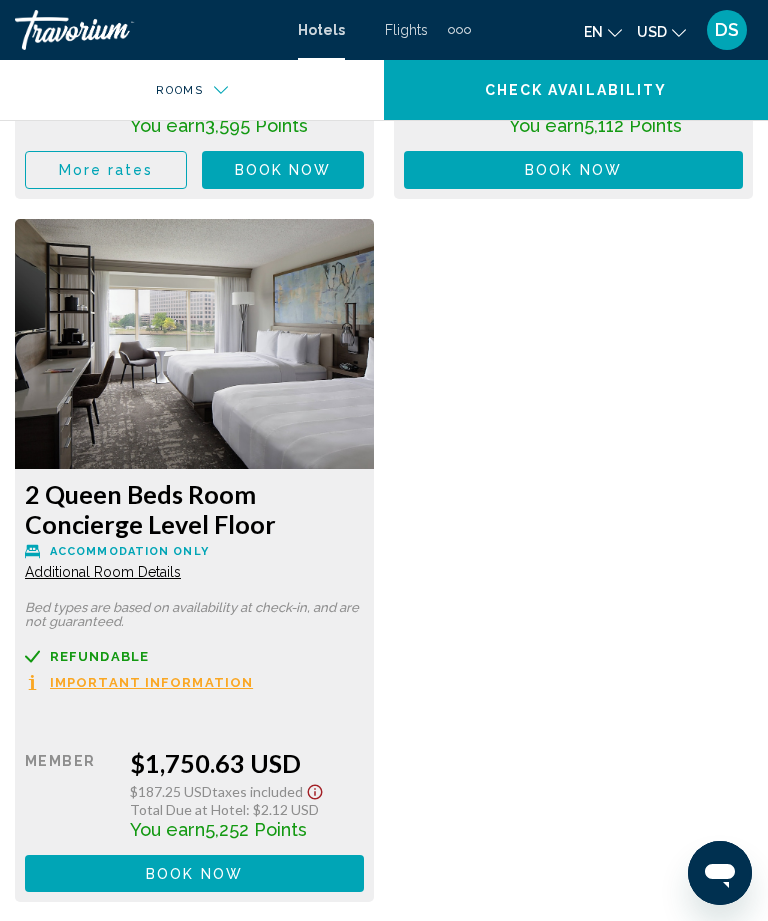 click on "Additional Room Details" at bounding box center [103, -3041] 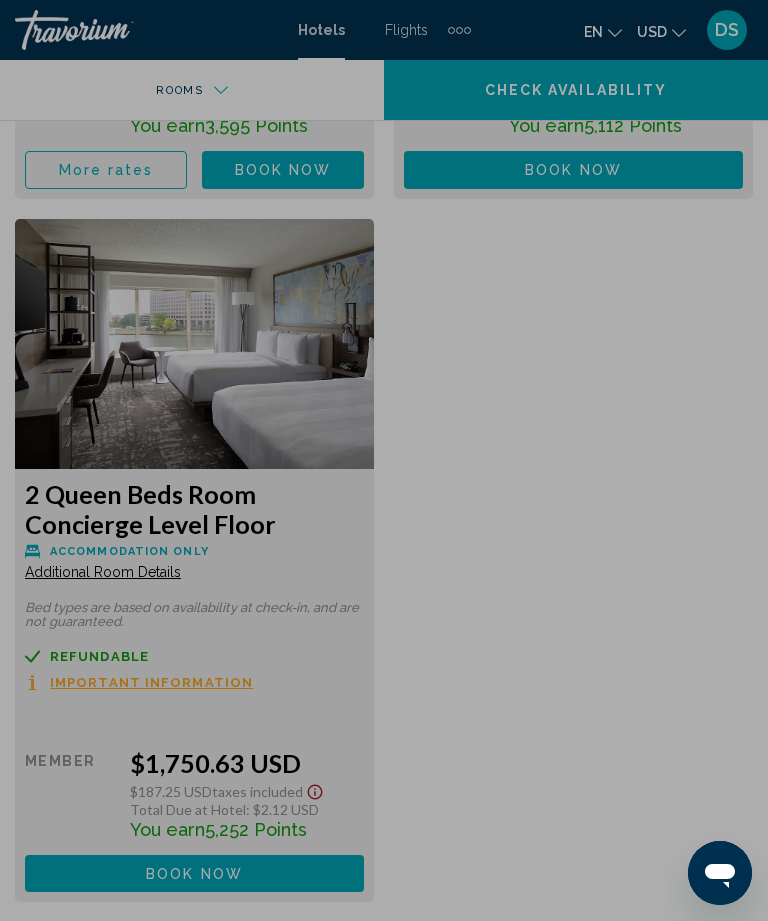 scroll, scrollTop: 0, scrollLeft: 0, axis: both 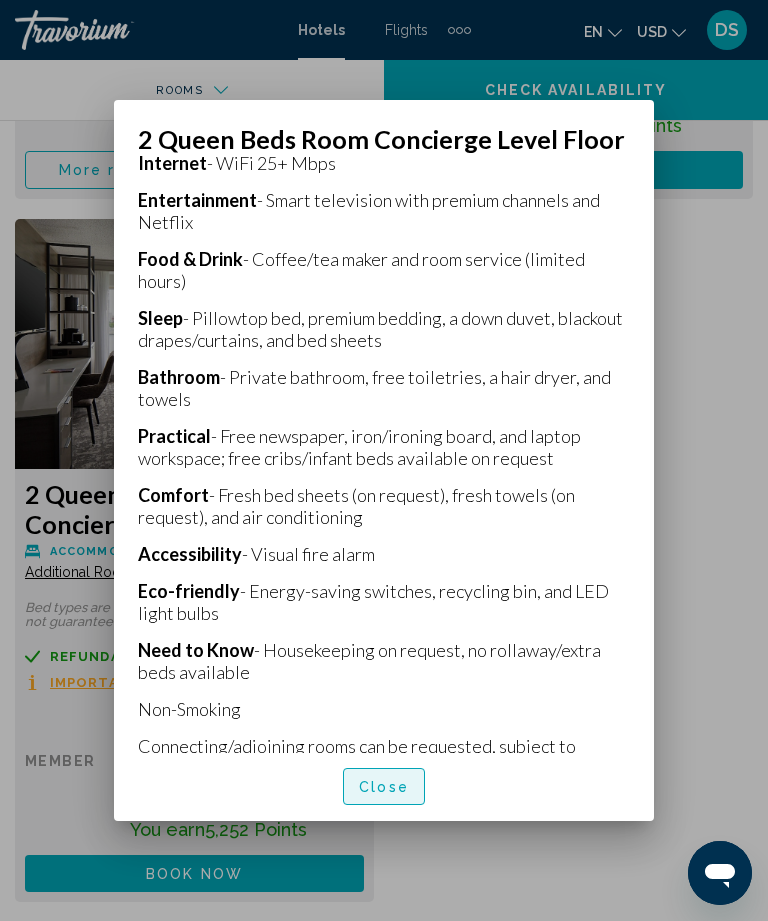 click on "Close" at bounding box center [384, 787] 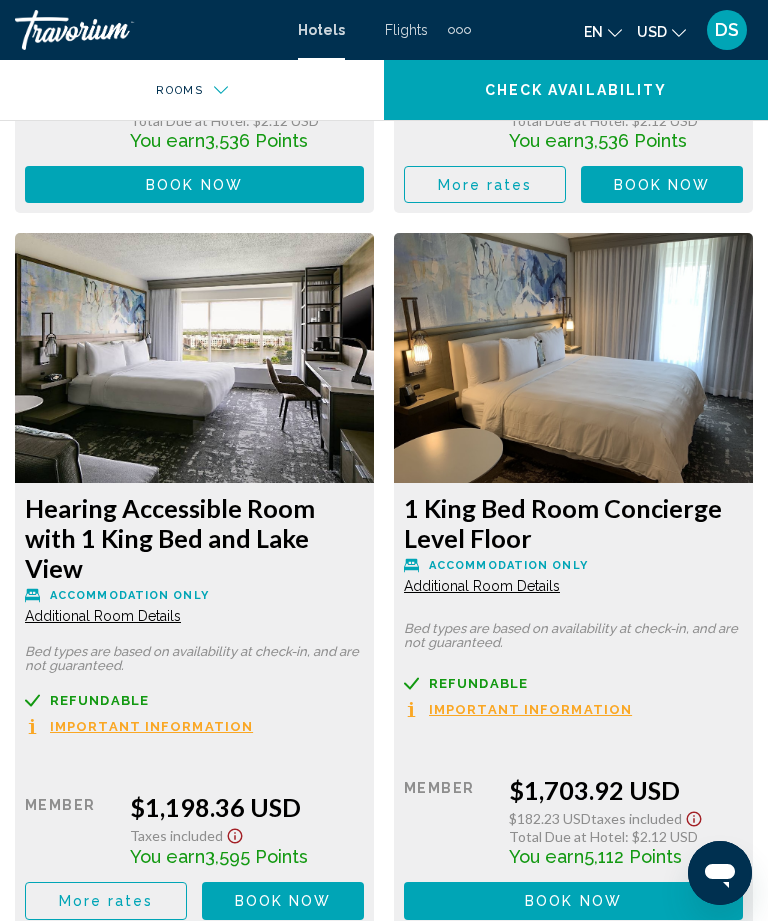 scroll, scrollTop: 5153, scrollLeft: 0, axis: vertical 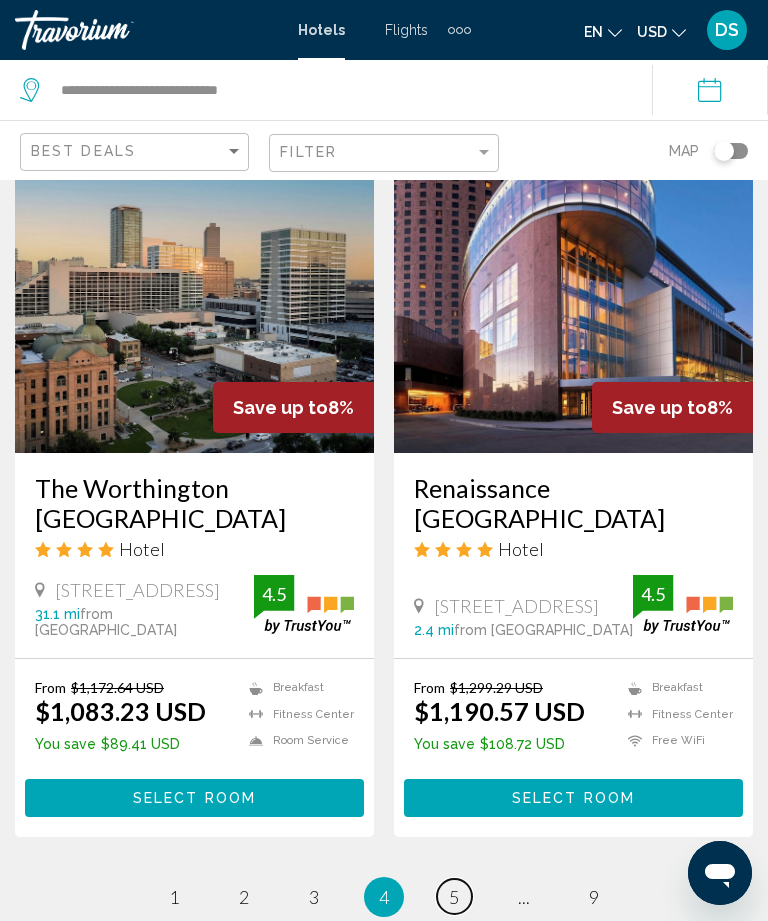 click on "page  5" at bounding box center (454, 896) 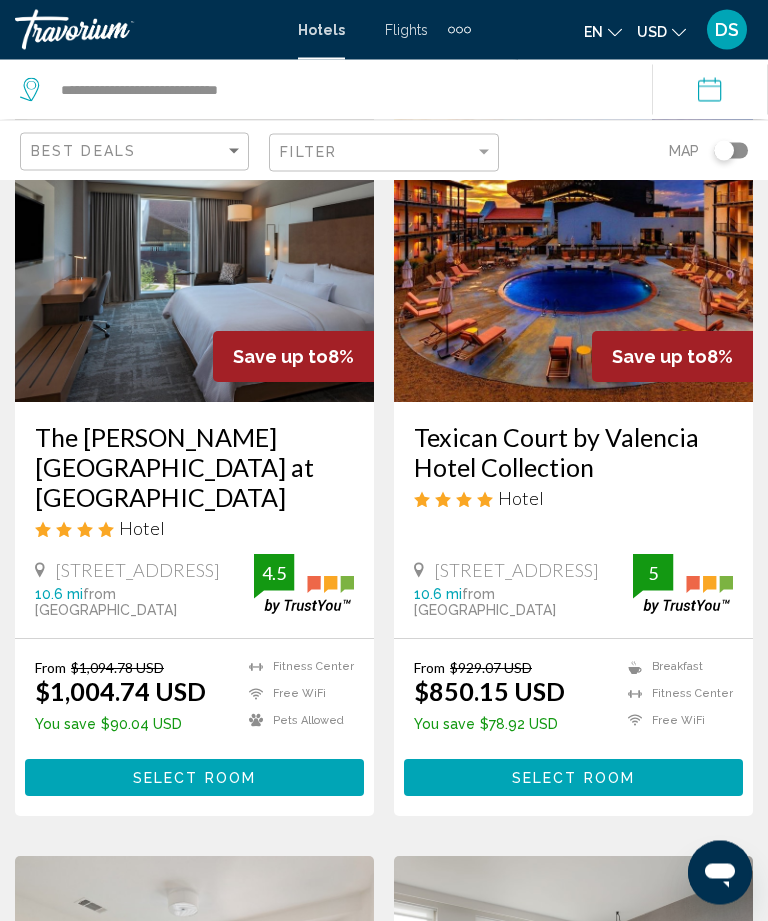 scroll, scrollTop: 1674, scrollLeft: 0, axis: vertical 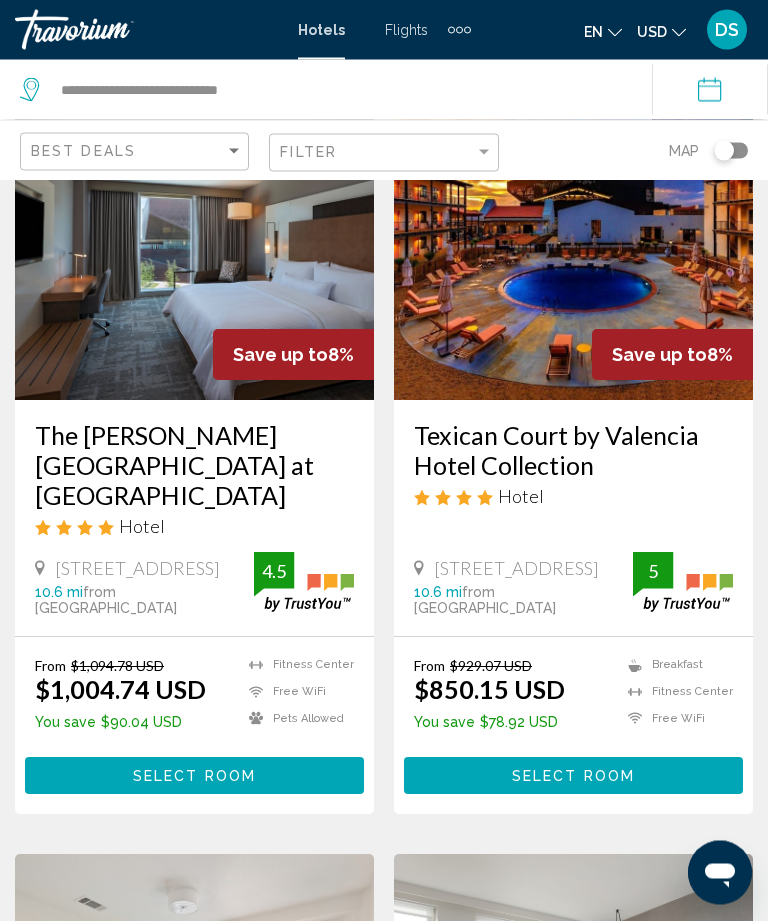 click at bounding box center [194, 241] 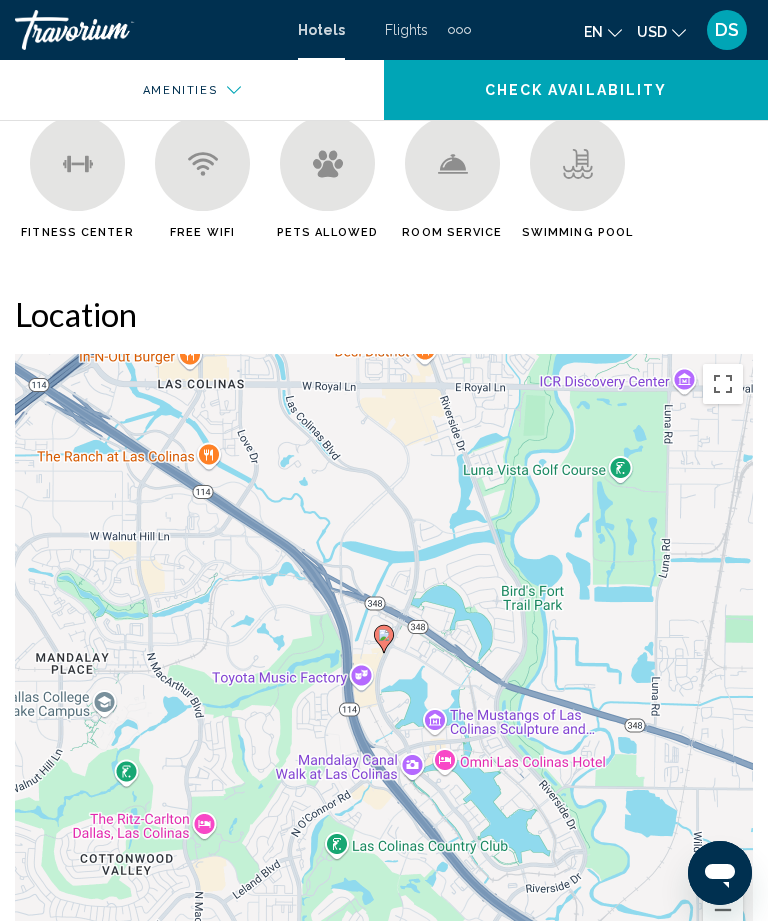 scroll, scrollTop: 1232, scrollLeft: 0, axis: vertical 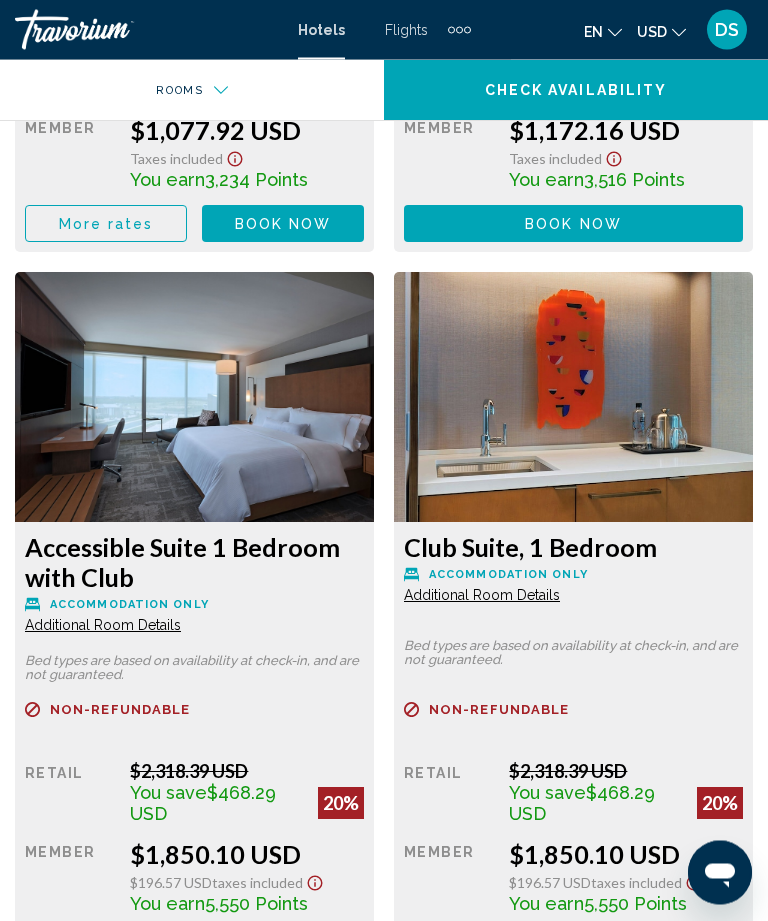 click at bounding box center [194, -2429] 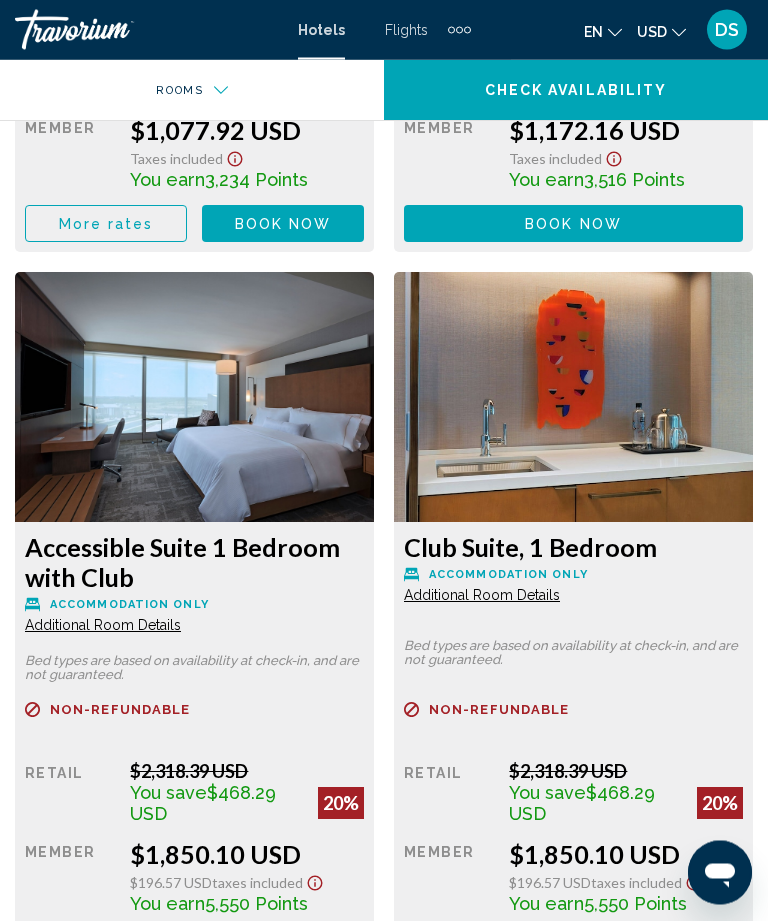 click at bounding box center (194, -2429) 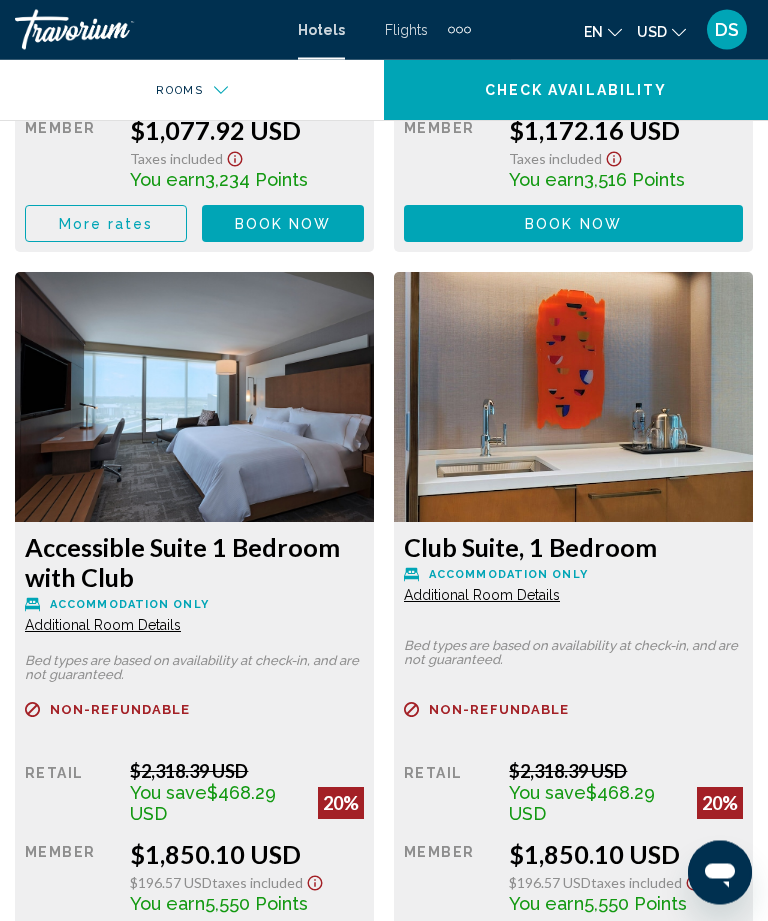 click on "Additional Room Details" at bounding box center [103, -2231] 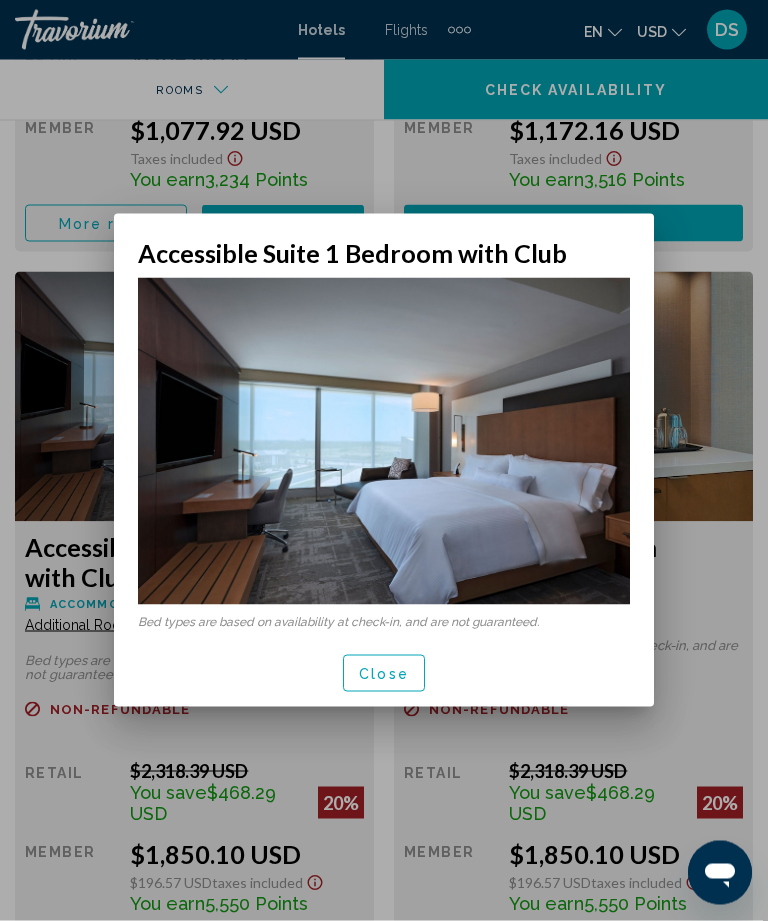 scroll, scrollTop: 0, scrollLeft: 0, axis: both 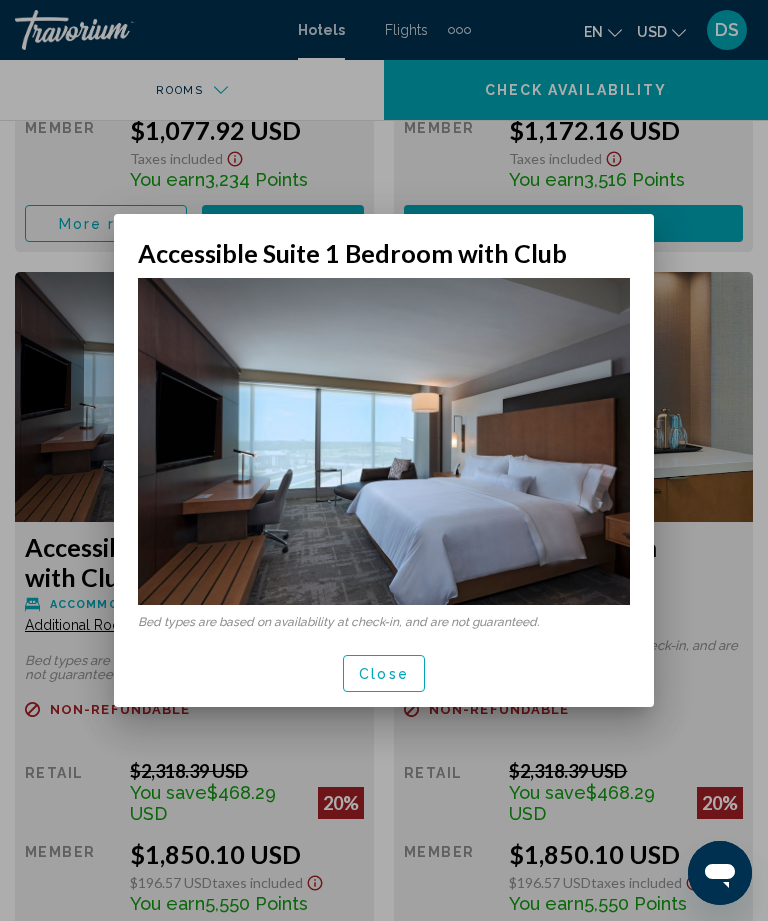 click on "Close" at bounding box center (384, 674) 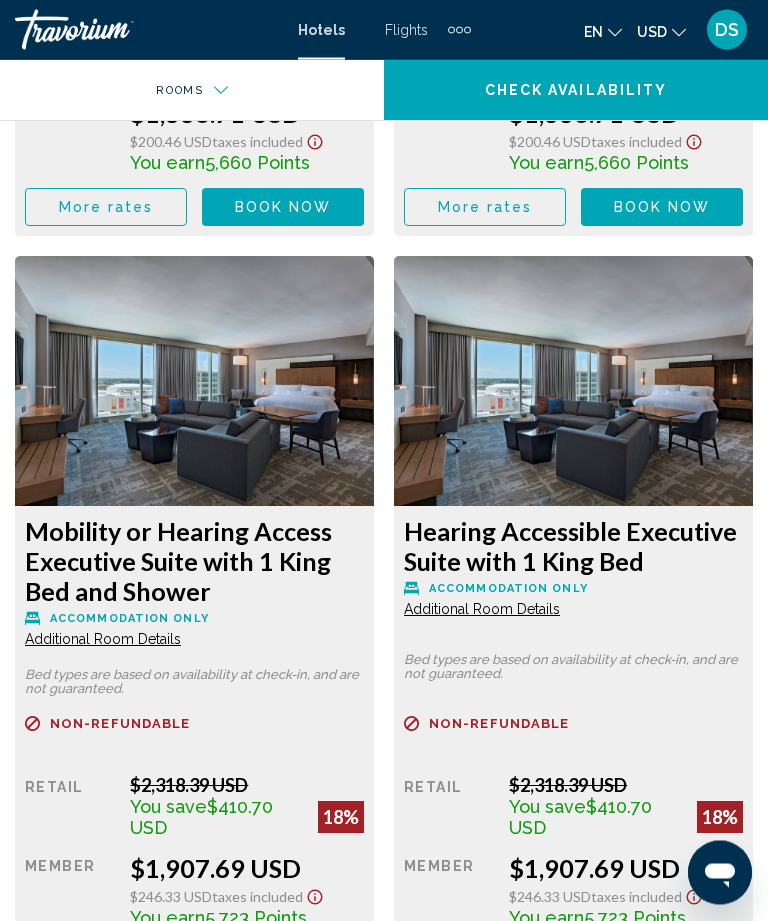 scroll, scrollTop: 7298, scrollLeft: 0, axis: vertical 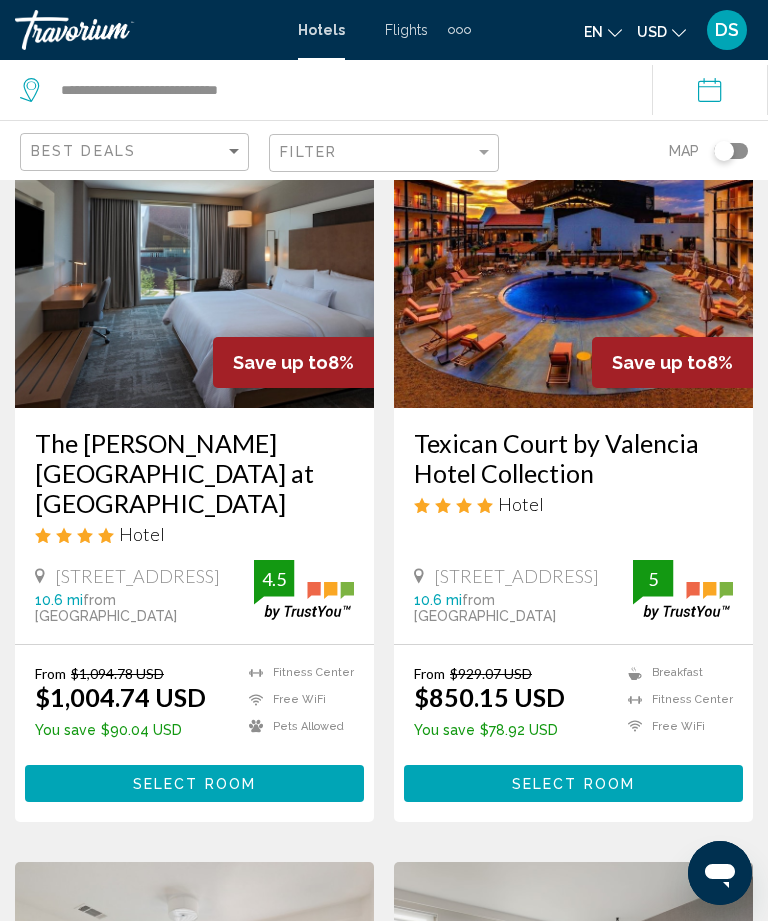 click at bounding box center [573, 248] 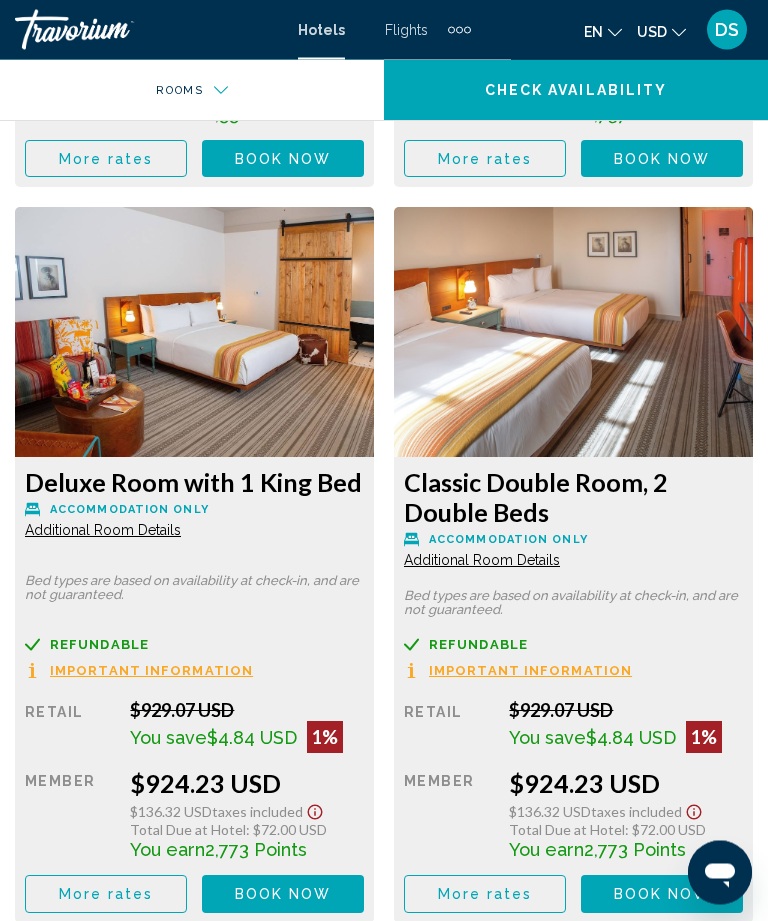 scroll, scrollTop: 3159, scrollLeft: 0, axis: vertical 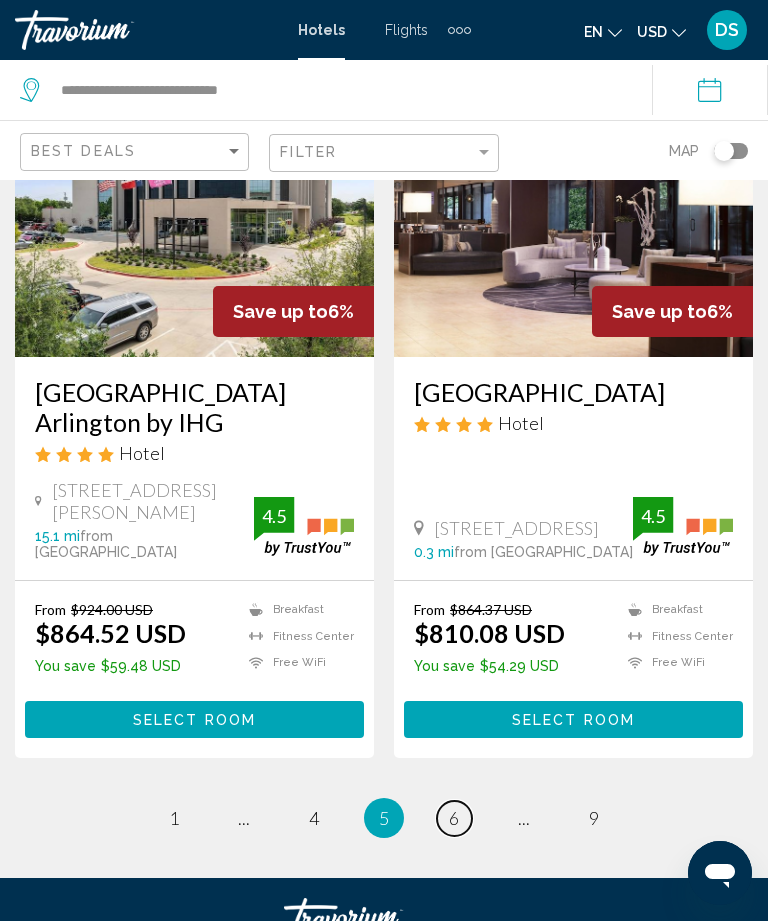 click on "page  6" at bounding box center [454, 818] 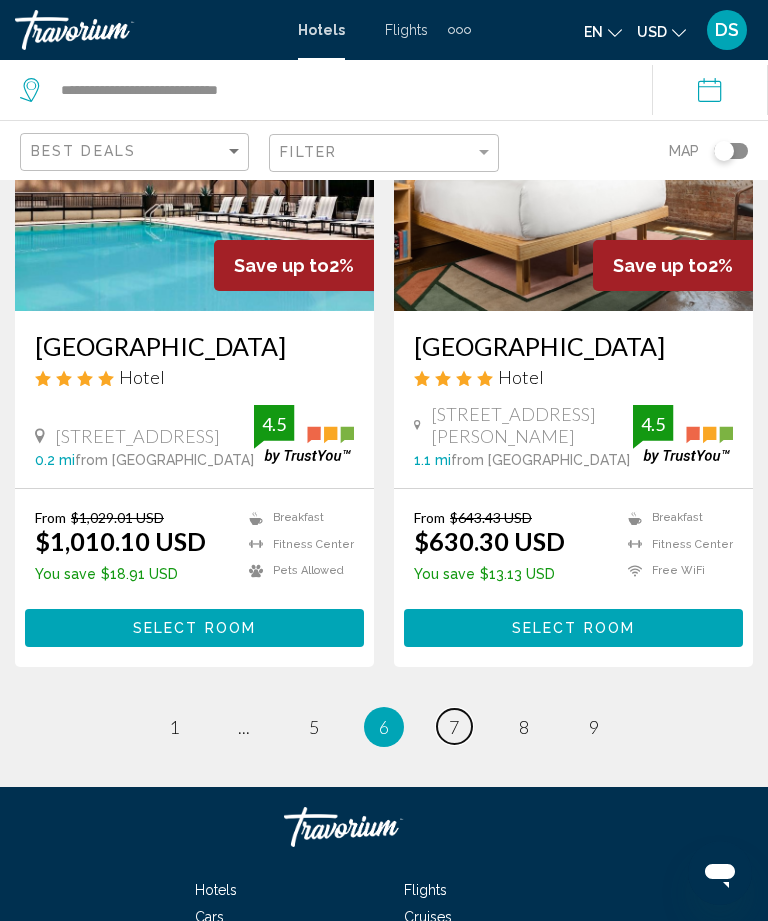 scroll, scrollTop: 4027, scrollLeft: 0, axis: vertical 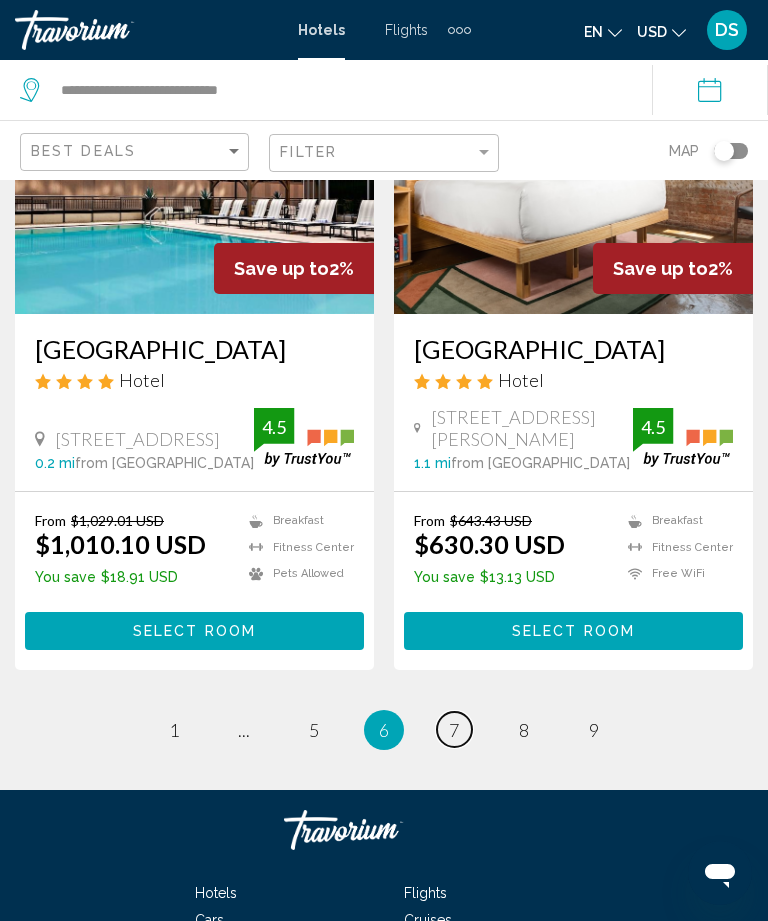 click on "page  7" at bounding box center (454, 729) 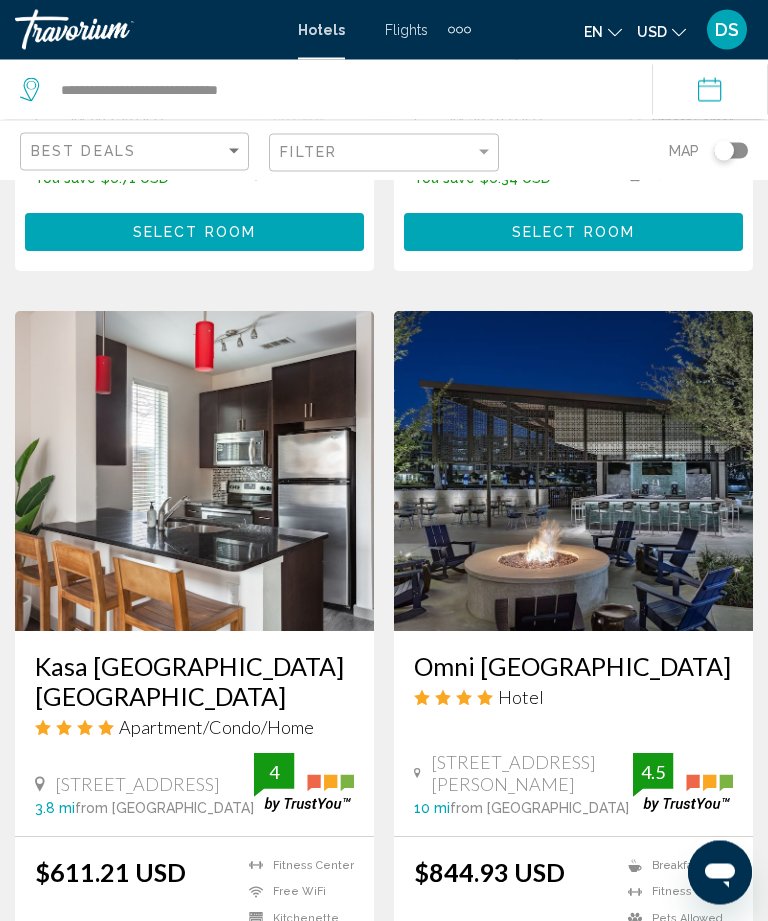 scroll, scrollTop: 2273, scrollLeft: 0, axis: vertical 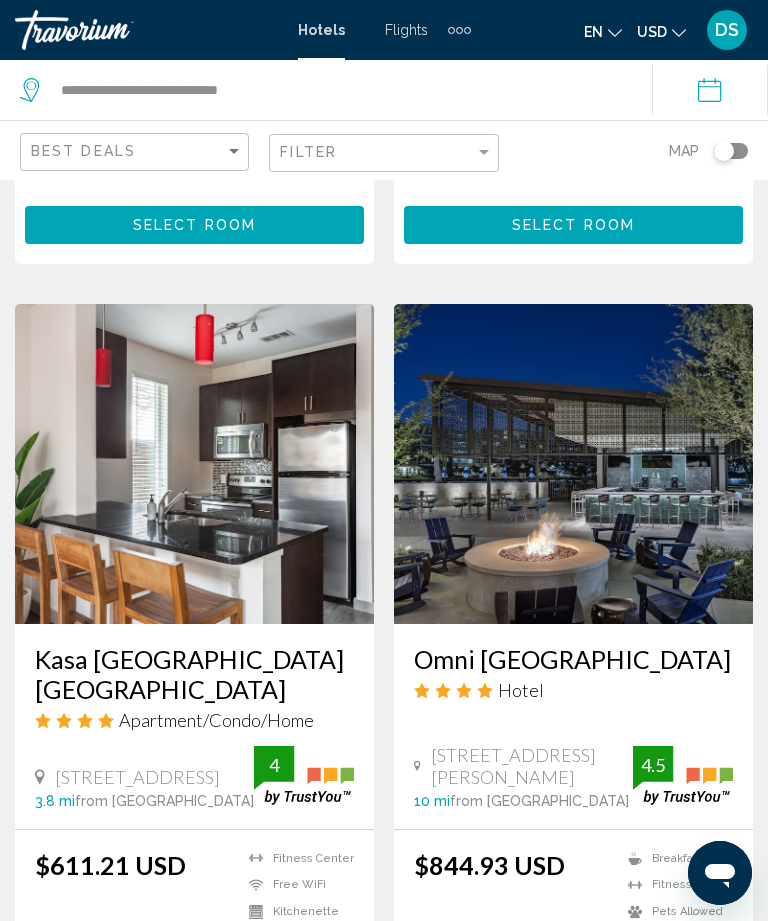click at bounding box center (573, 464) 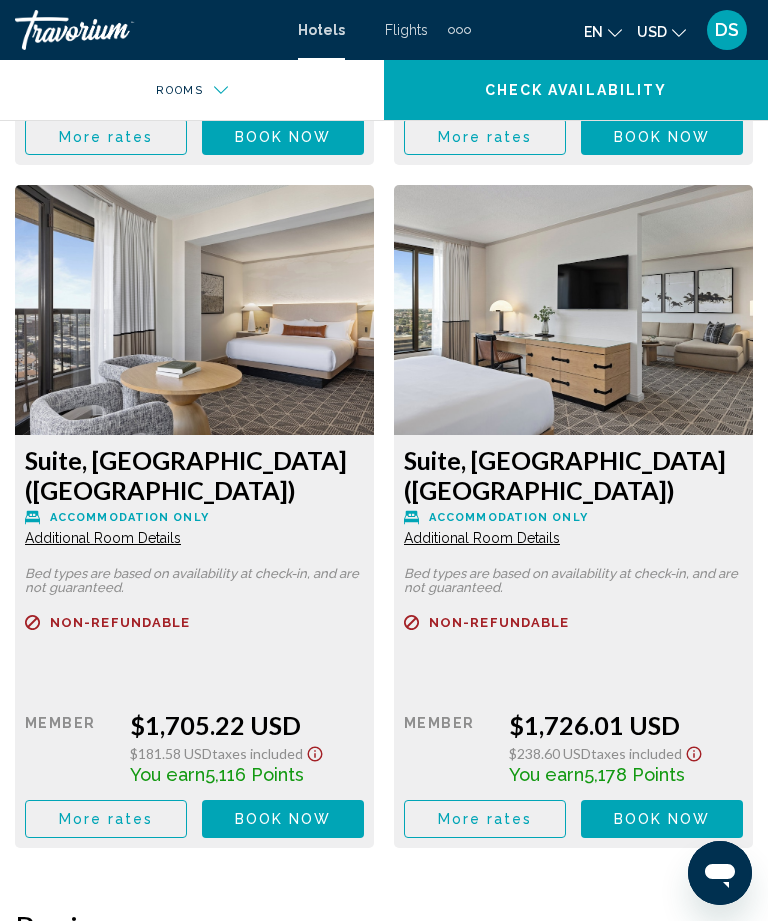 scroll, scrollTop: 5032, scrollLeft: 0, axis: vertical 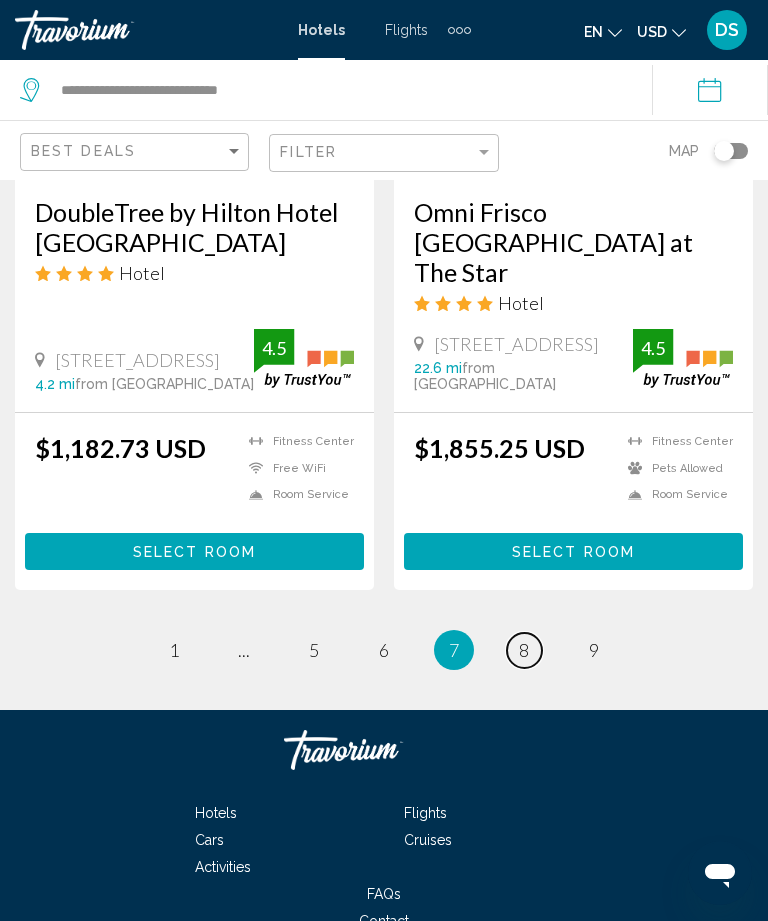 click on "page  8" at bounding box center (524, 650) 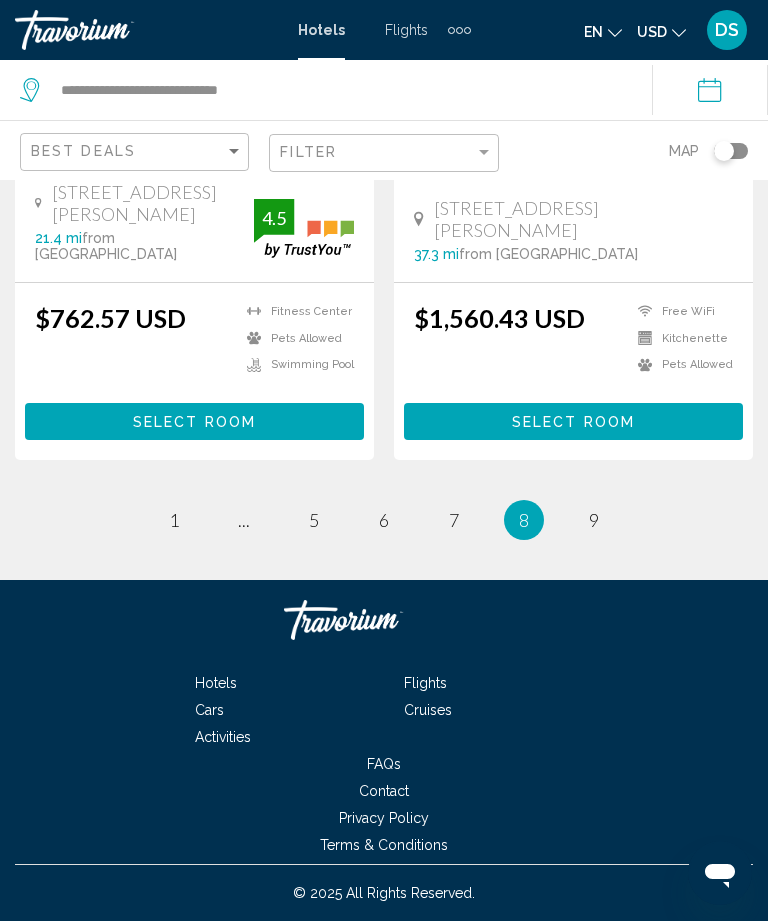 scroll, scrollTop: 4203, scrollLeft: 0, axis: vertical 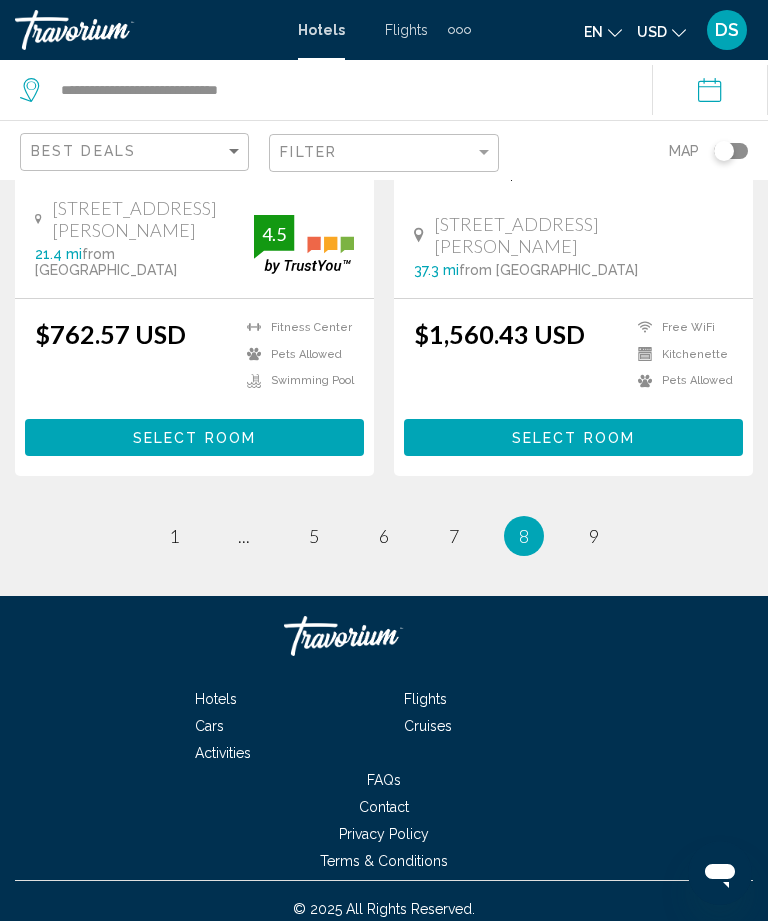 click on "You're on page  8" at bounding box center (524, 536) 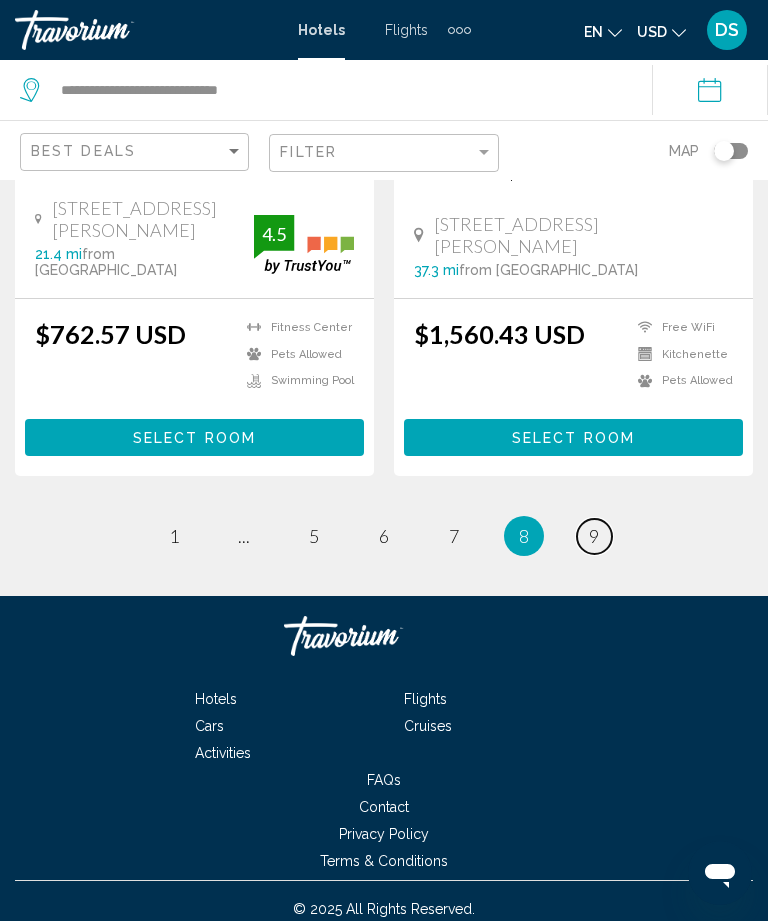 click on "page  9" at bounding box center (594, 536) 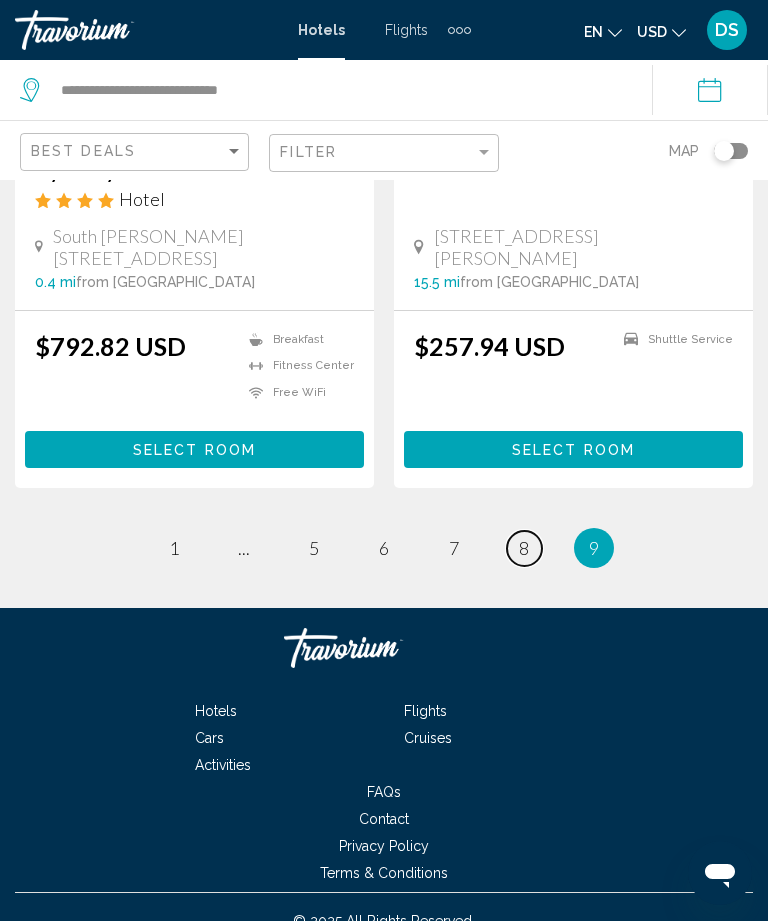 click on "page  8" at bounding box center (524, 548) 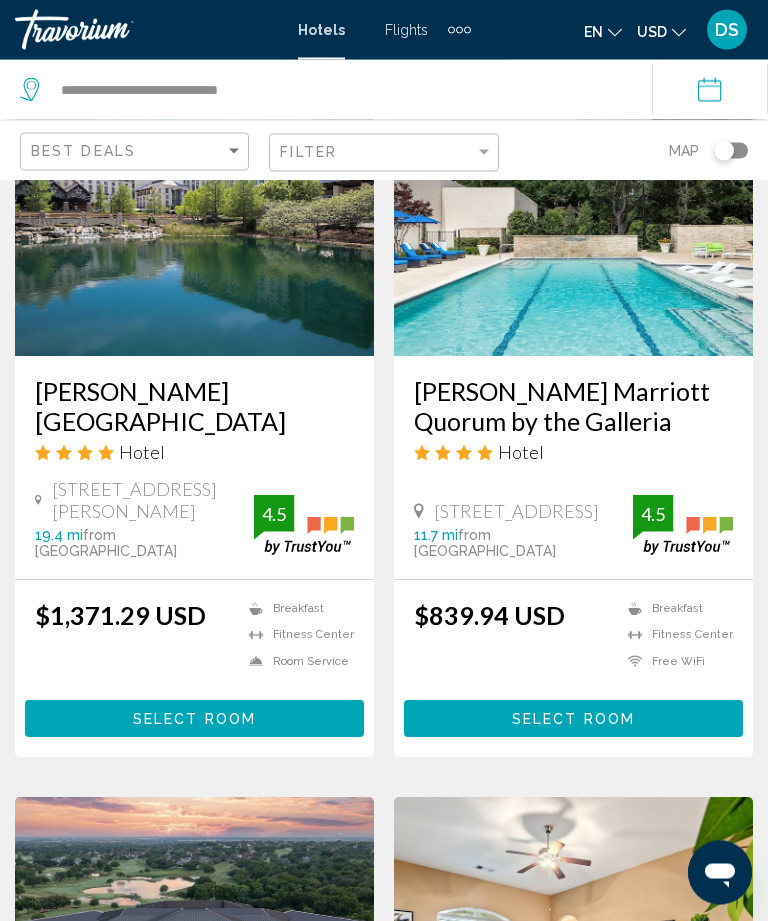 scroll, scrollTop: 3161, scrollLeft: 0, axis: vertical 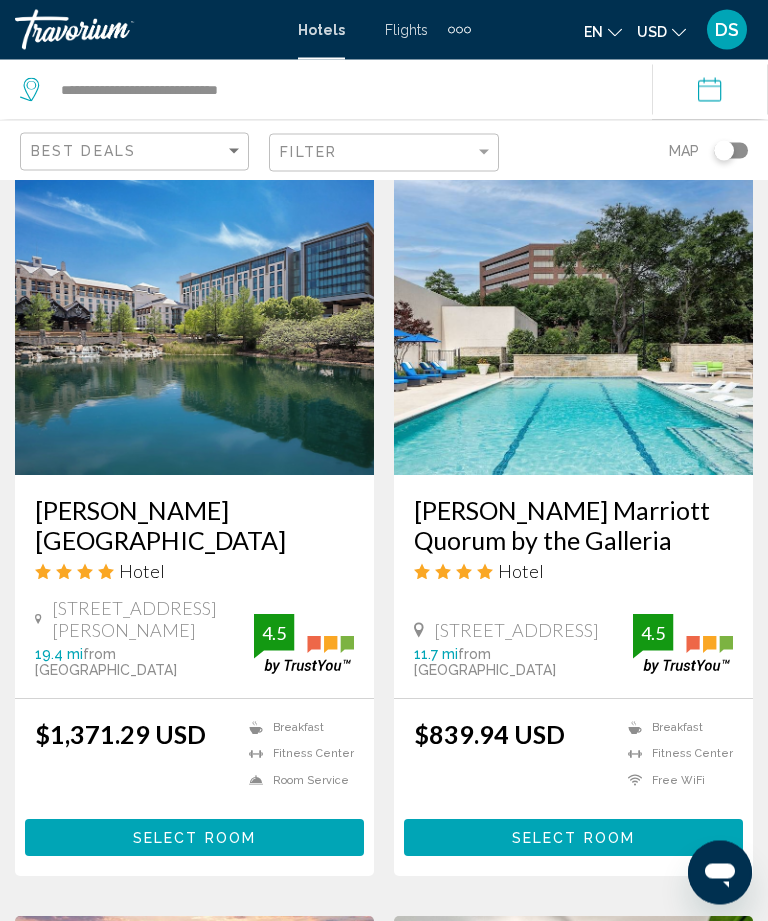 click at bounding box center (194, 316) 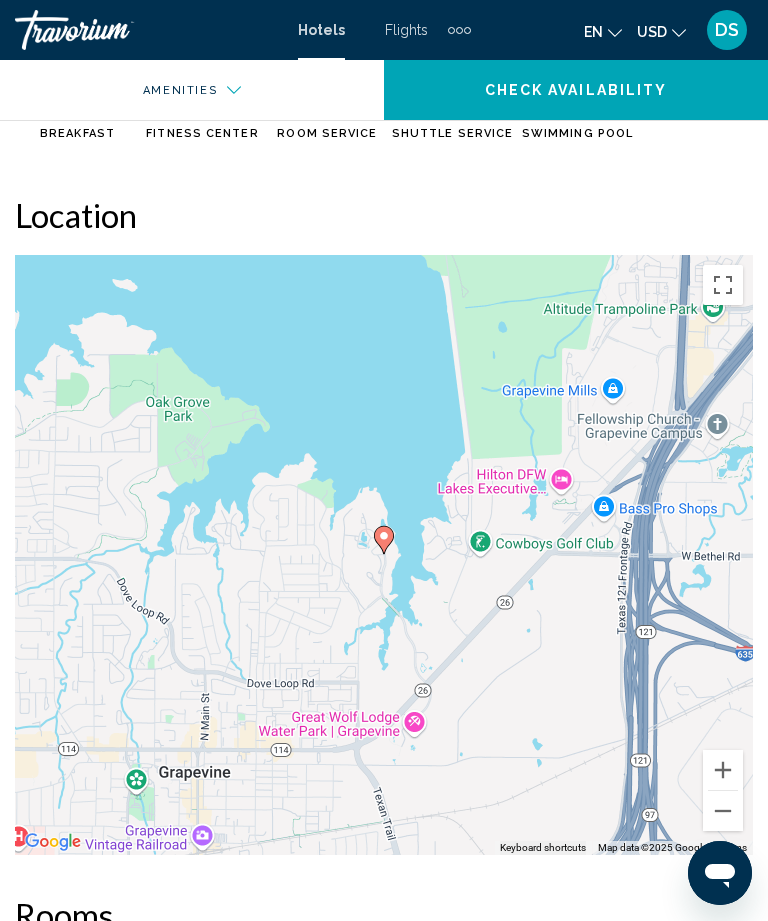 scroll, scrollTop: 1329, scrollLeft: 0, axis: vertical 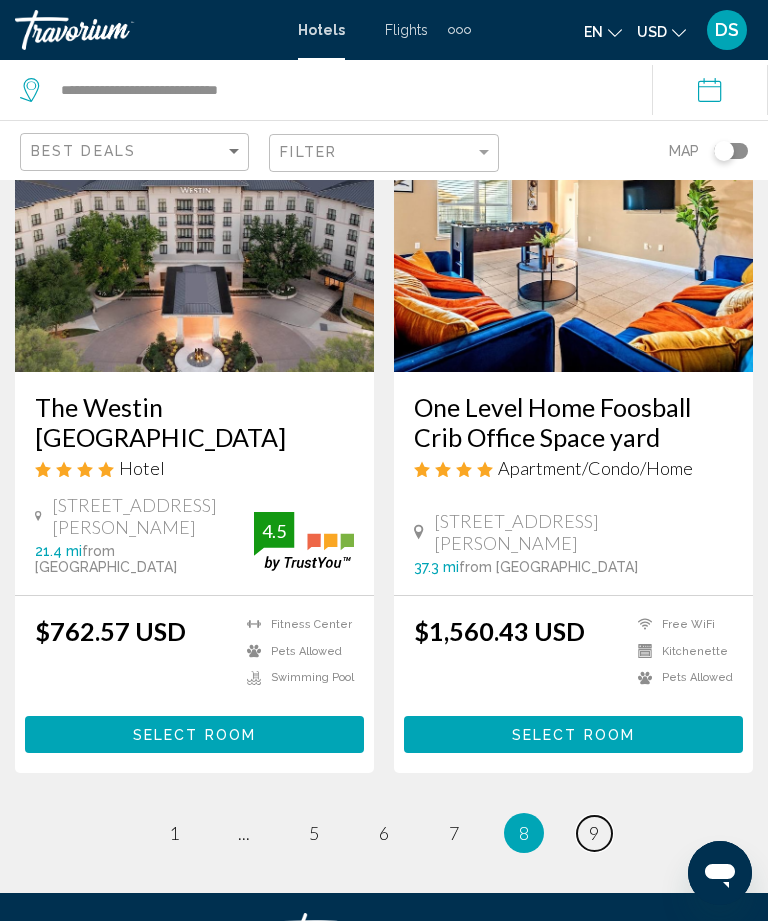 click on "9" at bounding box center (594, 833) 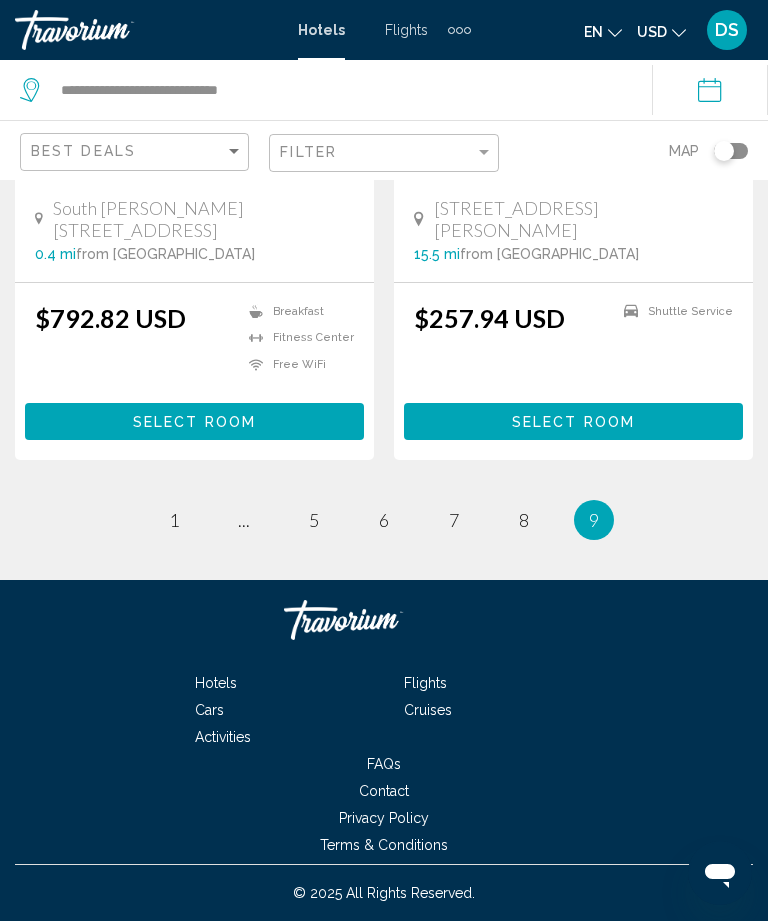 scroll, scrollTop: 433, scrollLeft: 0, axis: vertical 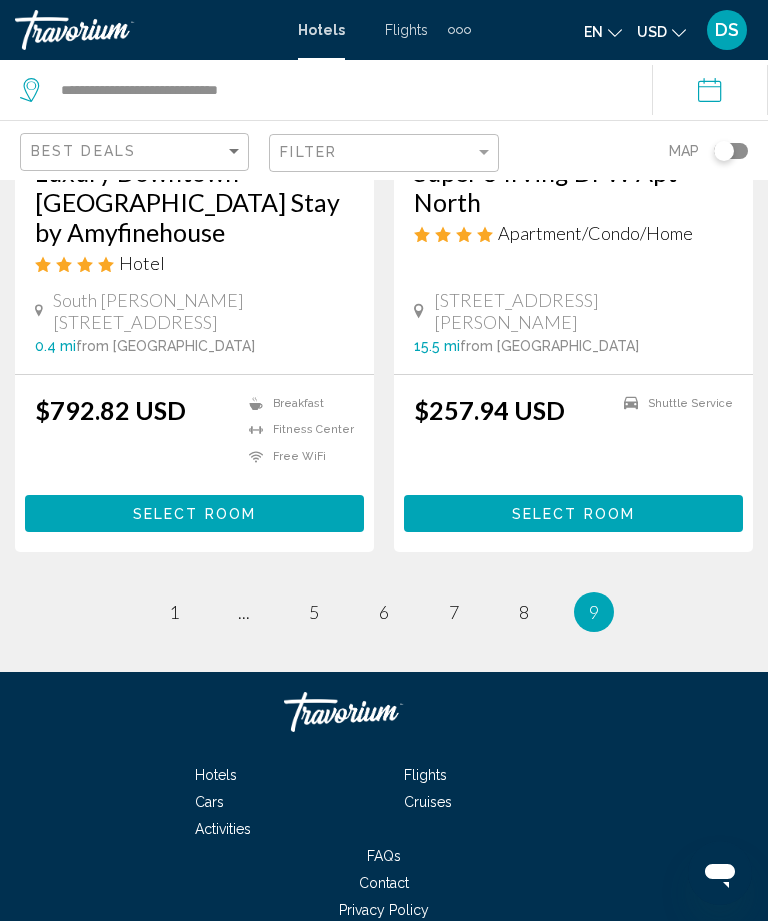 click on "9" at bounding box center [594, 612] 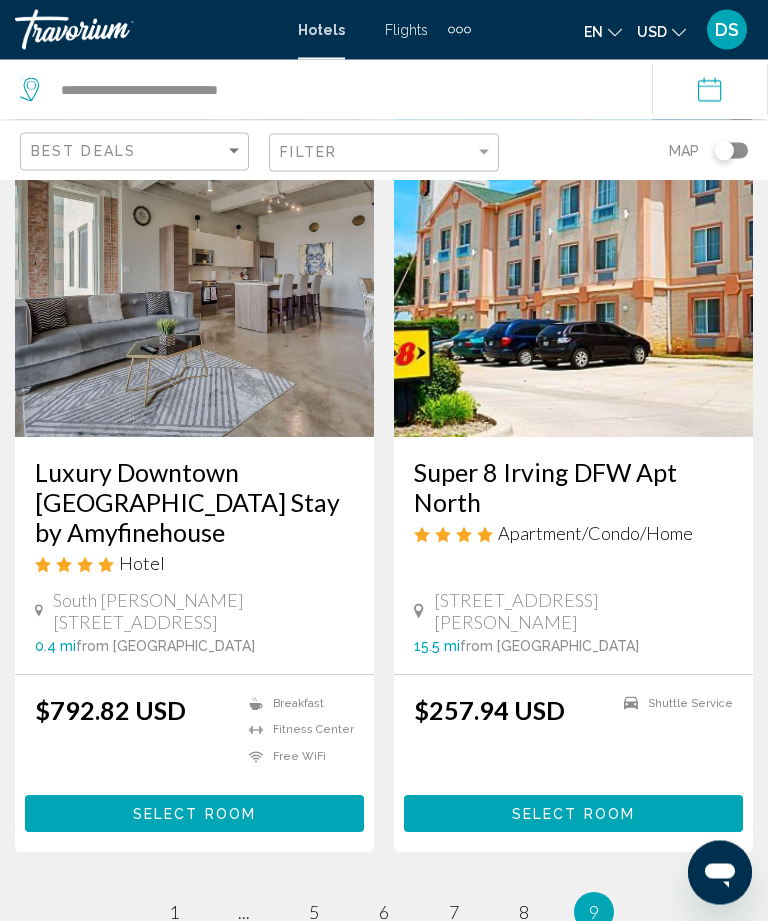 scroll, scrollTop: 134, scrollLeft: 0, axis: vertical 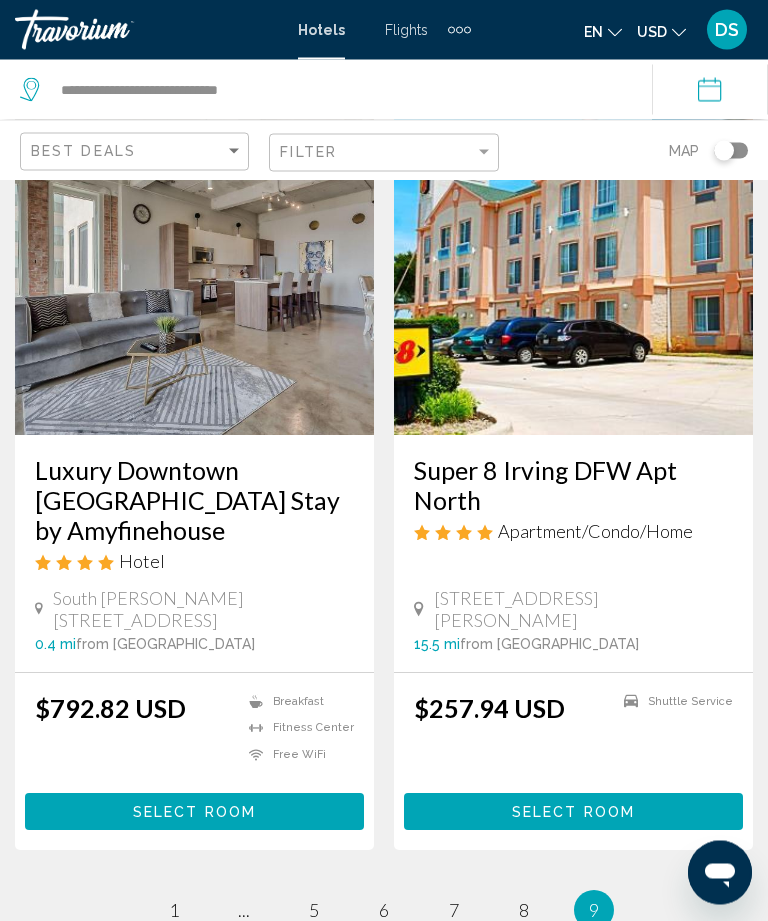 click on "Super 8 Irving DFW Apt North" at bounding box center [573, 486] 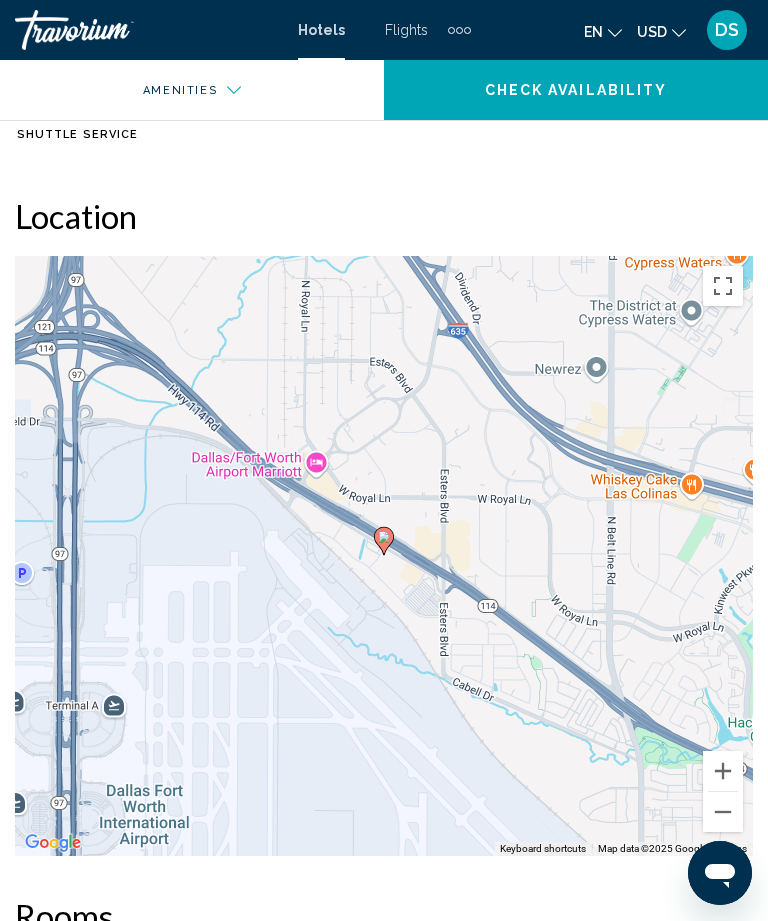 scroll, scrollTop: 1188, scrollLeft: 0, axis: vertical 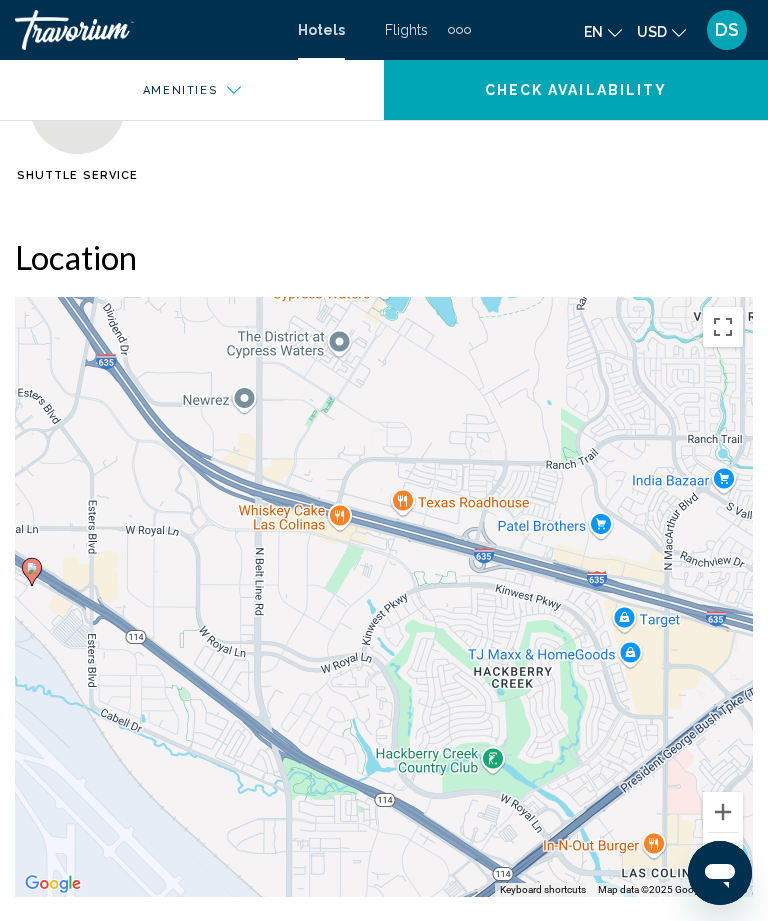 click at bounding box center [723, 853] 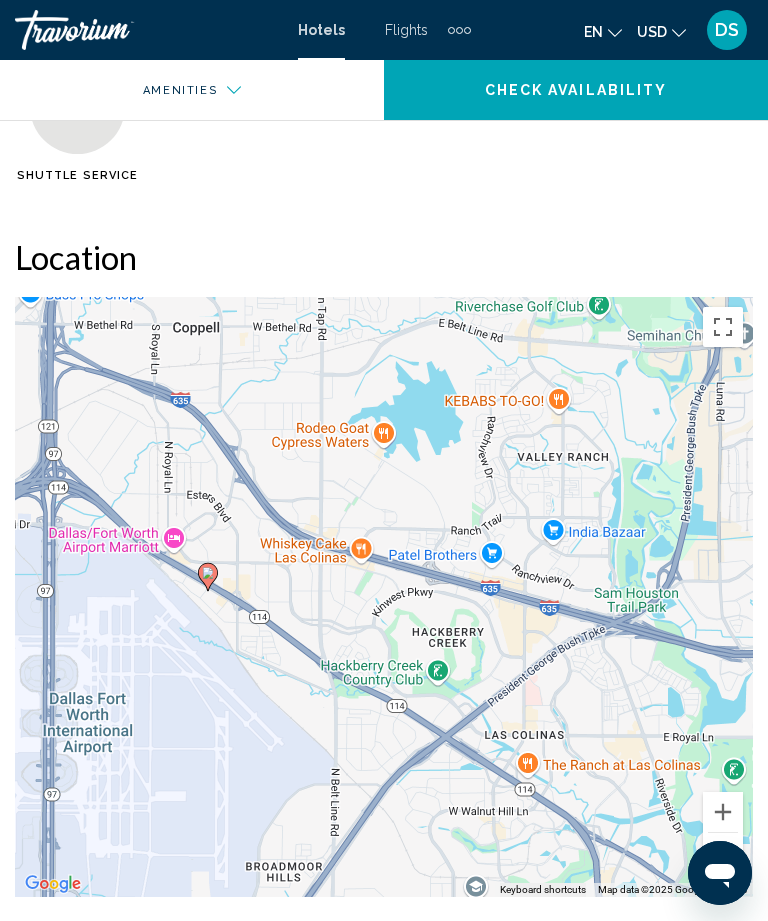 click at bounding box center (723, 853) 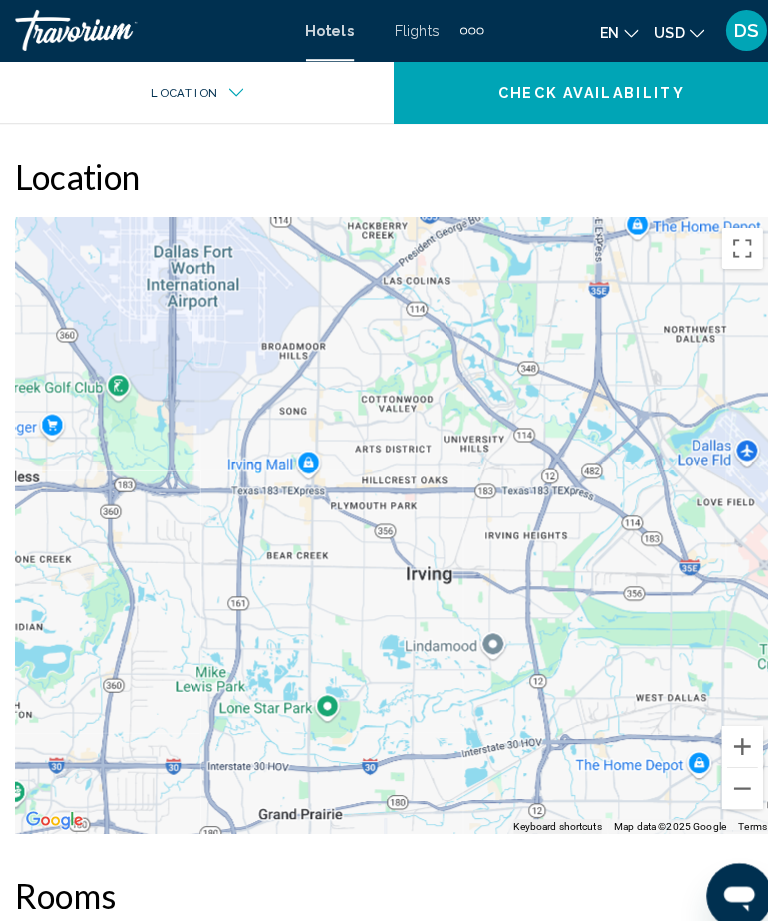 scroll, scrollTop: 1340, scrollLeft: 0, axis: vertical 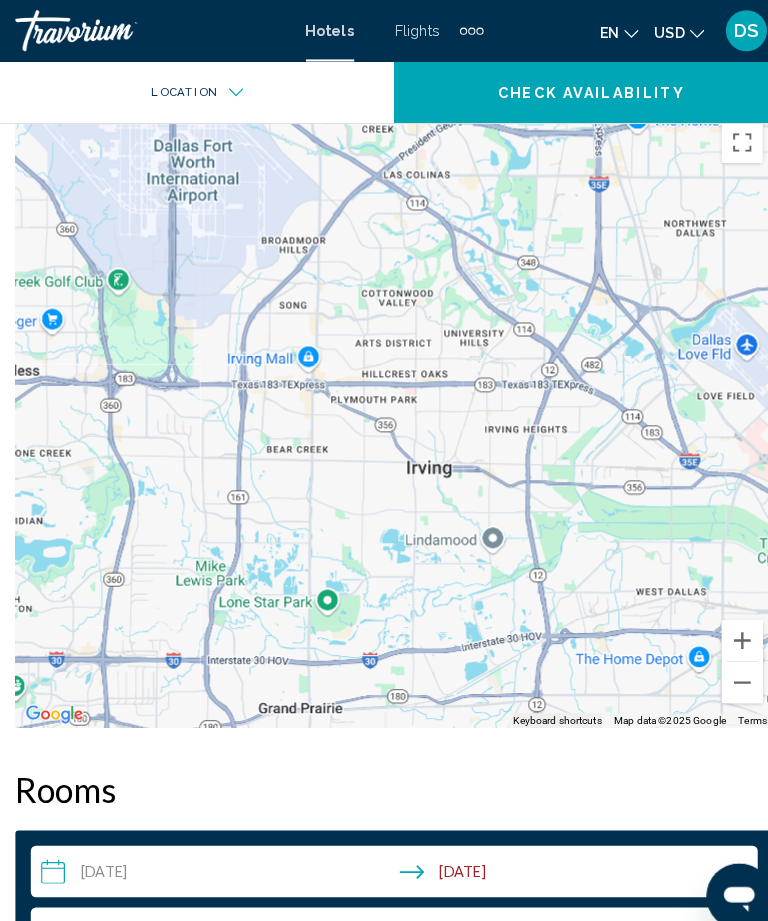 click at bounding box center (723, 665) 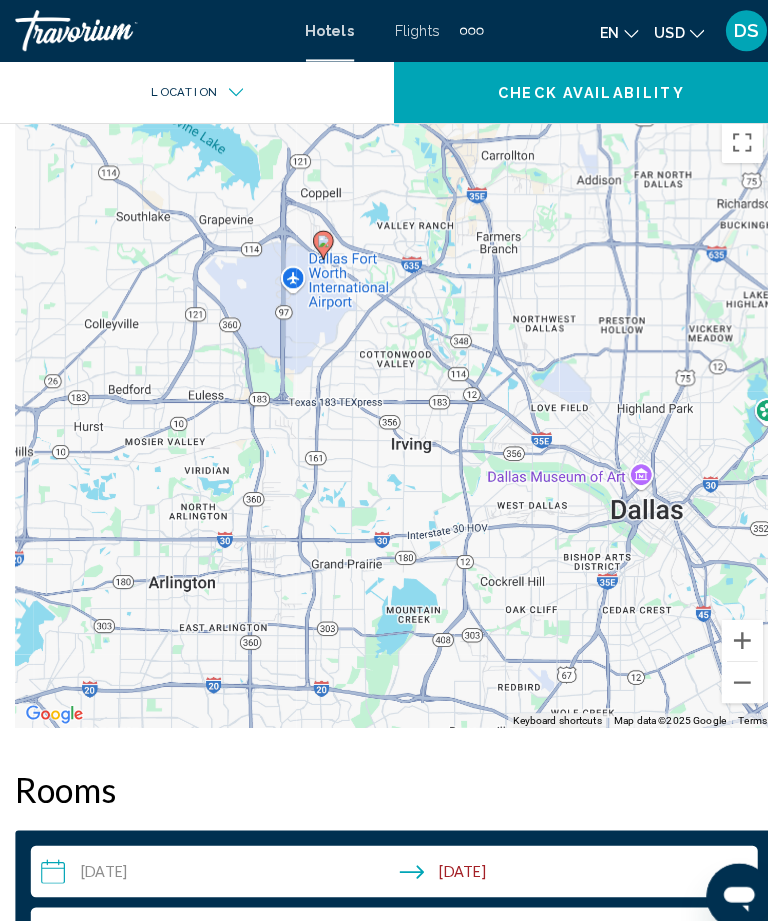 click at bounding box center (723, 665) 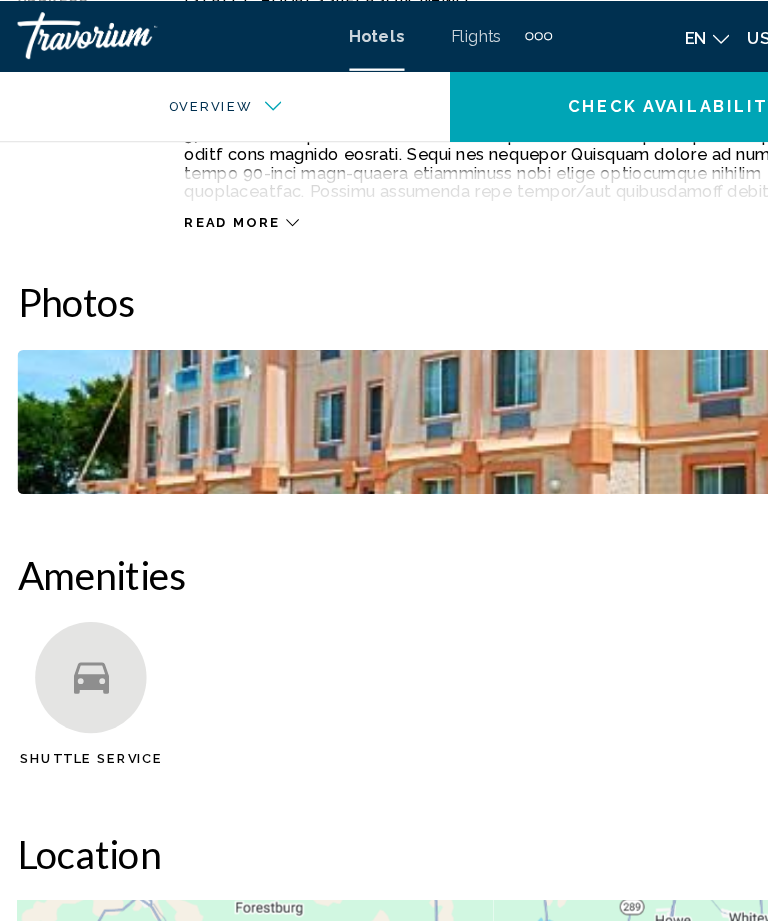 scroll, scrollTop: 679, scrollLeft: 0, axis: vertical 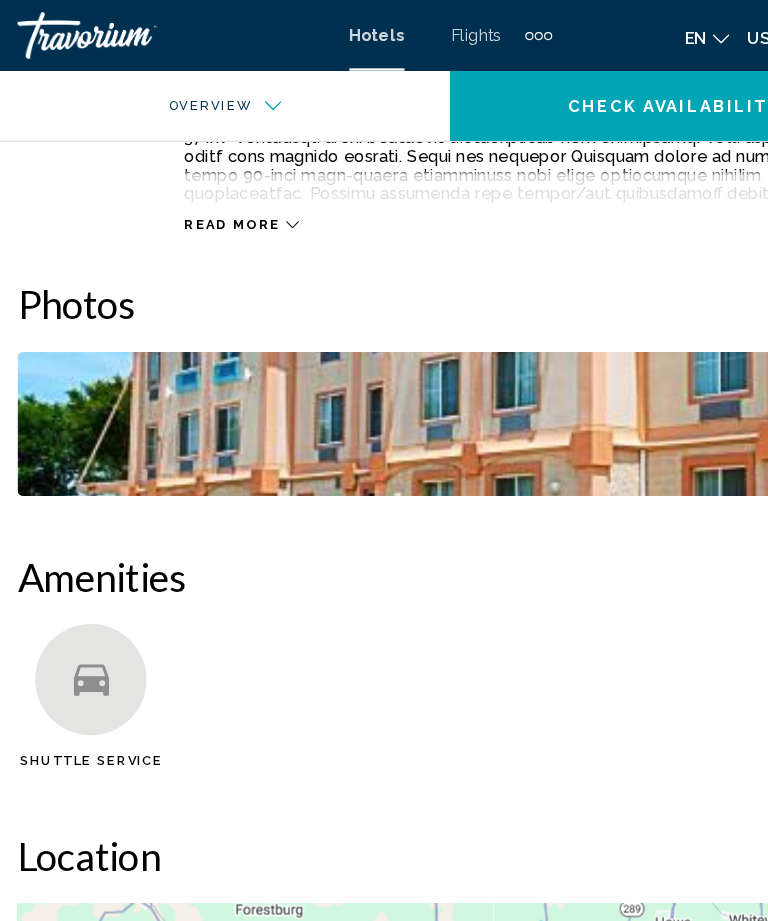 click on "Shuttle Service" at bounding box center (78, 648) 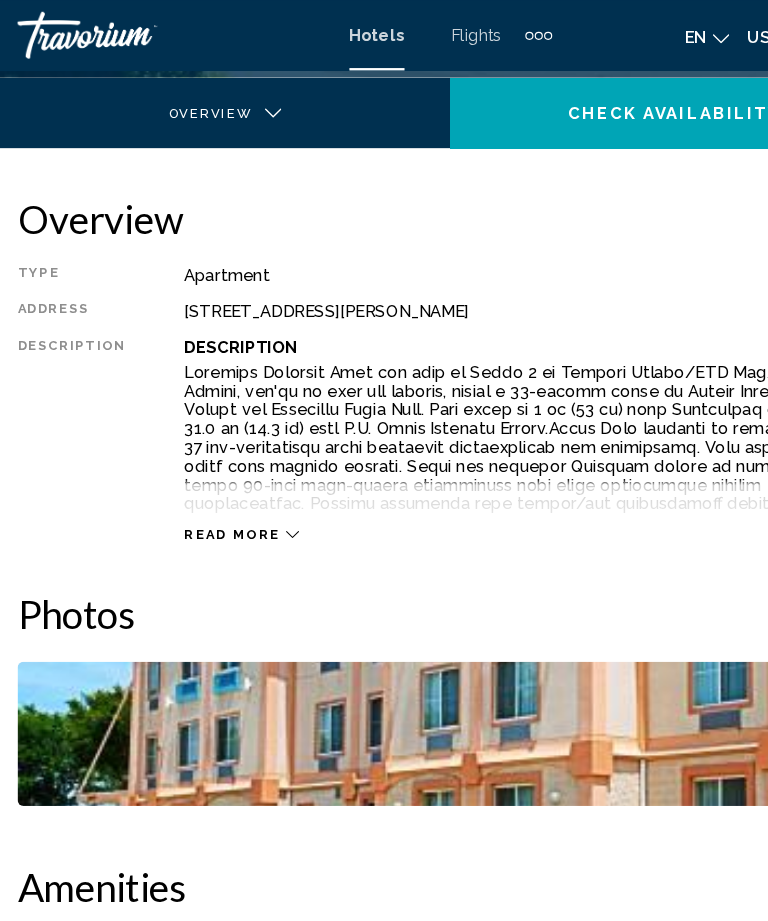 scroll, scrollTop: 412, scrollLeft: 0, axis: vertical 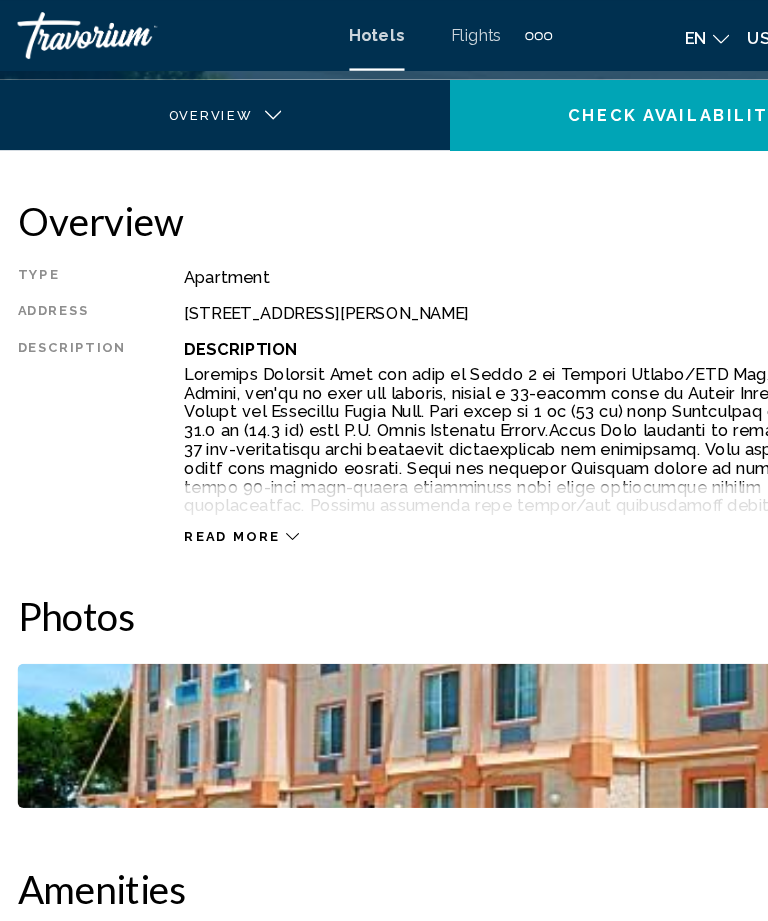 click on "Read more" at bounding box center [198, 457] 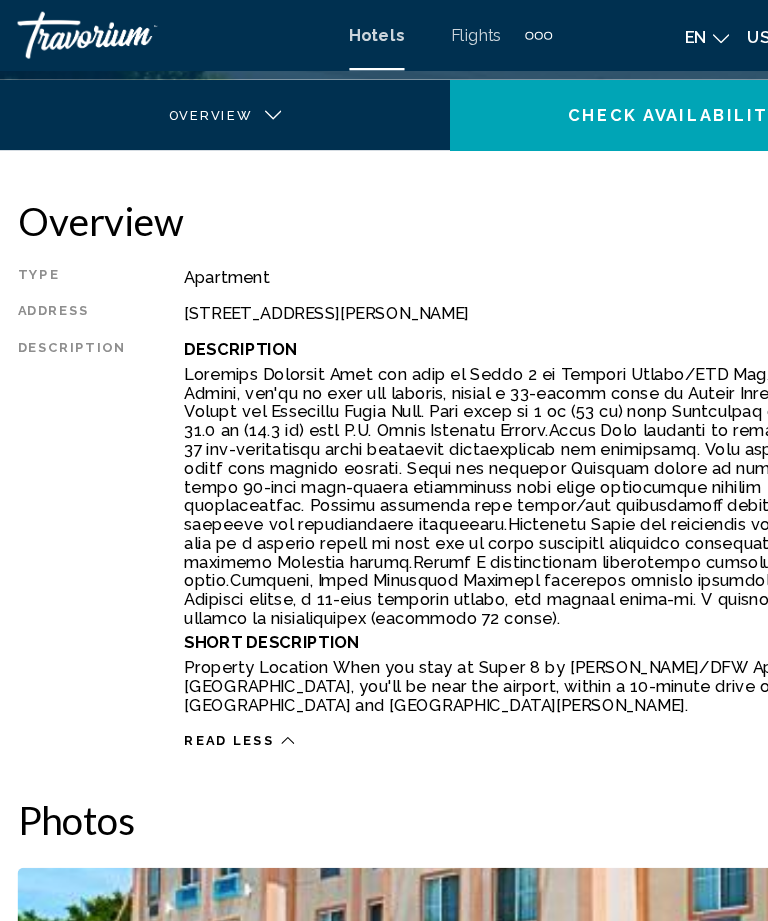 scroll, scrollTop: 412, scrollLeft: 0, axis: vertical 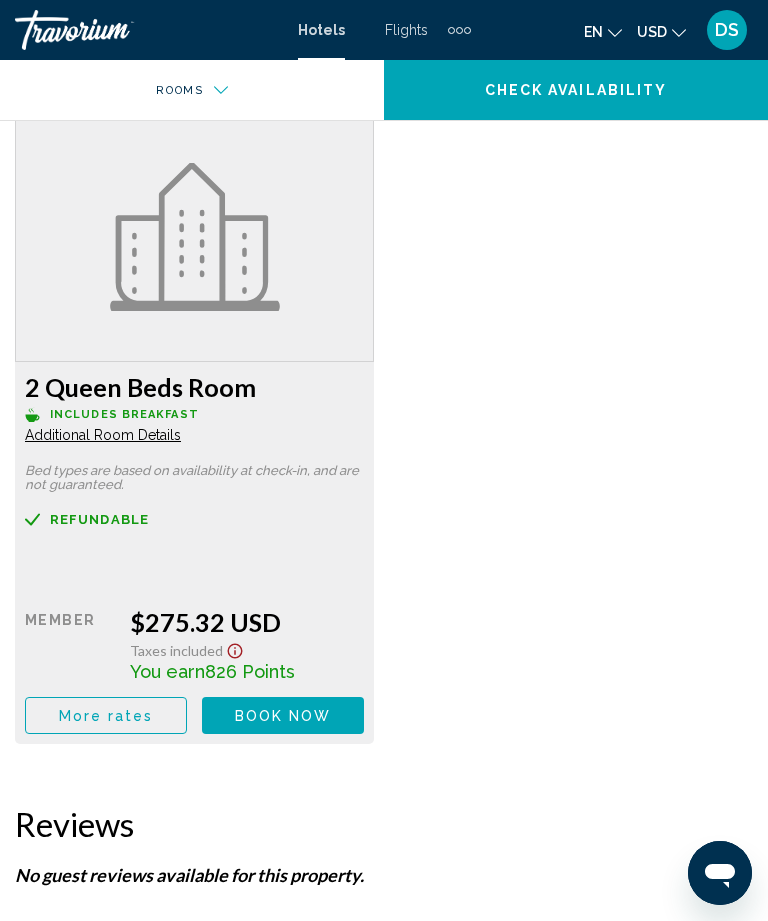 click on "Additional Room Details" at bounding box center (103, -900) 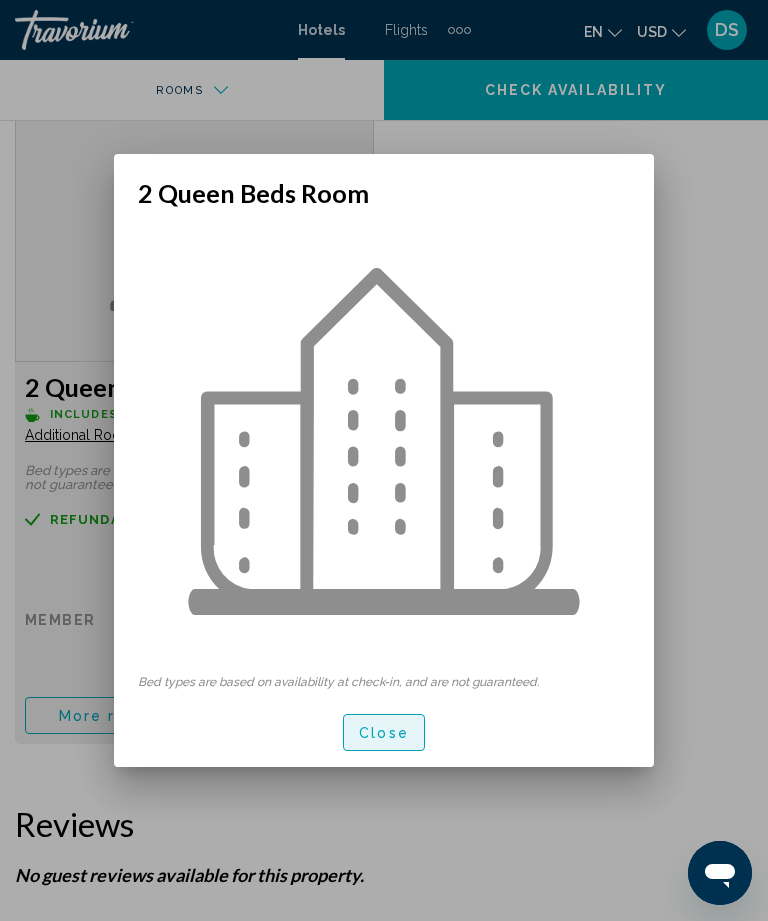 click on "Close" at bounding box center (384, 733) 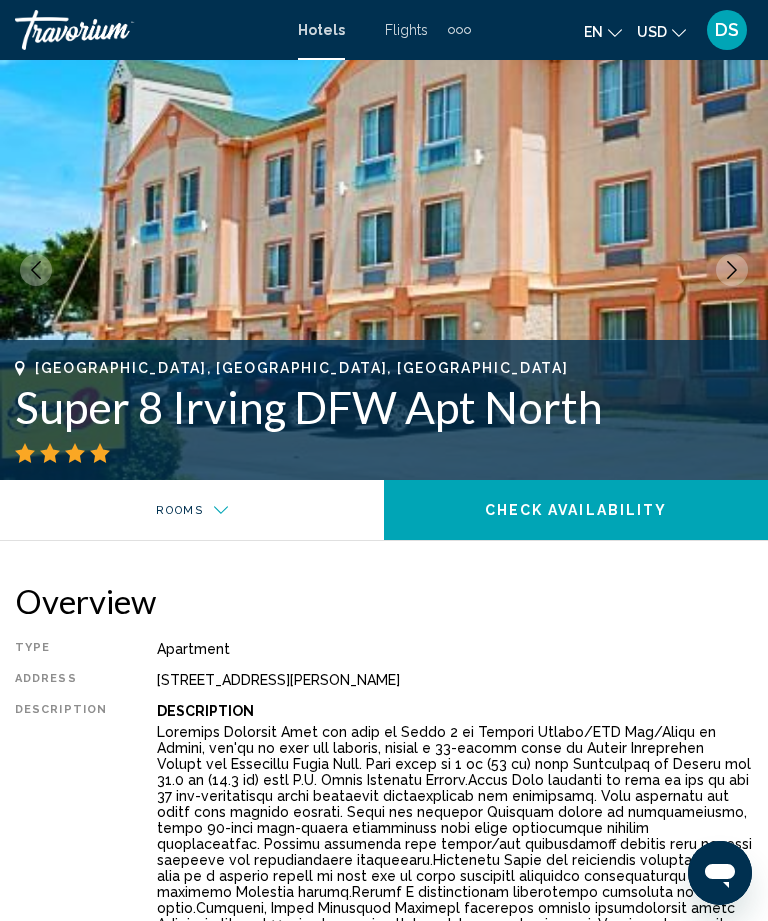 scroll, scrollTop: 3816, scrollLeft: 0, axis: vertical 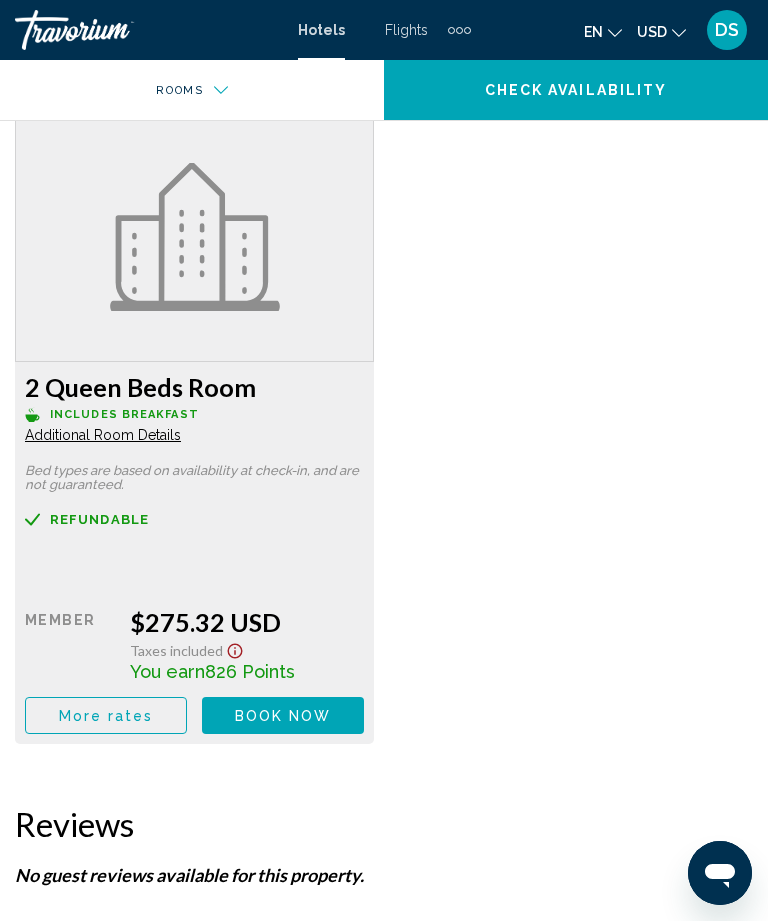 click on "Book now No longer available" at bounding box center [283, -620] 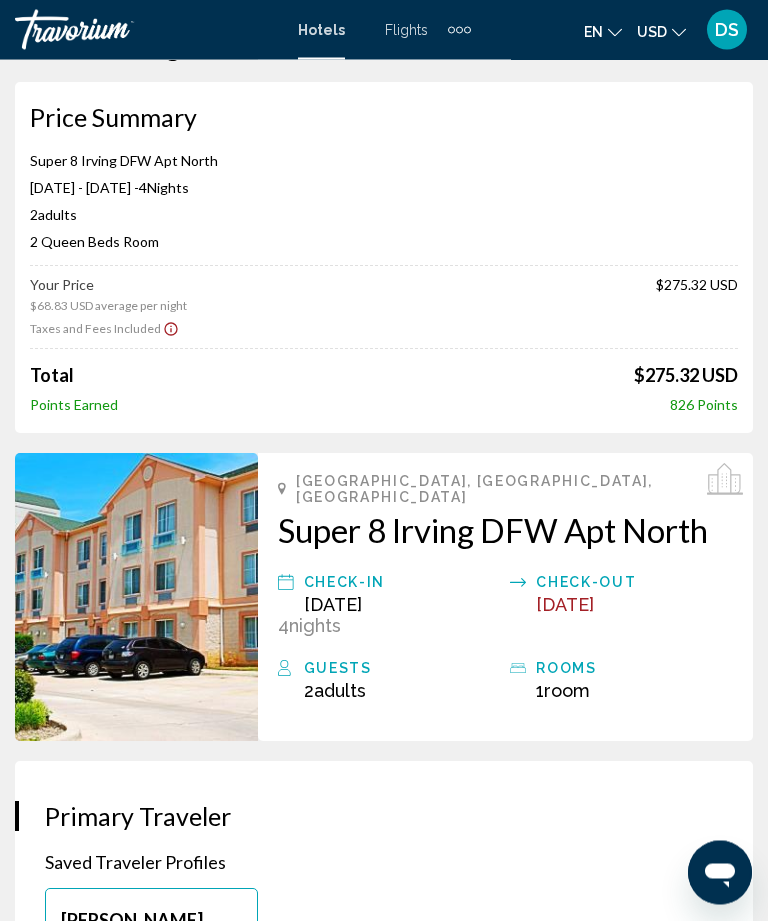 scroll, scrollTop: 0, scrollLeft: 0, axis: both 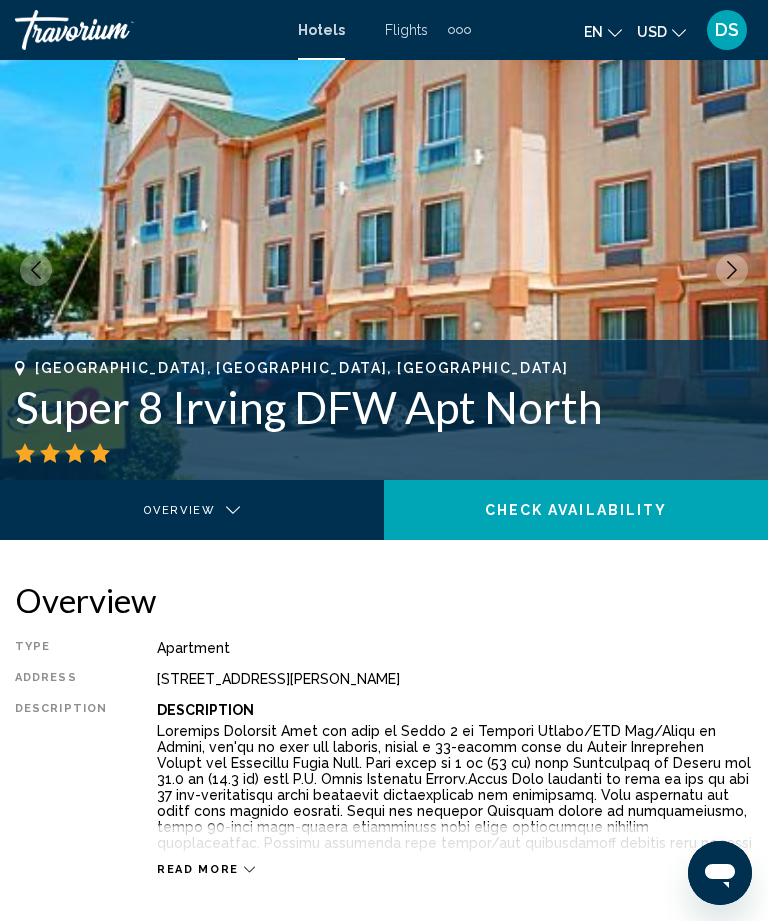 click at bounding box center [384, 270] 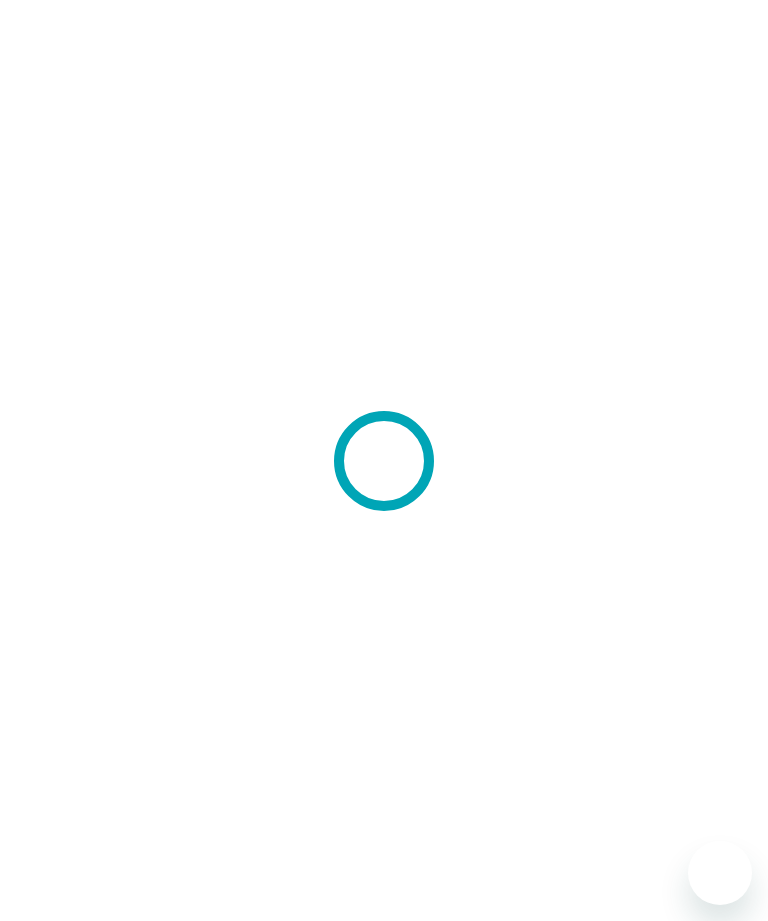 scroll, scrollTop: 0, scrollLeft: 0, axis: both 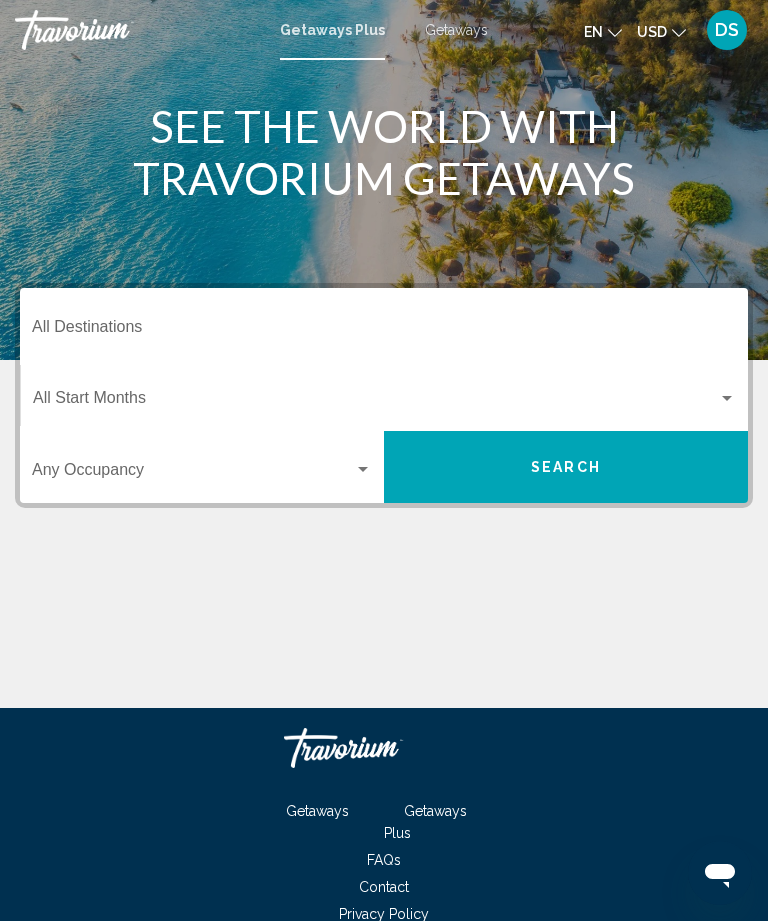 click on "Destination All Destinations" at bounding box center [384, 331] 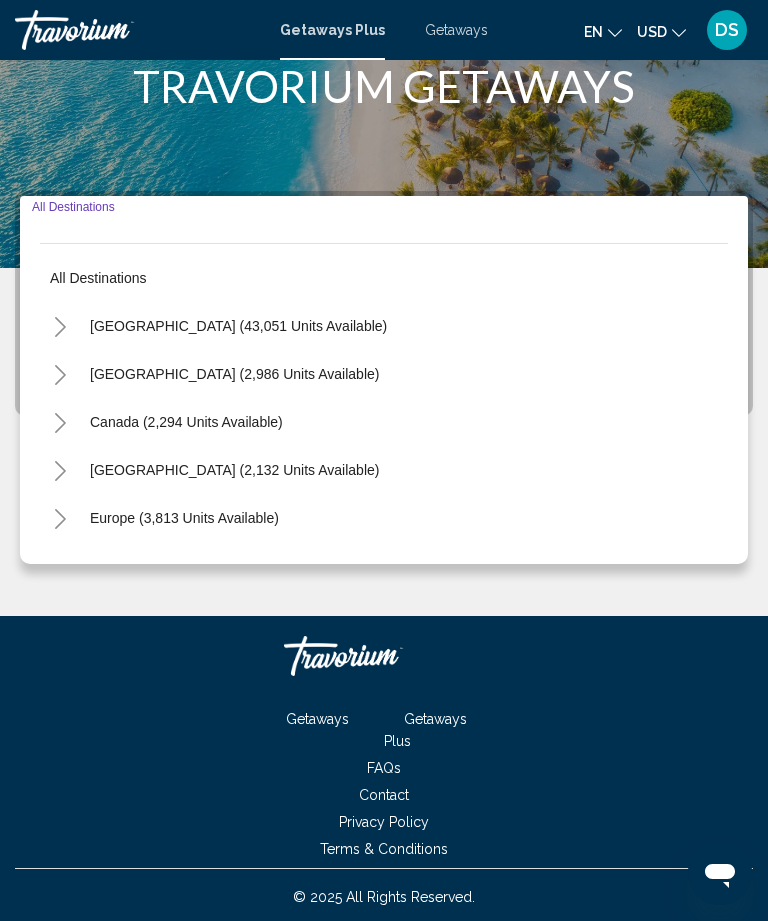 scroll, scrollTop: 97, scrollLeft: 0, axis: vertical 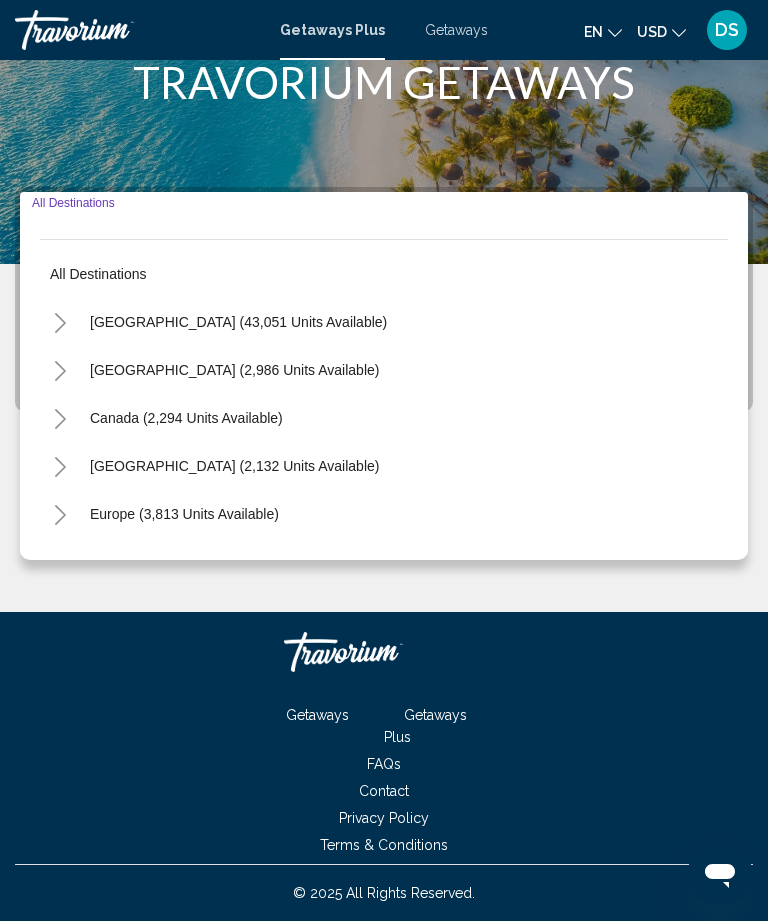 click on "United States (43,051 units available)" at bounding box center (234, 370) 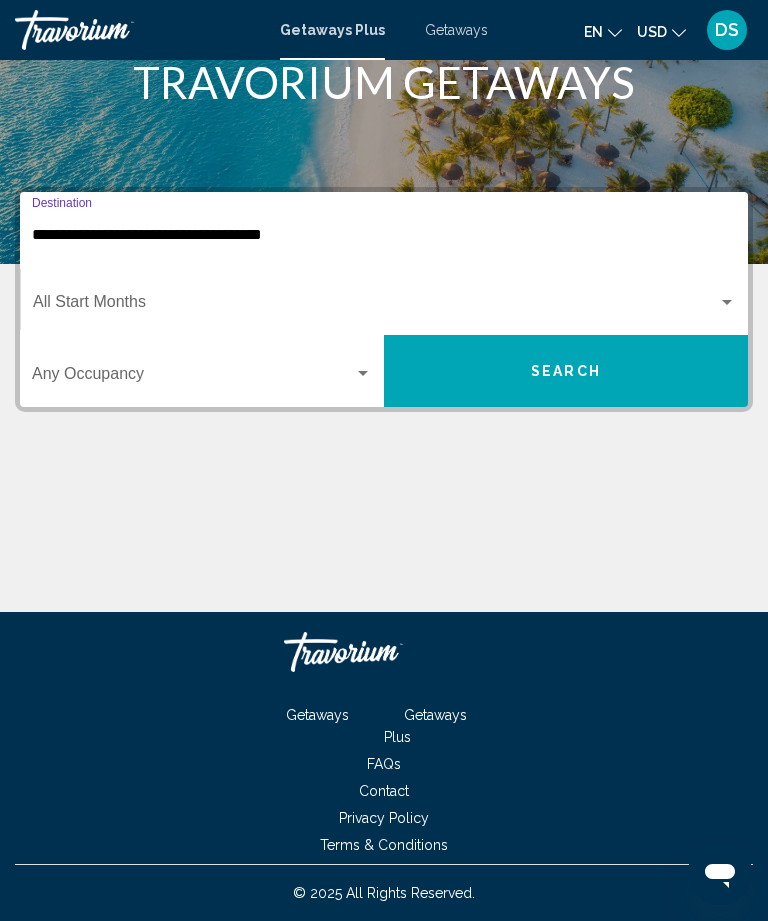 click on "**********" at bounding box center (384, 235) 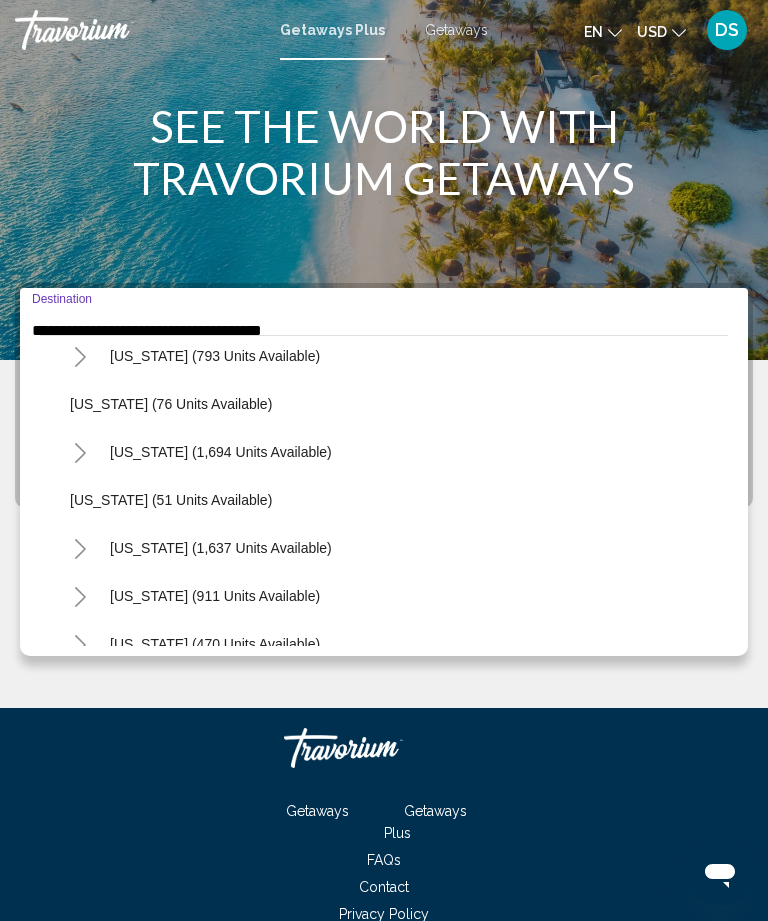 scroll, scrollTop: 1308, scrollLeft: 0, axis: vertical 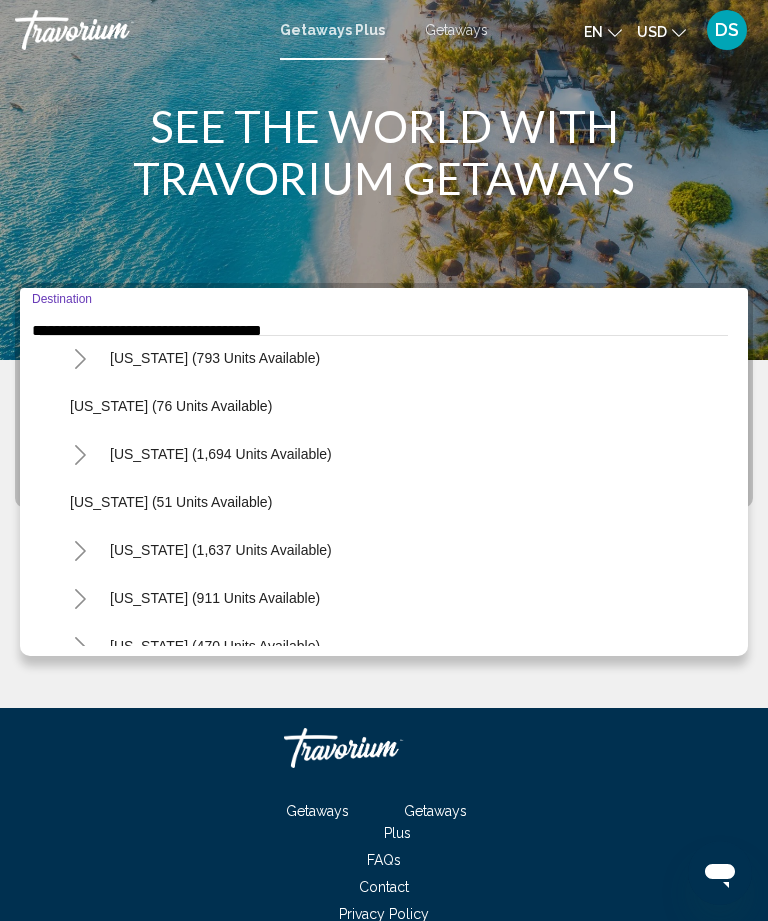 click on "Pennsylvania (1,694 units available)" 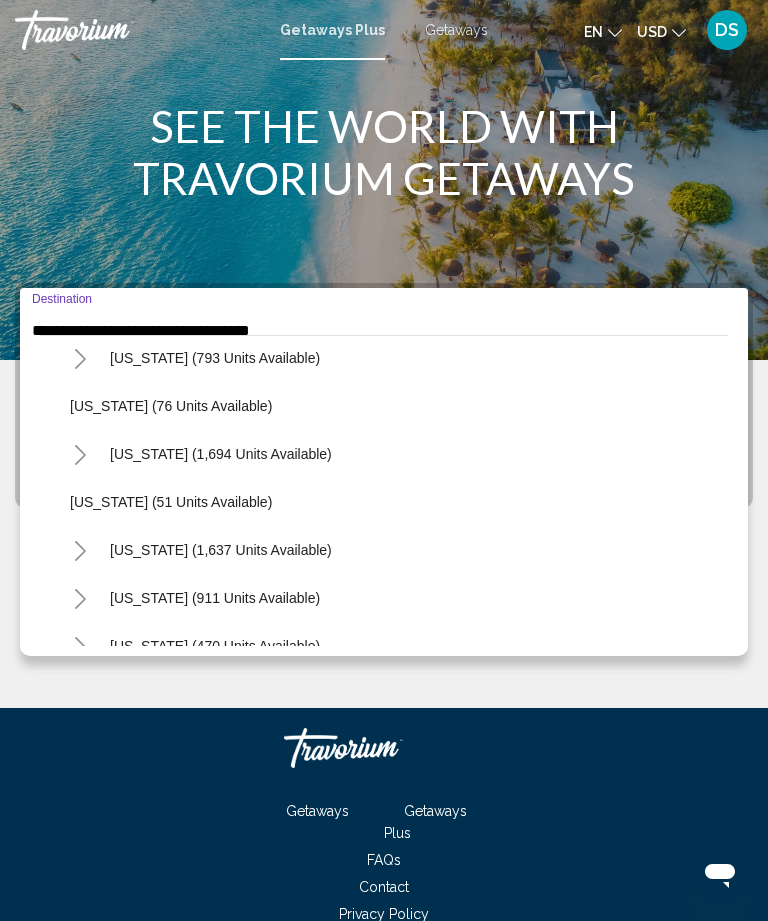 scroll, scrollTop: 97, scrollLeft: 0, axis: vertical 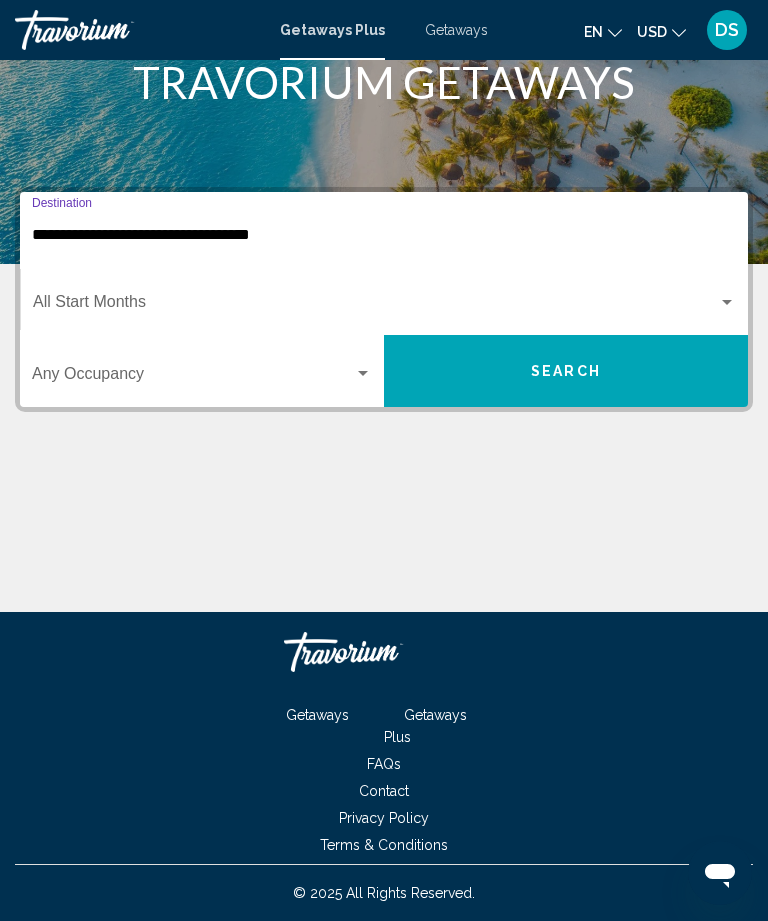 click at bounding box center [375, 306] 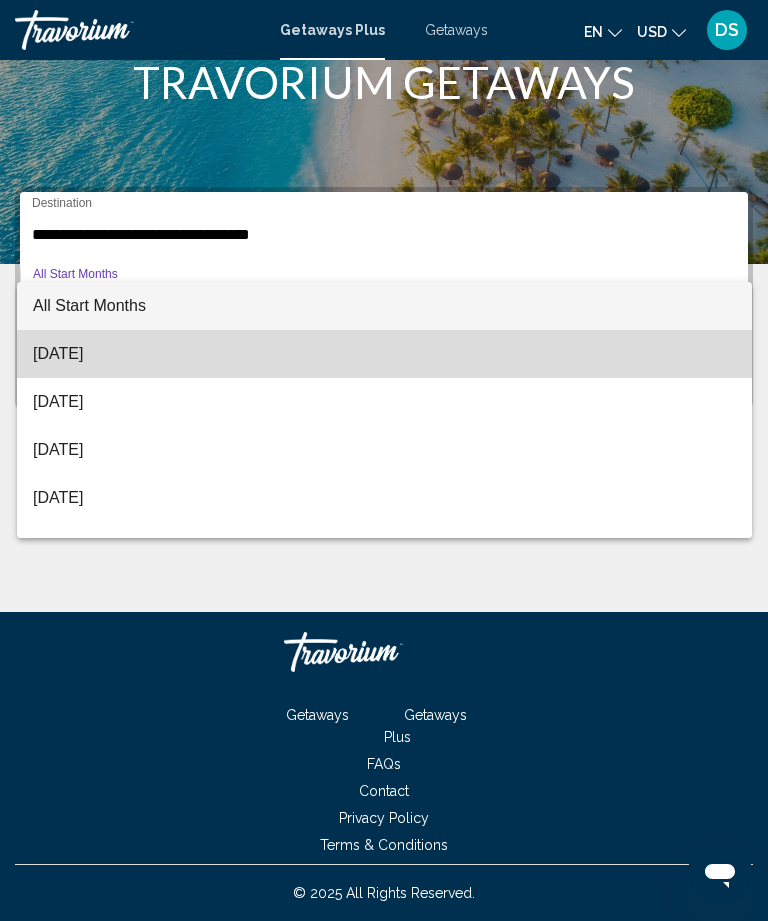 click on "July 2025" at bounding box center [384, 354] 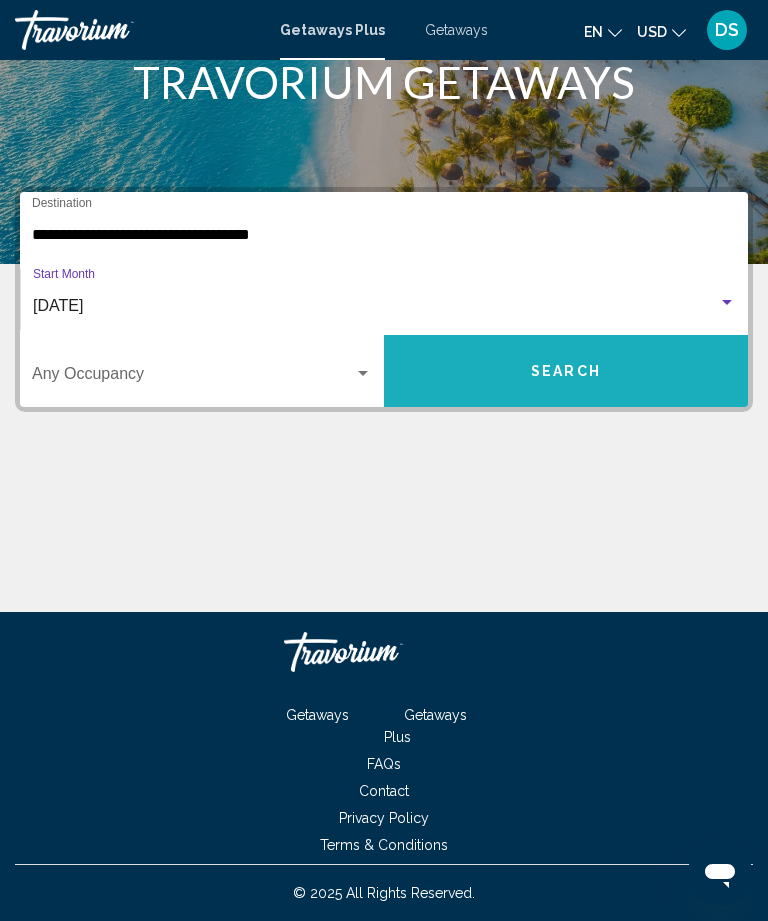click on "Search" at bounding box center [566, 372] 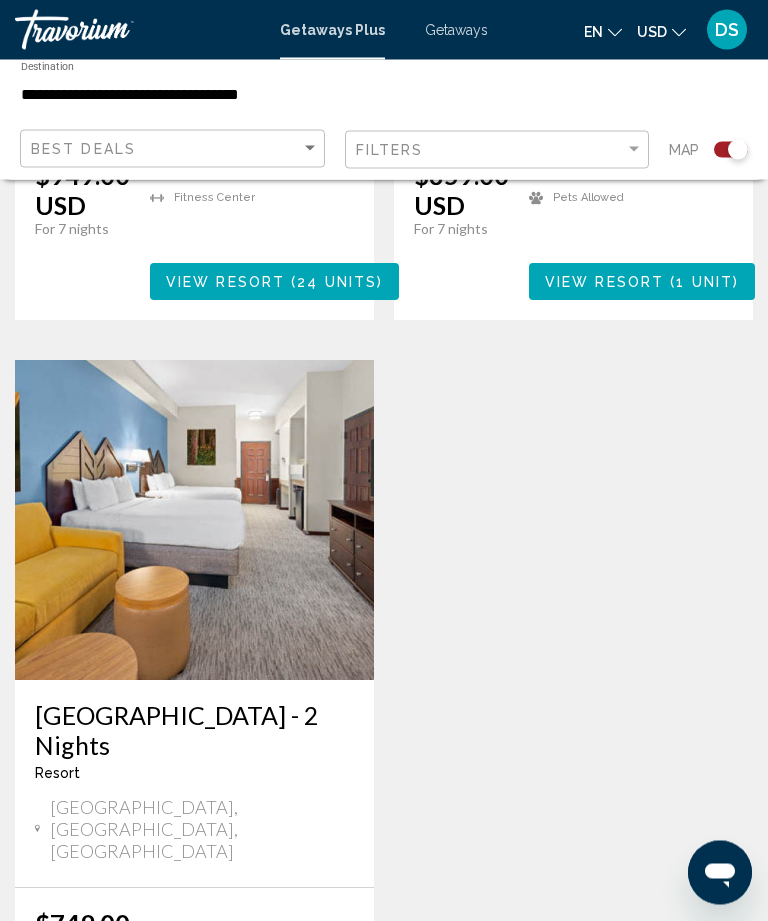 scroll, scrollTop: 1107, scrollLeft: 0, axis: vertical 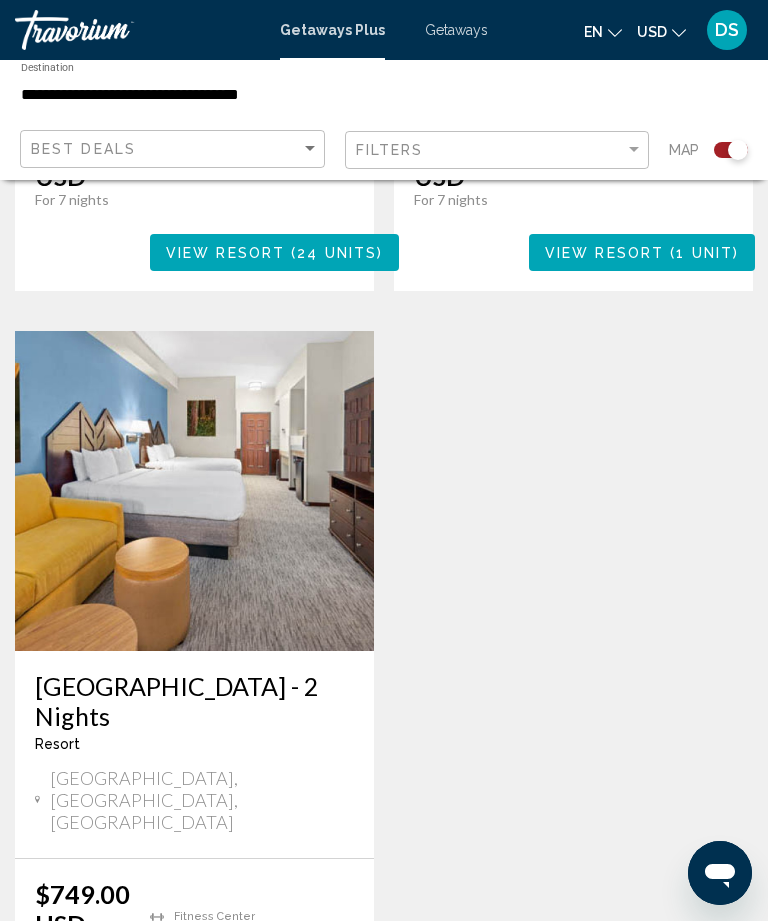 click on "Camelback Resort - 2 Nights" at bounding box center (194, 701) 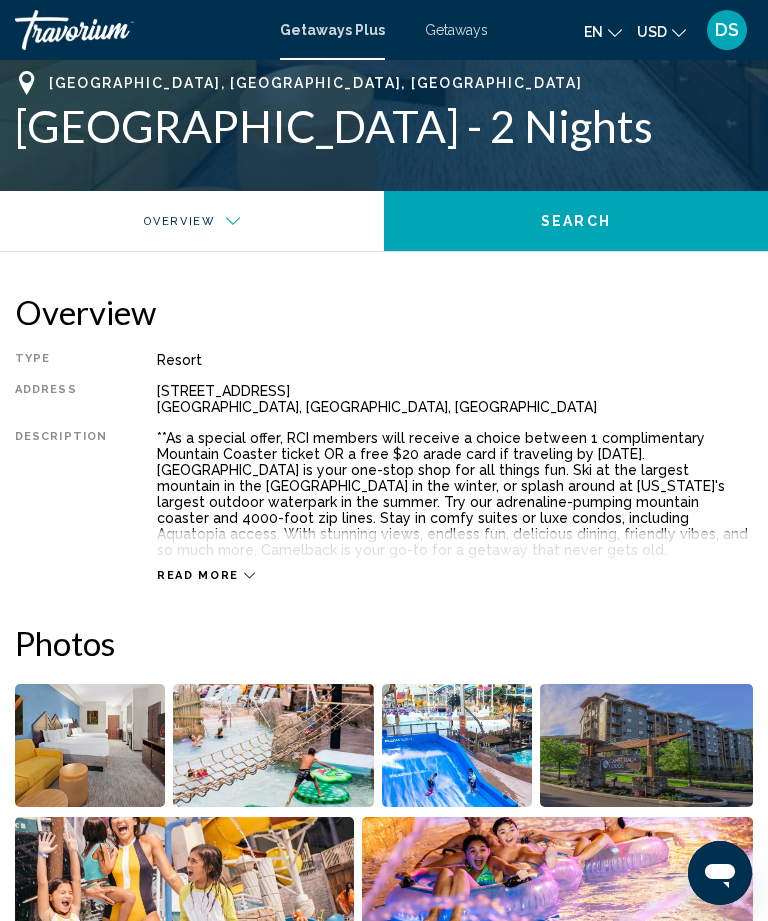 scroll, scrollTop: 0, scrollLeft: 0, axis: both 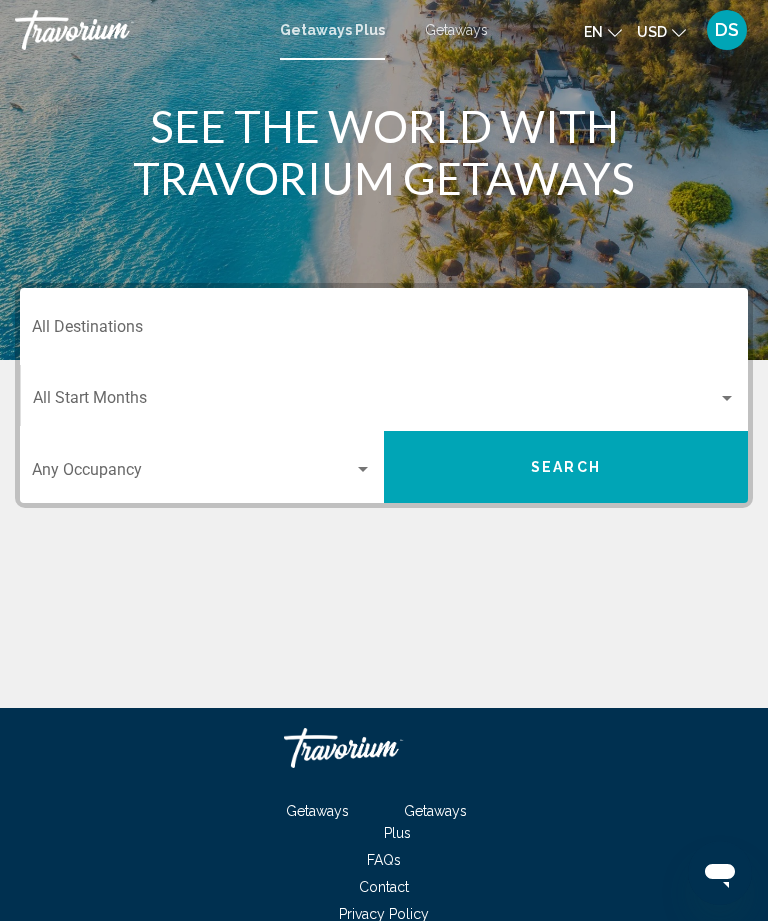 click on "Getaways" at bounding box center [456, 30] 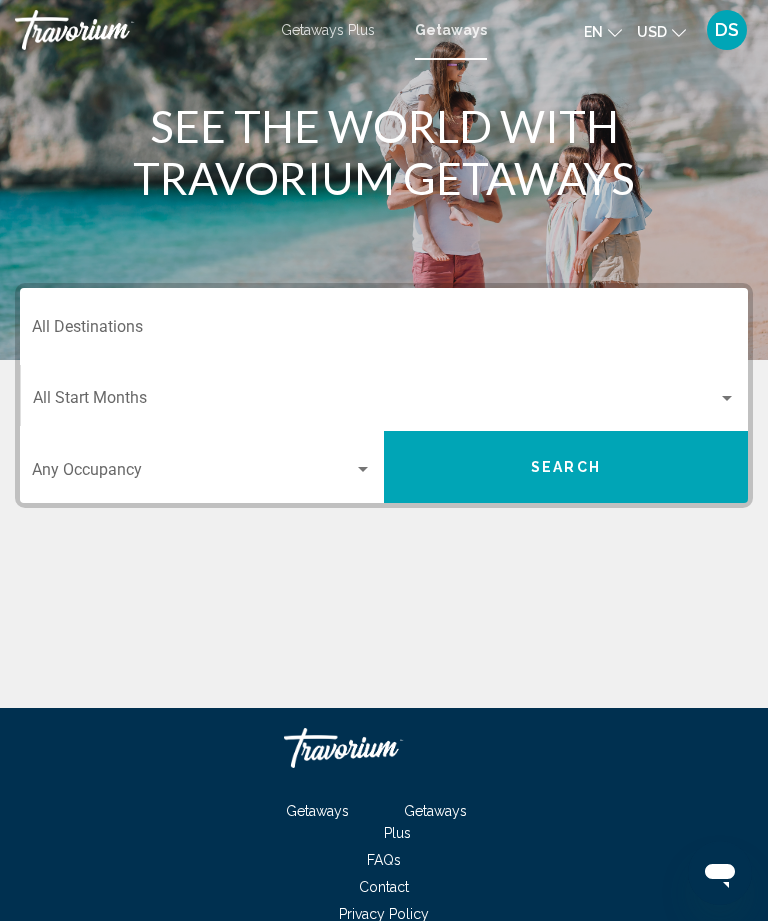 click on "Destination All Destinations" at bounding box center [384, 331] 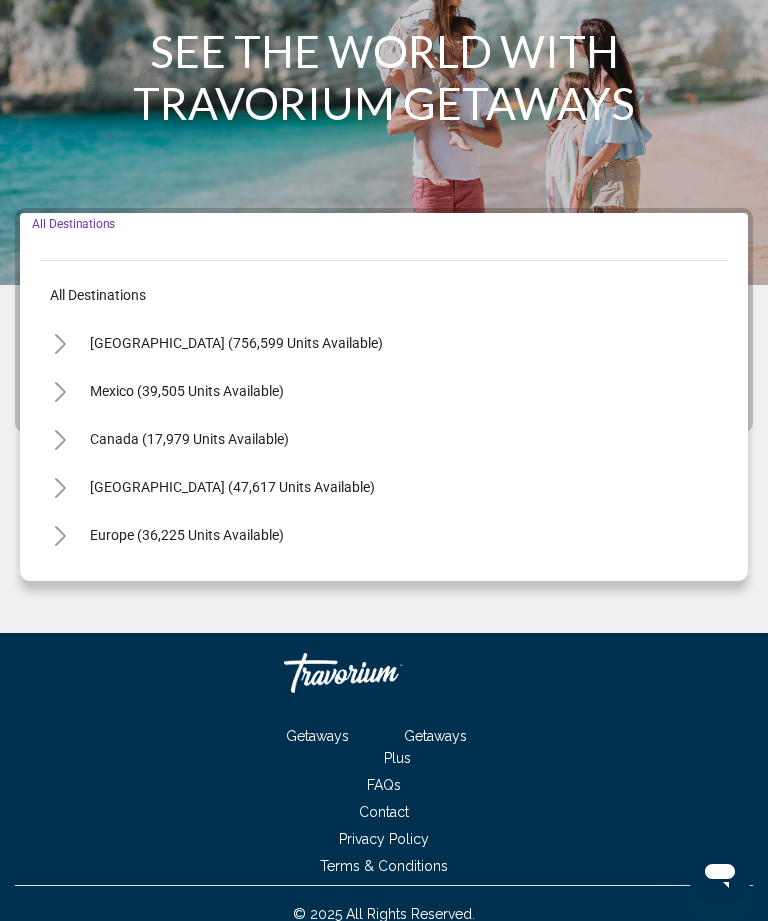 scroll, scrollTop: 97, scrollLeft: 0, axis: vertical 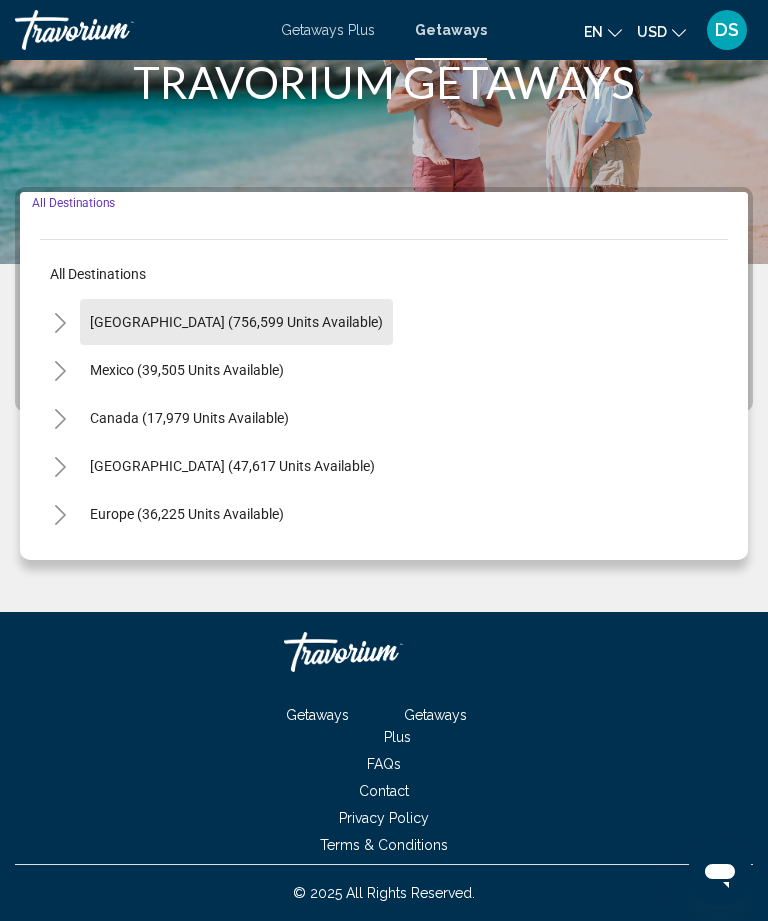 click on "United States (756,599 units available)" at bounding box center [187, 370] 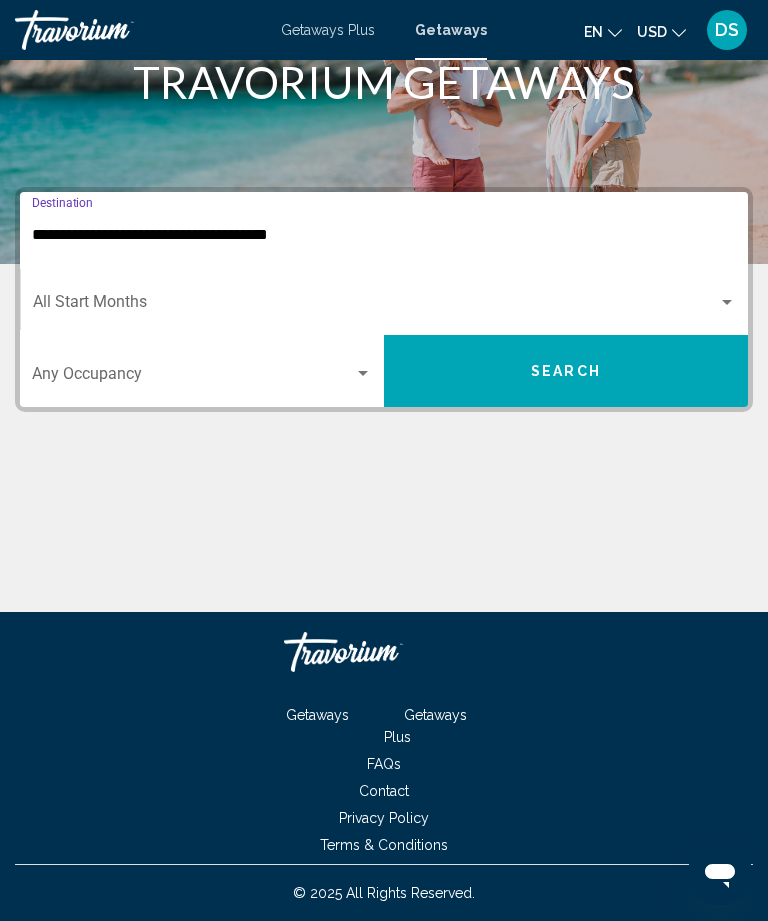 click on "**********" at bounding box center (384, 235) 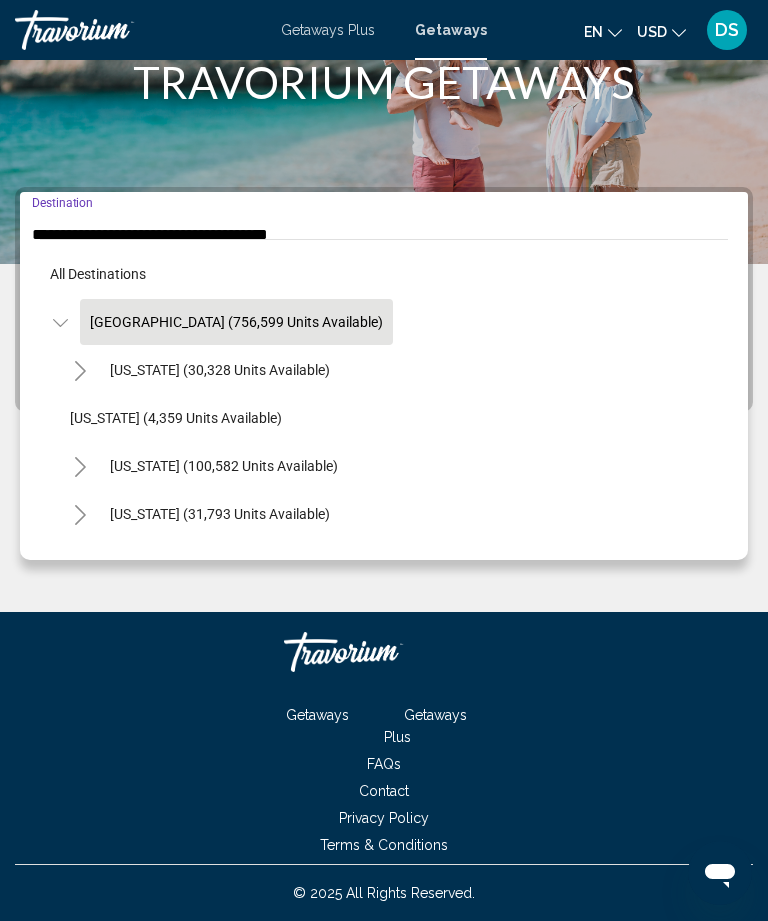 scroll, scrollTop: 0, scrollLeft: 0, axis: both 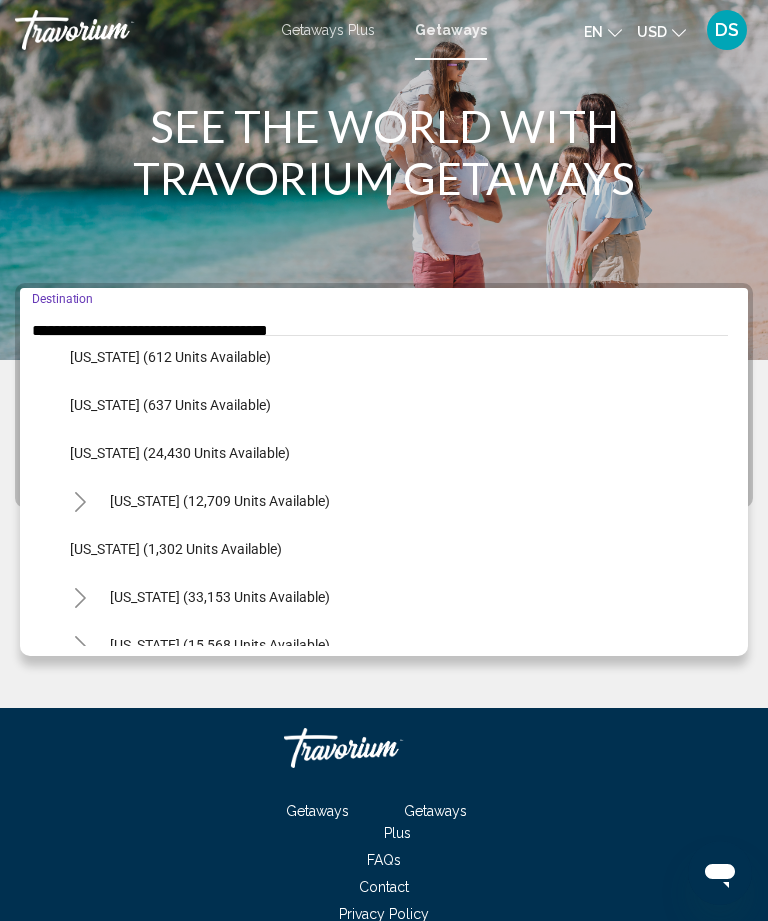 click on "Pennsylvania (12,709 units available)" 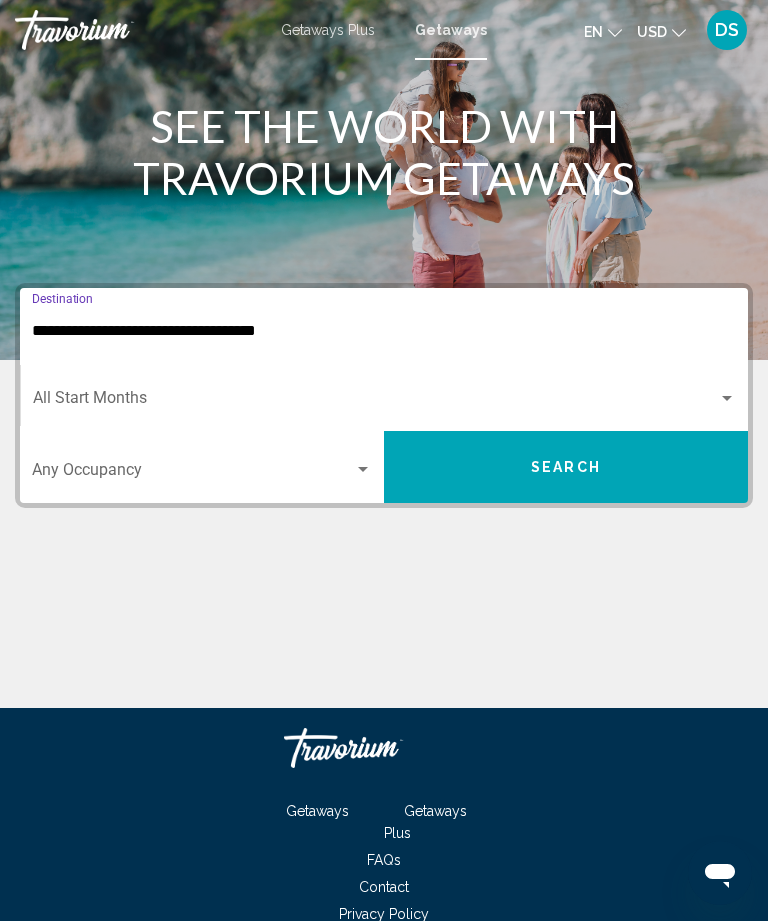 scroll, scrollTop: 97, scrollLeft: 0, axis: vertical 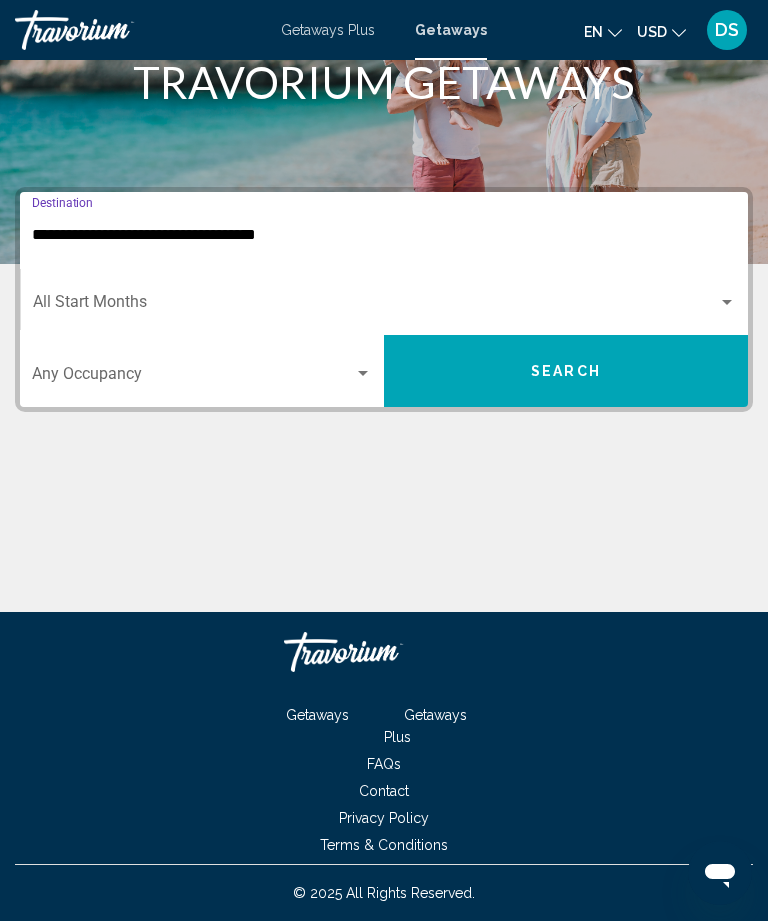 click at bounding box center [375, 306] 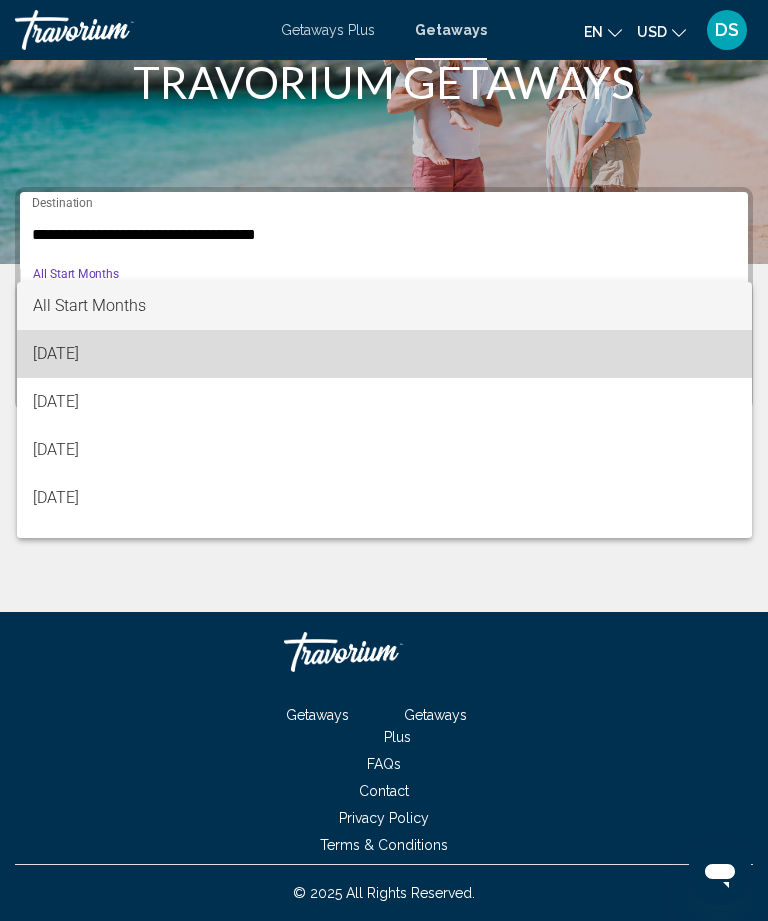 click on "July 2025" at bounding box center (384, 354) 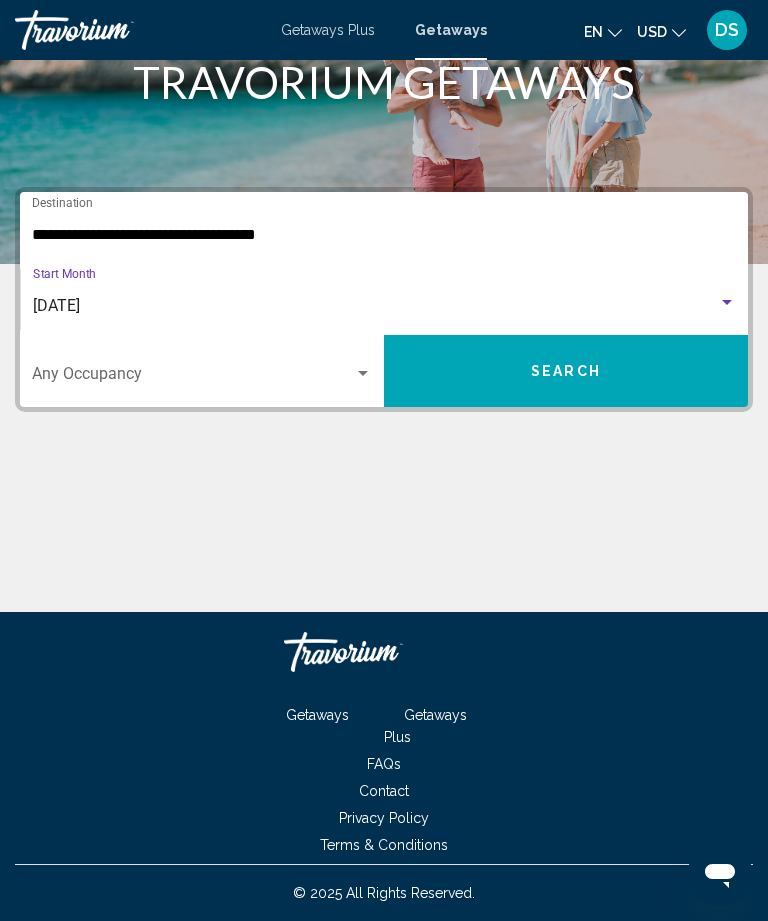 click at bounding box center (727, 302) 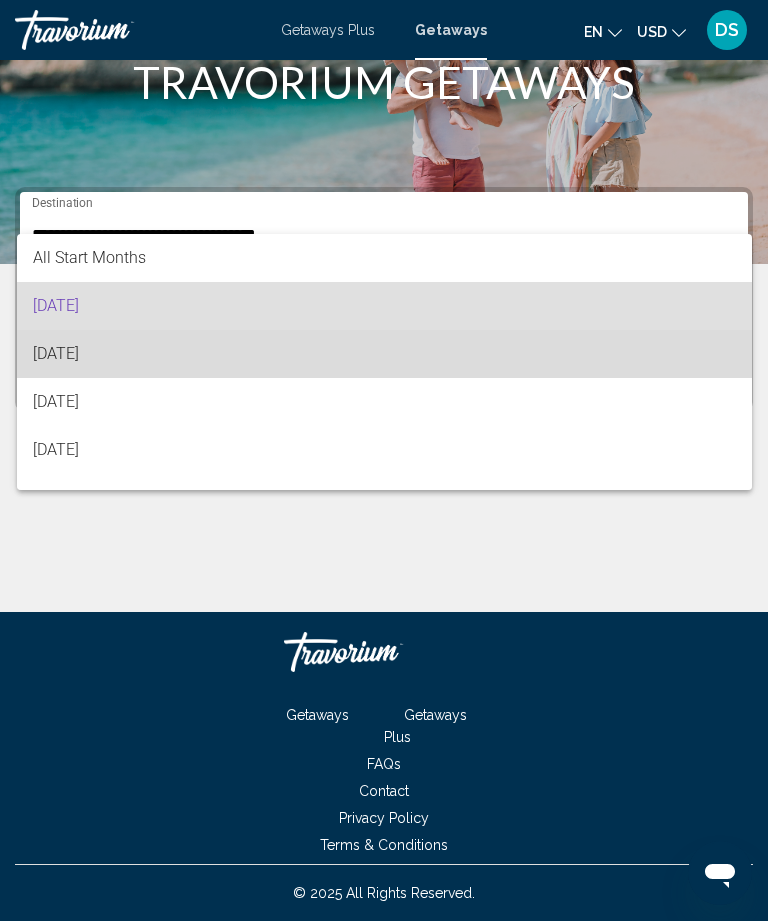 click on "August 2025" at bounding box center [384, 354] 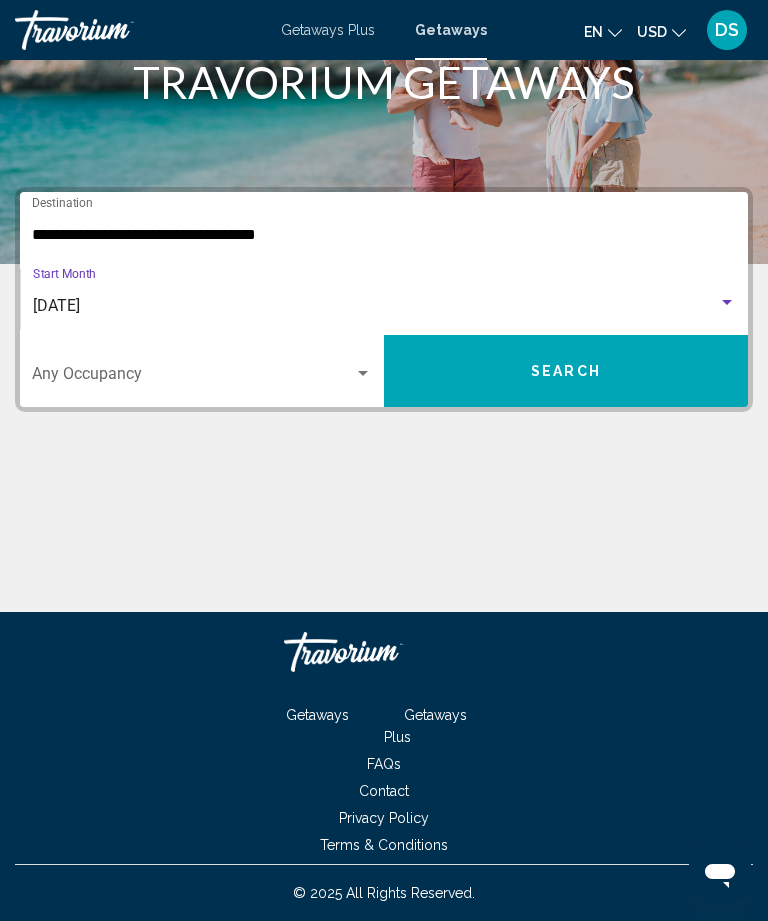 click on "Search" at bounding box center [566, 372] 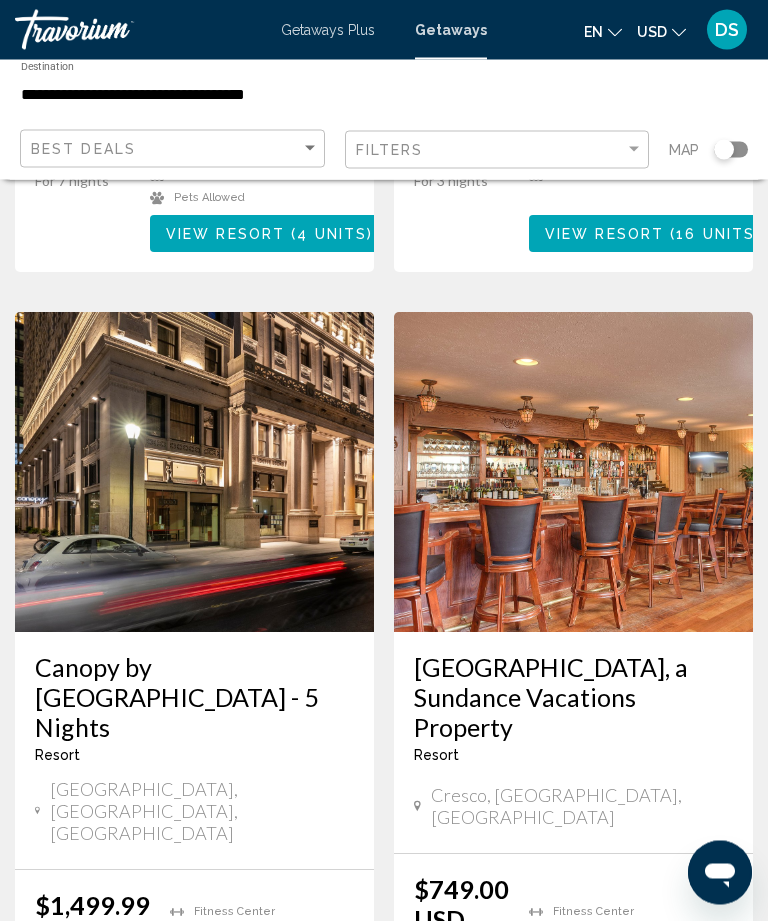 scroll, scrollTop: 3731, scrollLeft: 0, axis: vertical 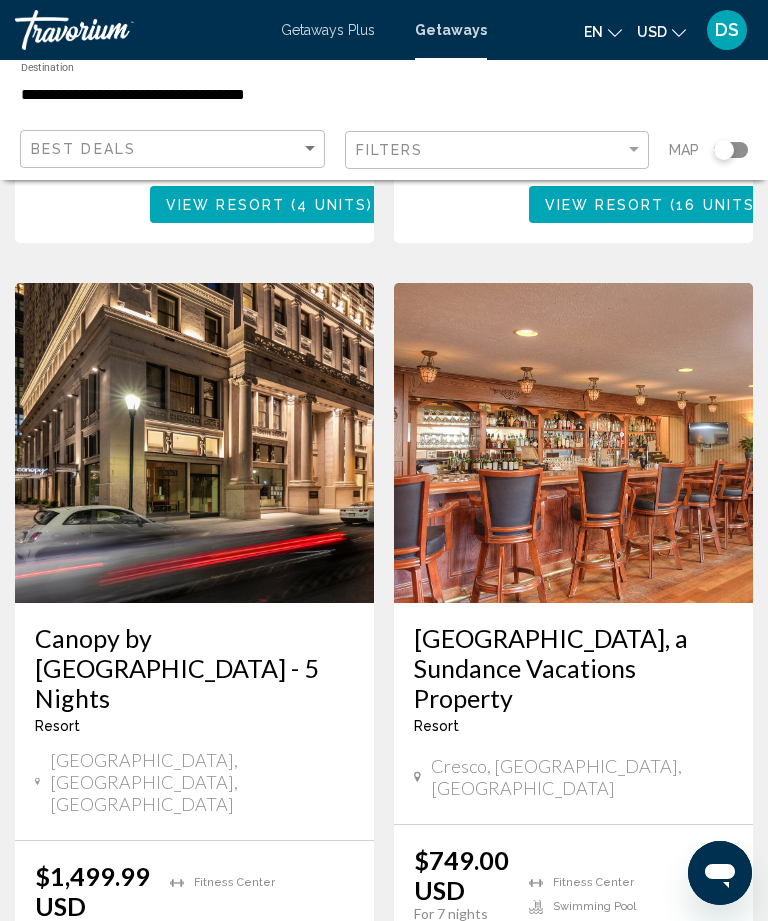click on "2" at bounding box center (419, 1065) 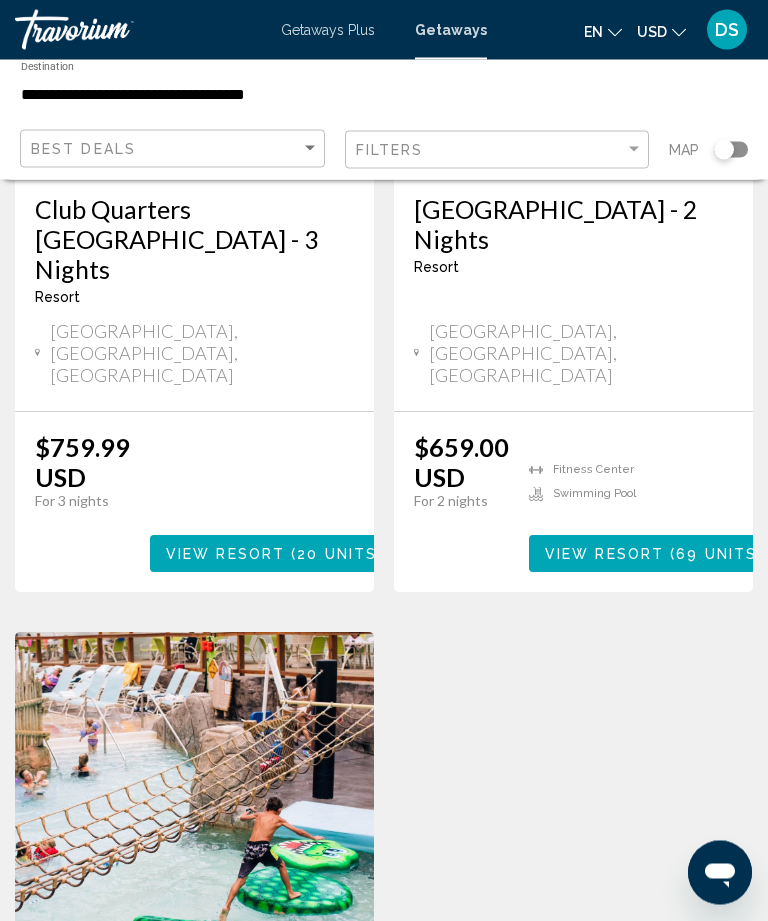 scroll, scrollTop: 3406, scrollLeft: 0, axis: vertical 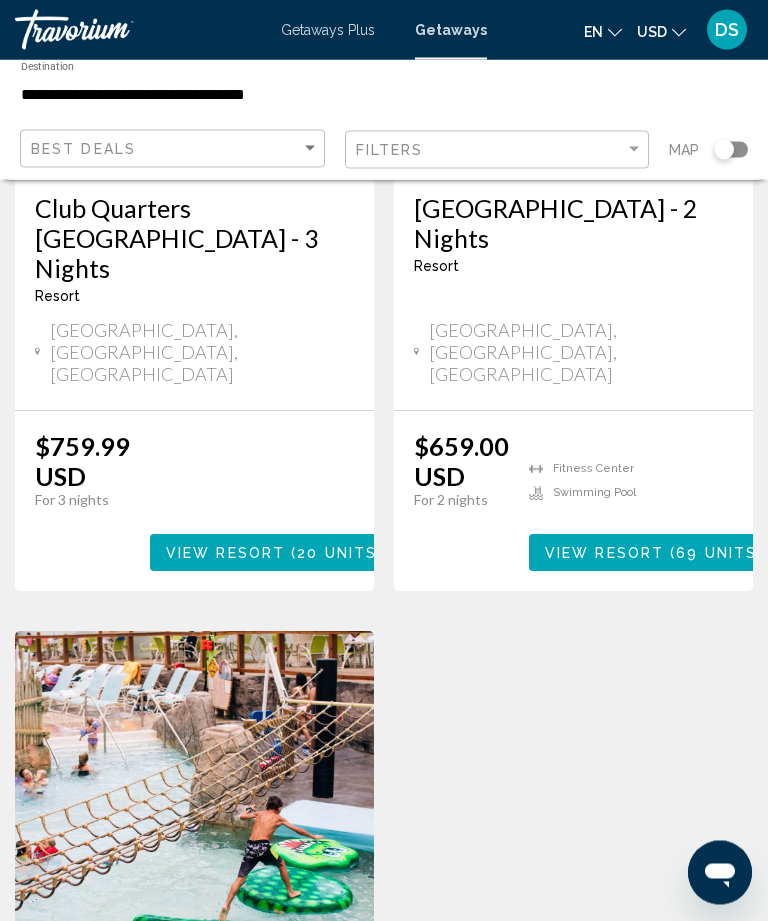 click on "Camelback Resort - 5 Nights" at bounding box center (194, 1002) 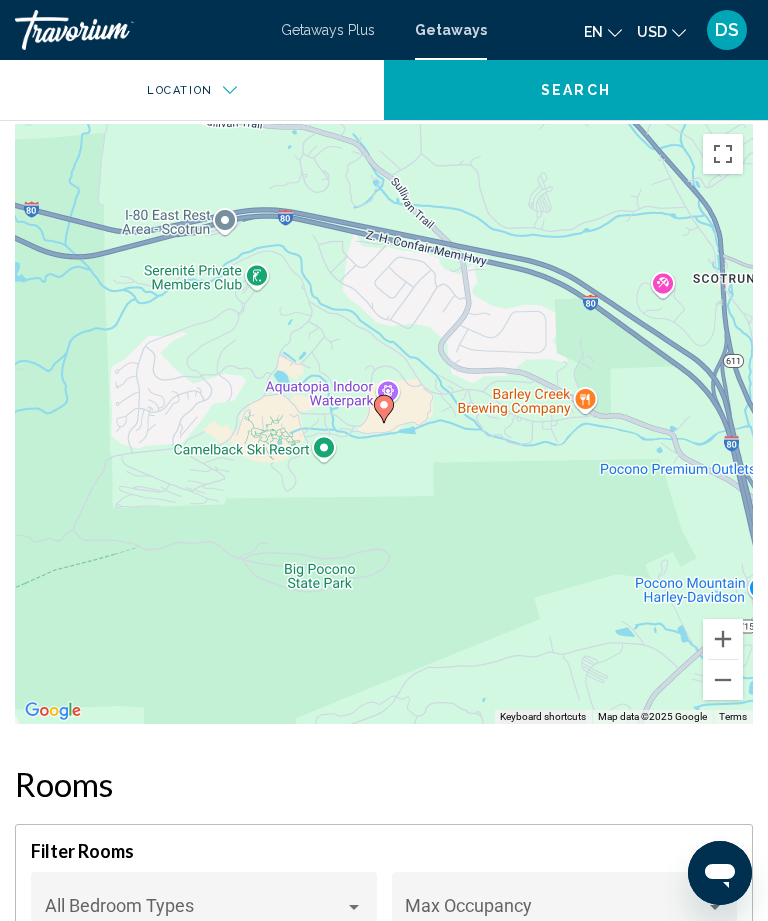 scroll, scrollTop: 1817, scrollLeft: 0, axis: vertical 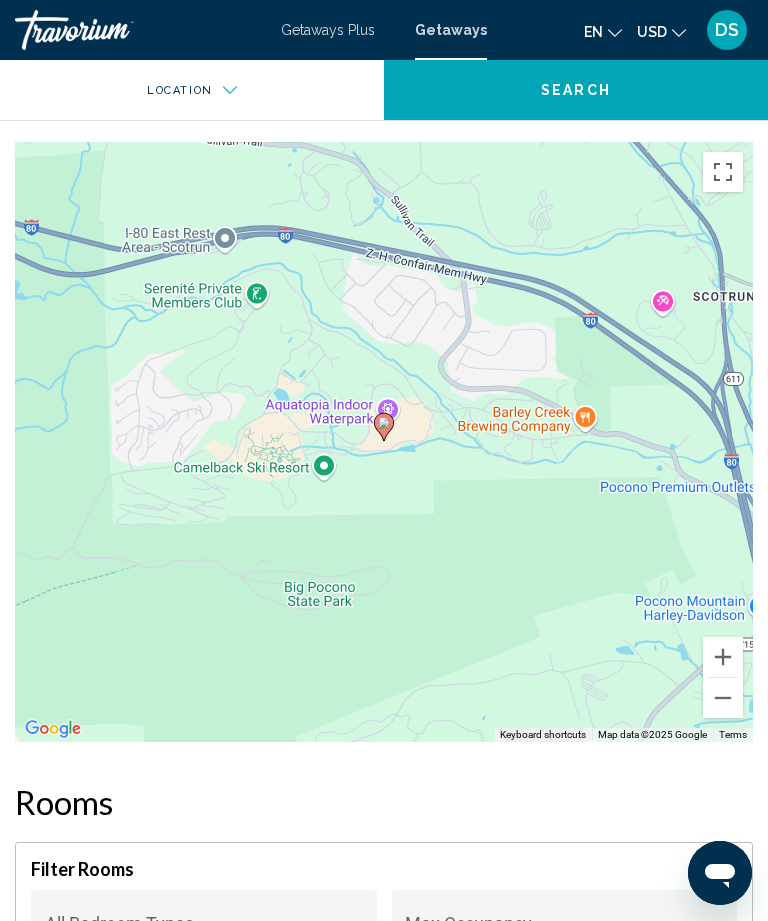 click at bounding box center [183, 103] 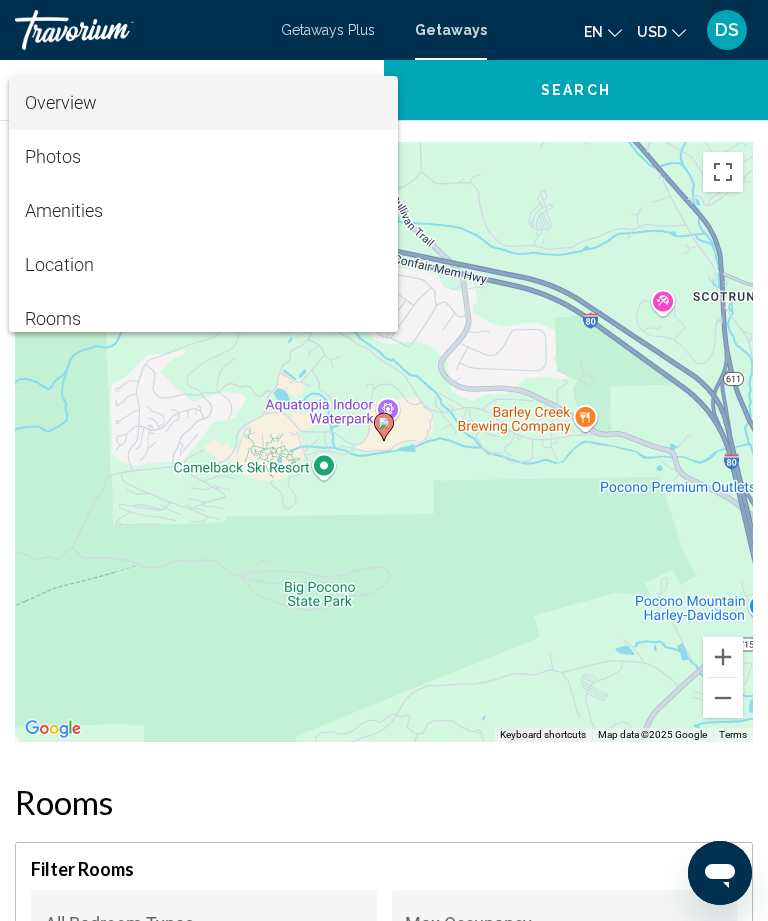 click at bounding box center [384, 460] 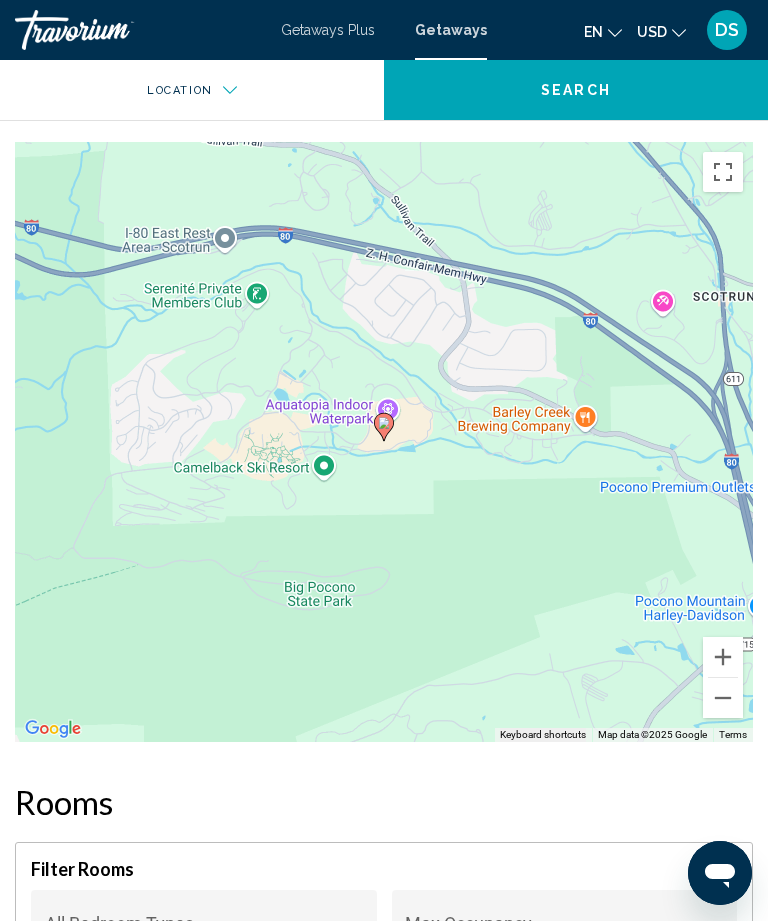 click on "Getaways" at bounding box center (451, 30) 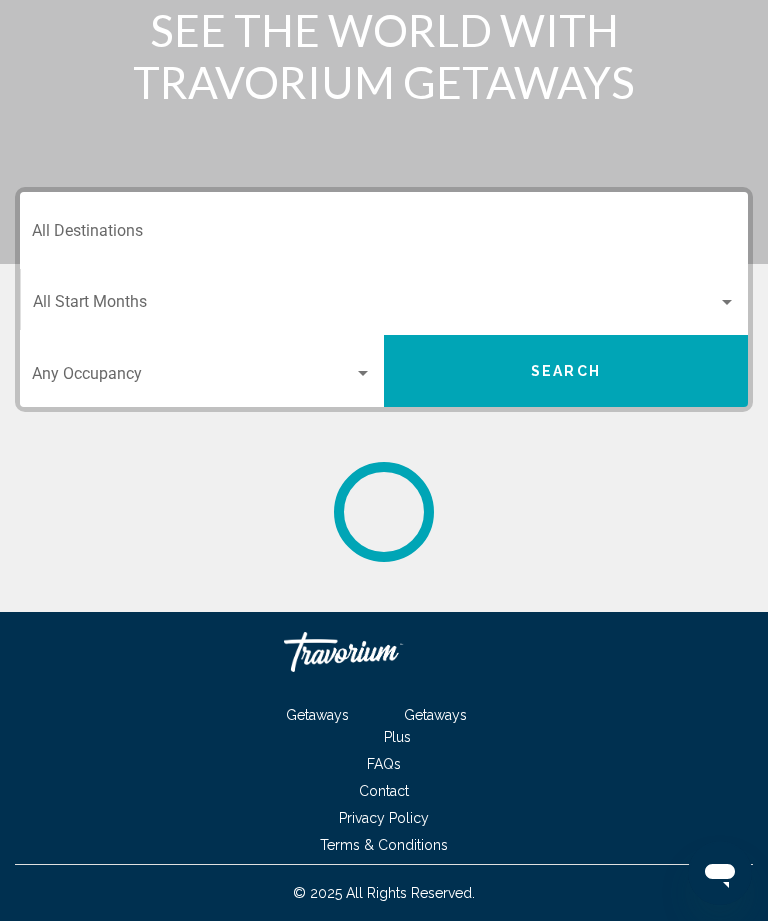 scroll, scrollTop: 97, scrollLeft: 0, axis: vertical 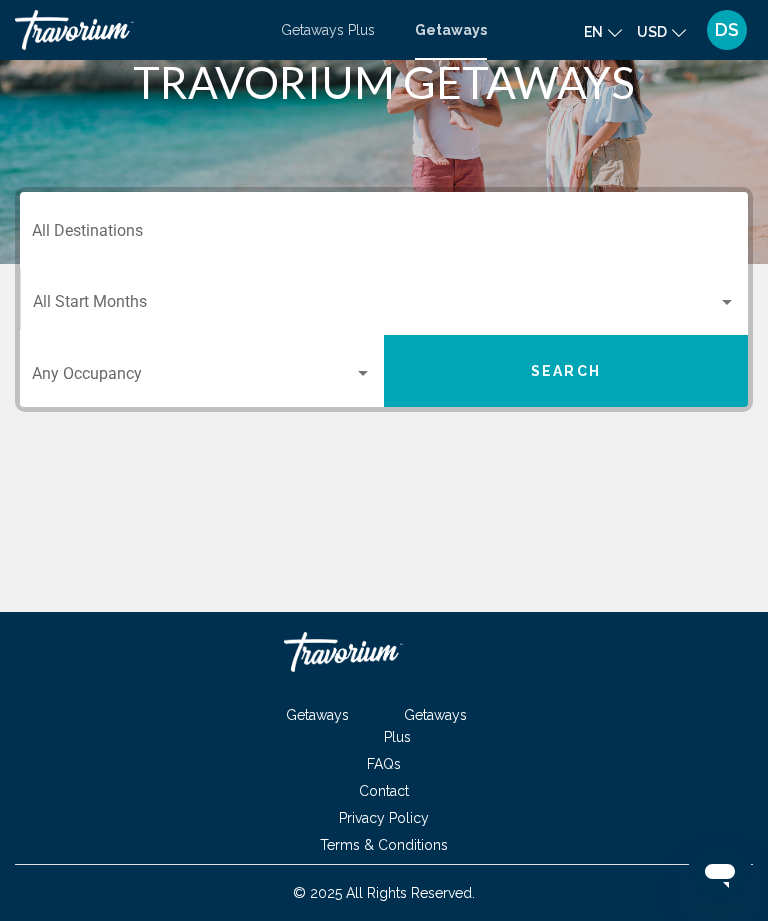 click on "Destination All Destinations" at bounding box center [384, 235] 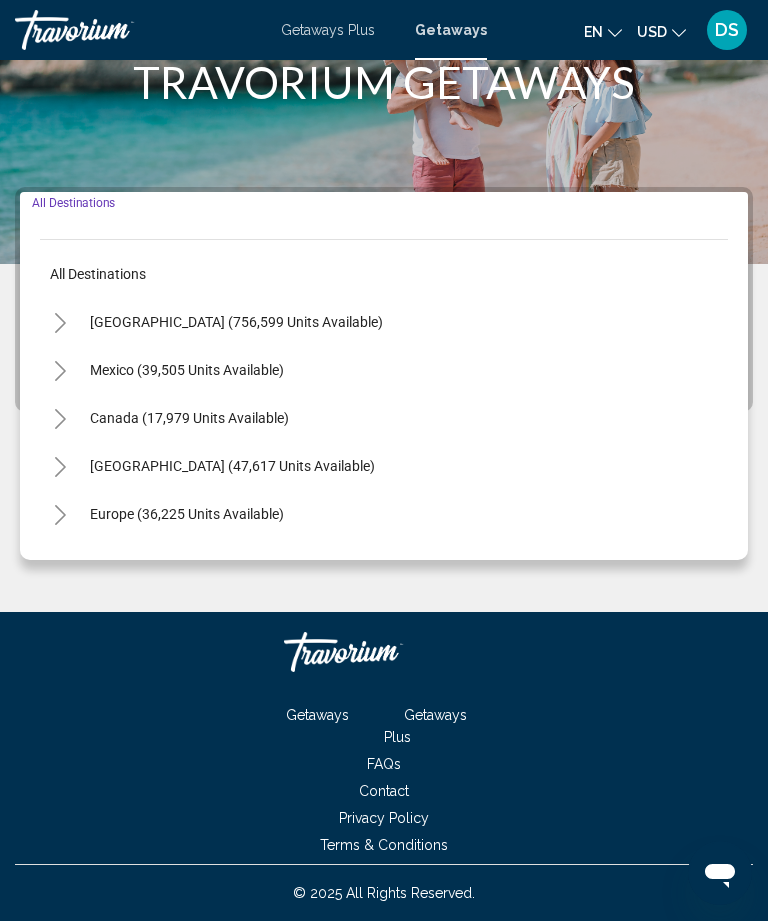 click on "United States (756,599 units available)" at bounding box center (187, 370) 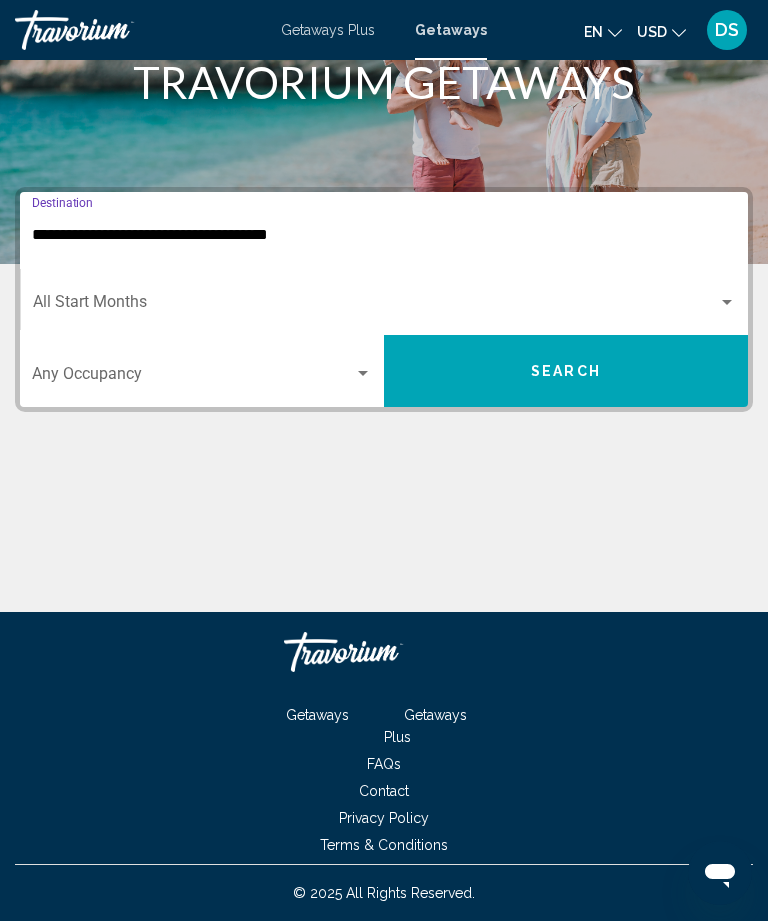 click on "**********" at bounding box center [384, 235] 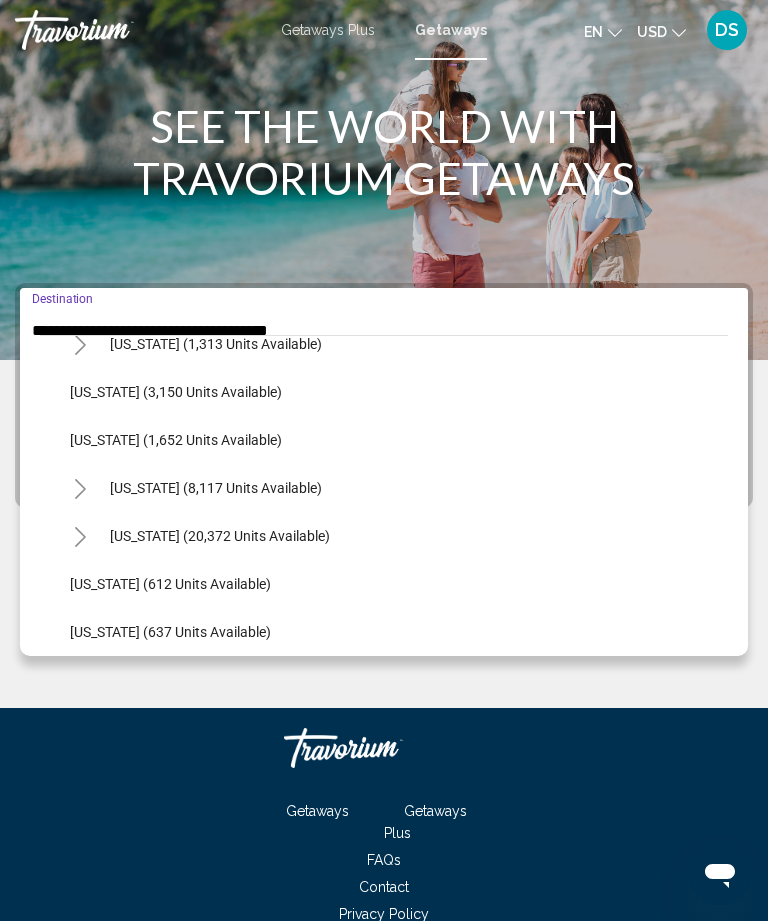 scroll, scrollTop: 1288, scrollLeft: 0, axis: vertical 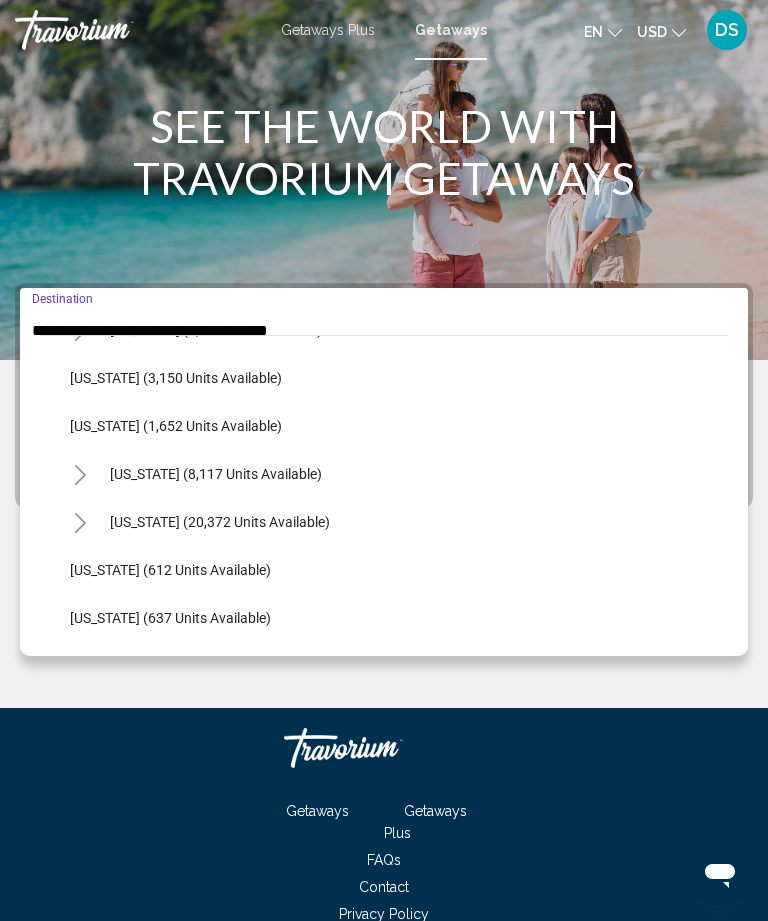 click on "New York (8,117 units available)" 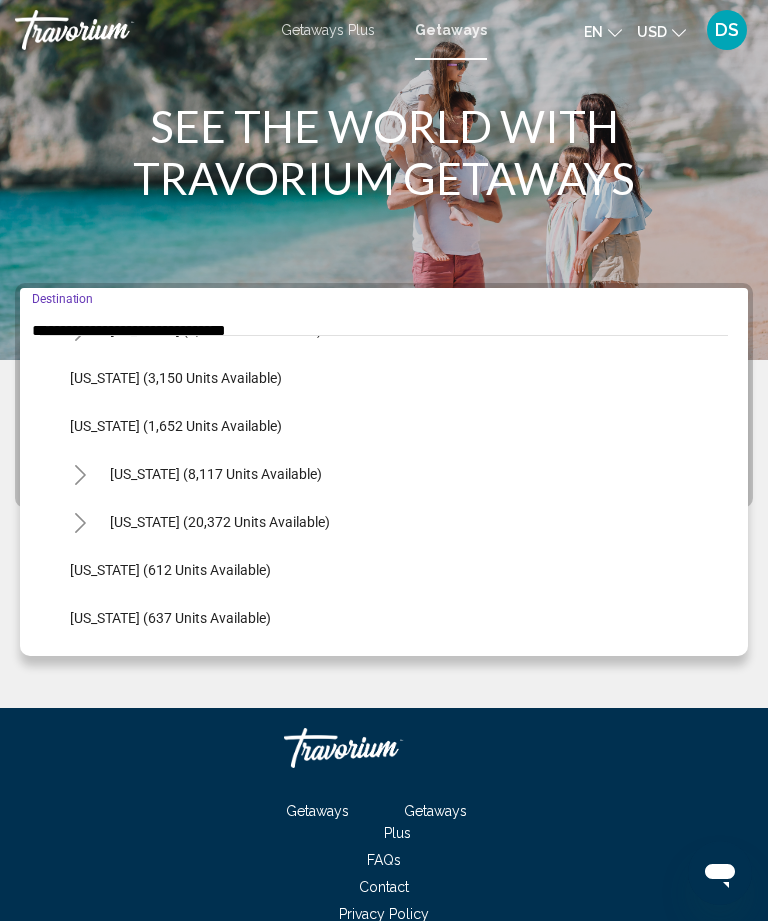 scroll, scrollTop: 97, scrollLeft: 0, axis: vertical 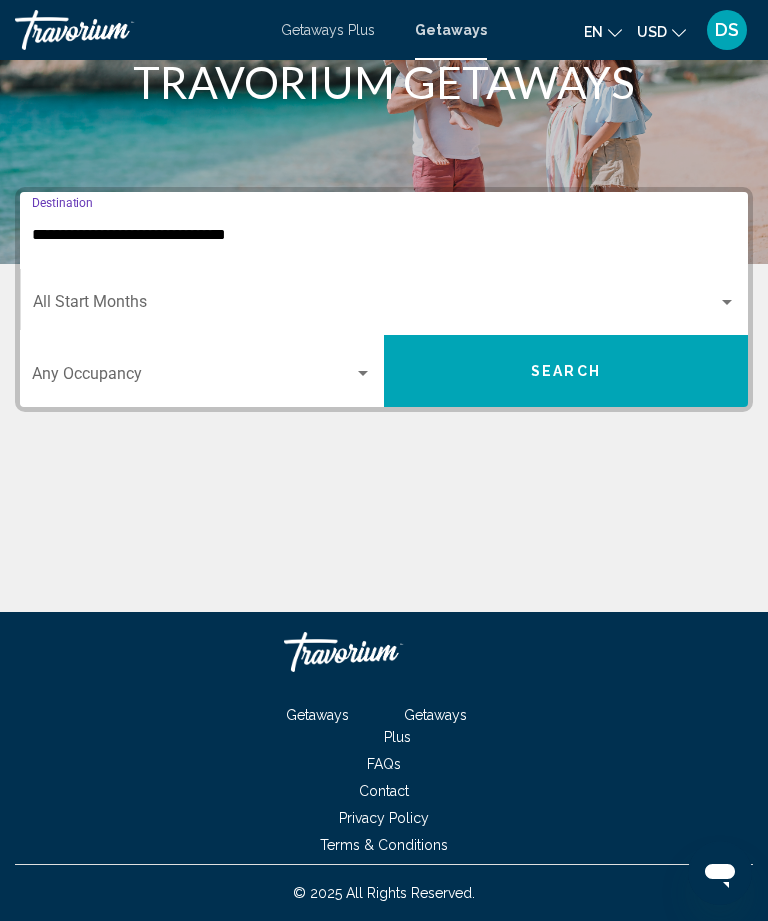 click at bounding box center [375, 306] 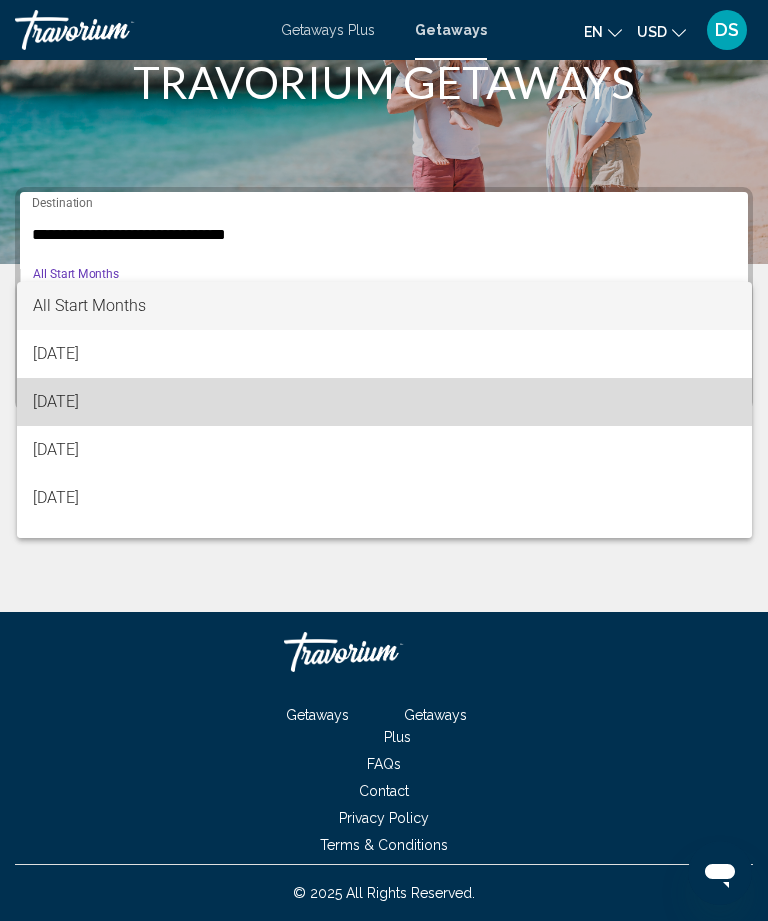 click on "August 2025" at bounding box center (384, 402) 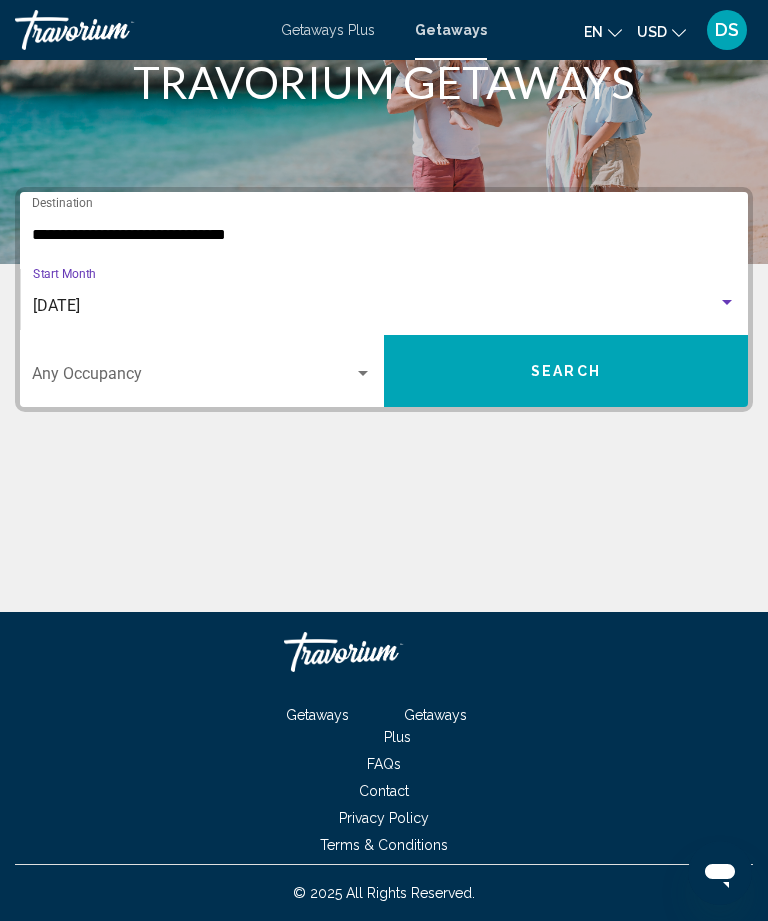 click on "Search" at bounding box center [566, 372] 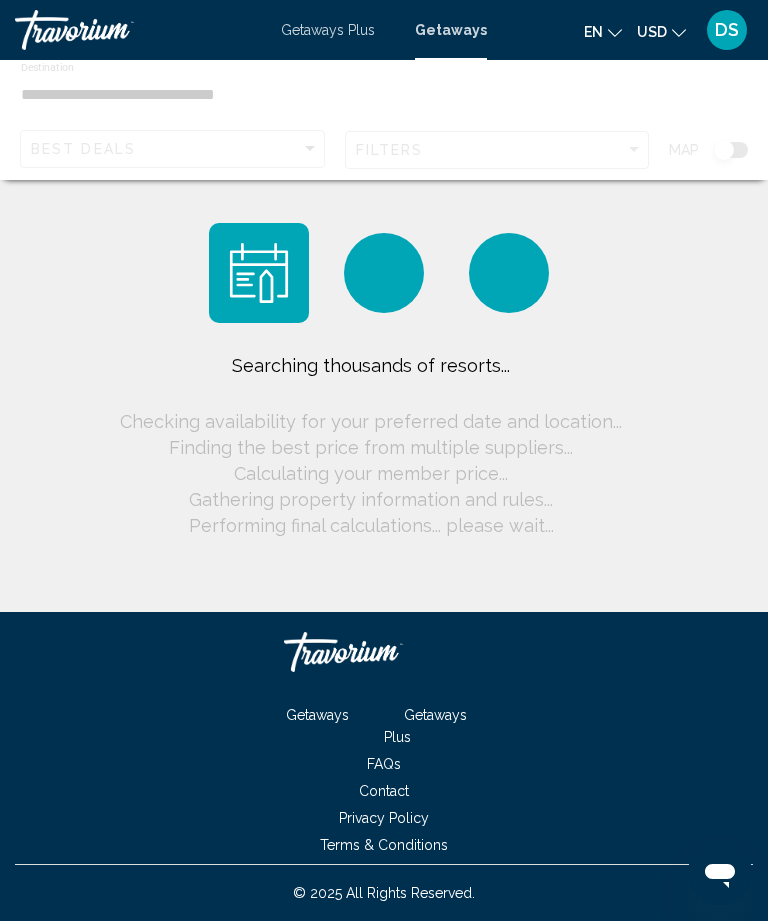 scroll, scrollTop: 64, scrollLeft: 0, axis: vertical 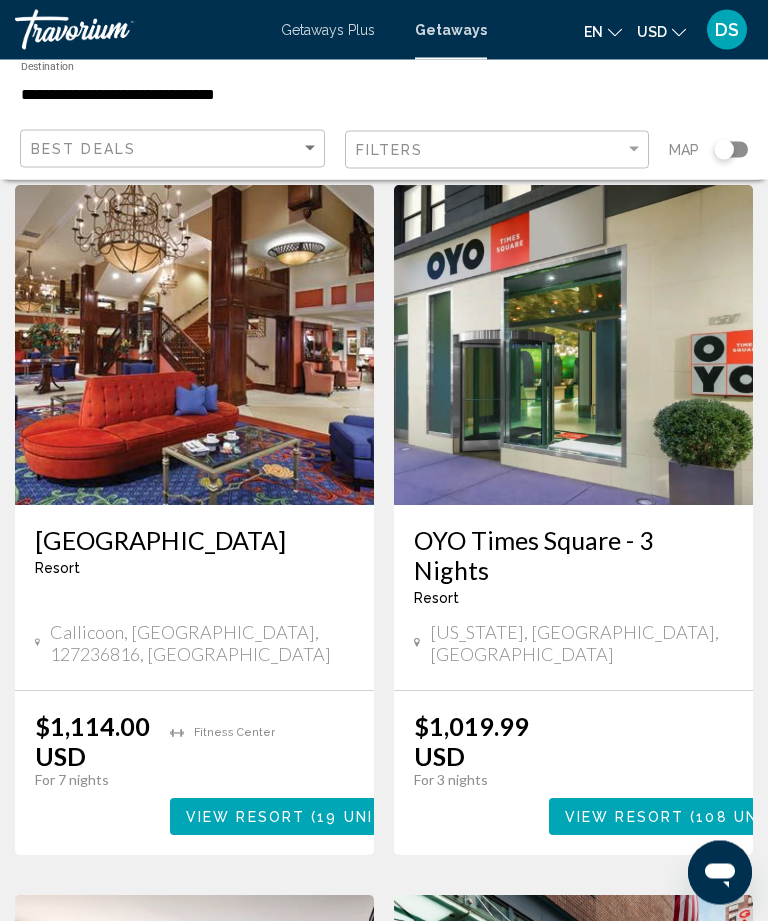 click at bounding box center (194, 346) 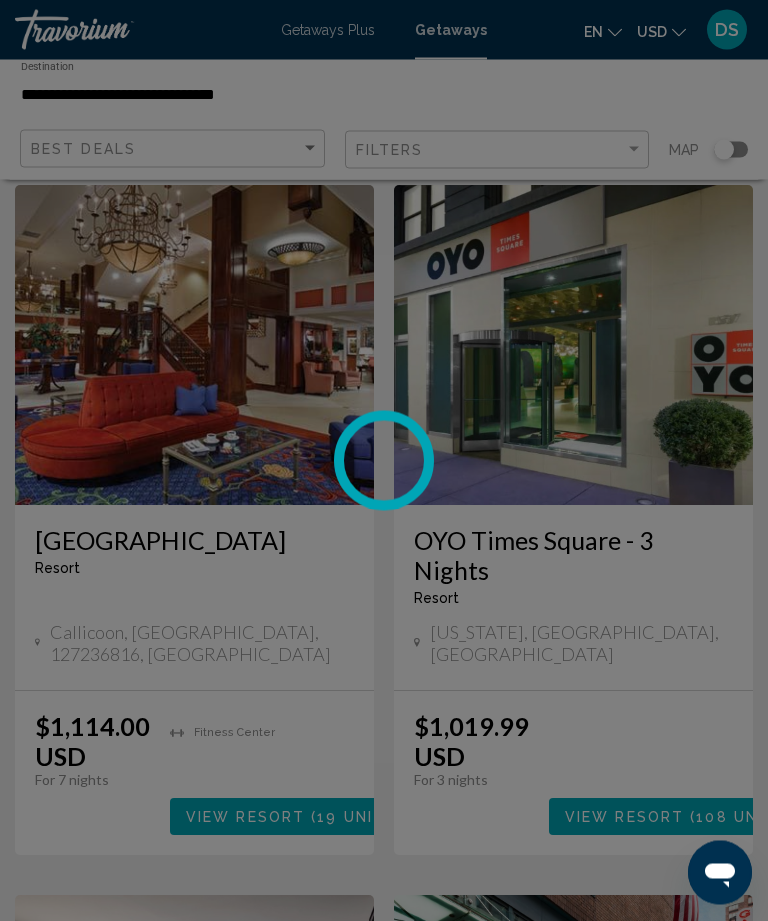 scroll, scrollTop: 85, scrollLeft: 0, axis: vertical 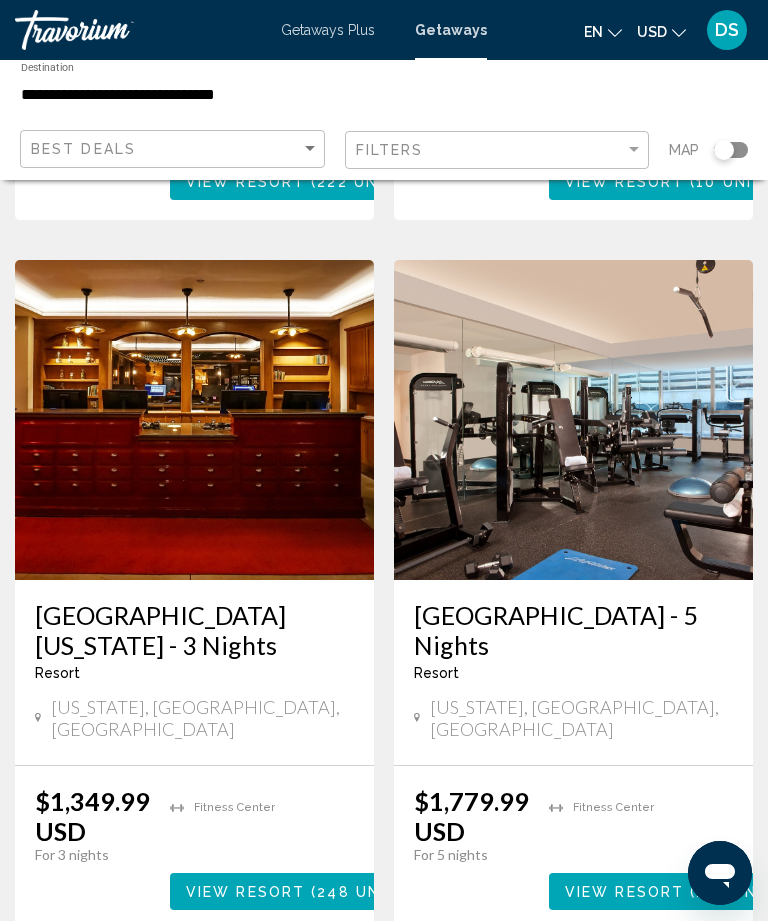 click on "page  2" at bounding box center [419, 990] 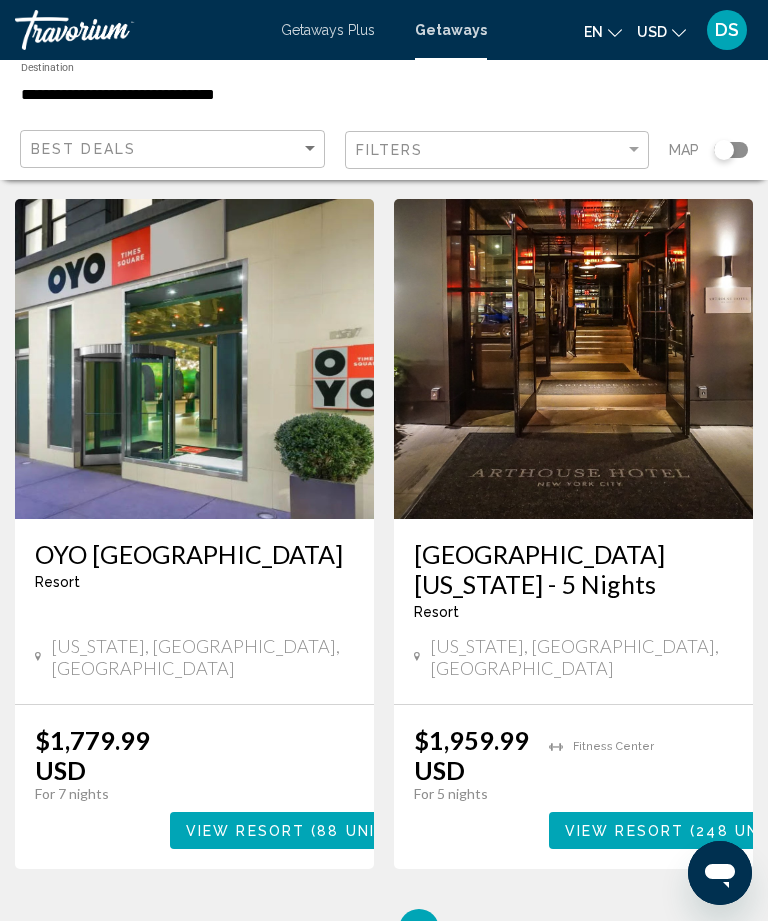 scroll, scrollTop: 0, scrollLeft: 0, axis: both 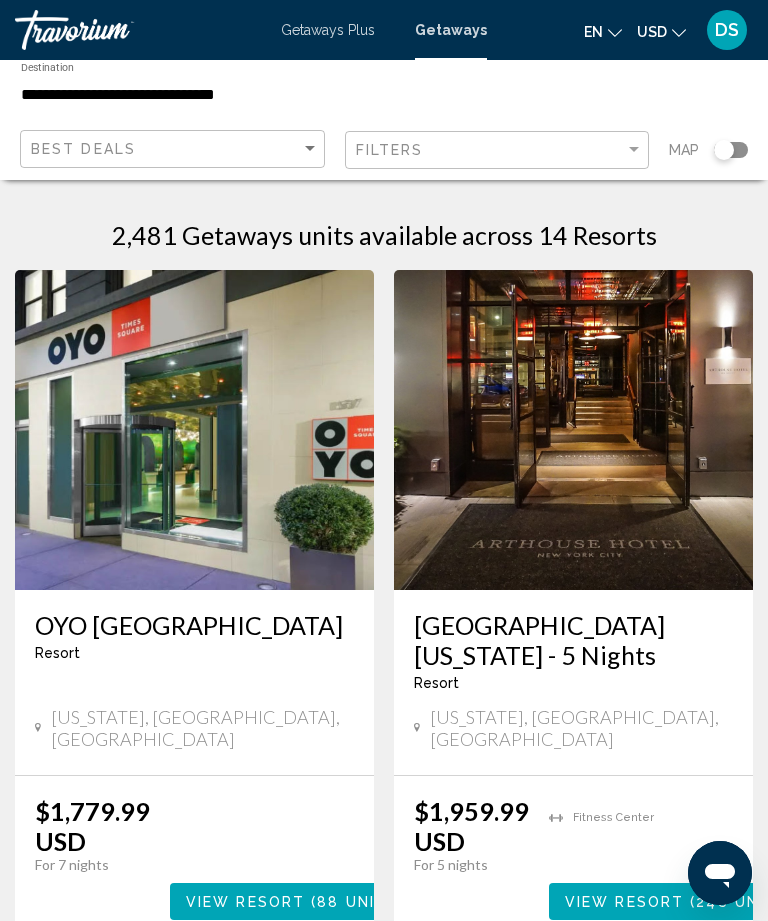 click on "Getaways" at bounding box center (451, 30) 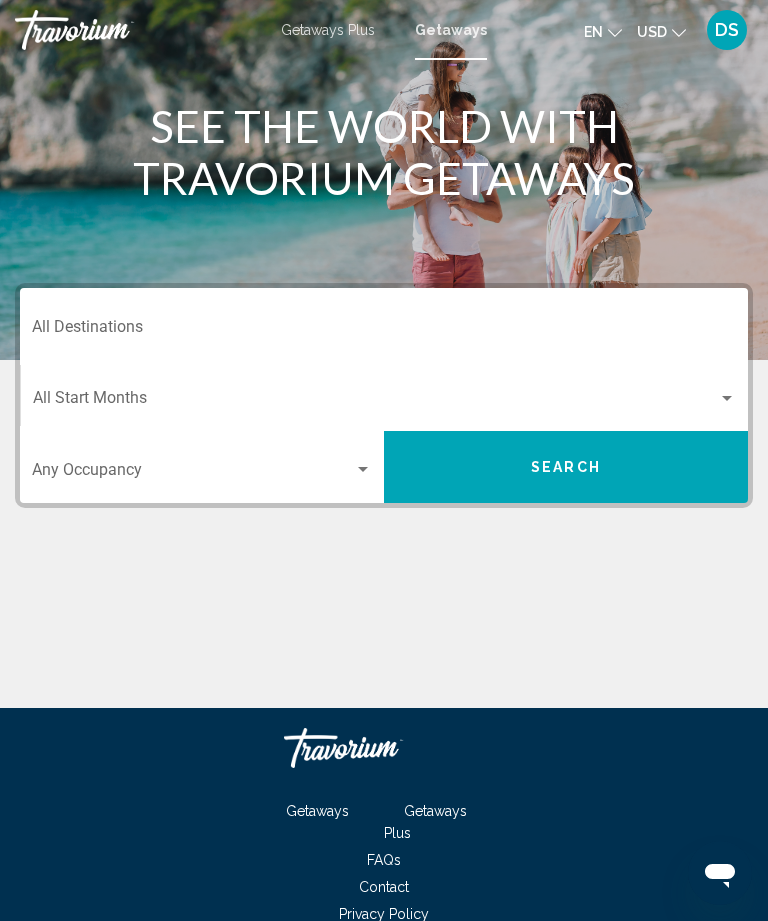 click on "Destination All Destinations" at bounding box center [384, 331] 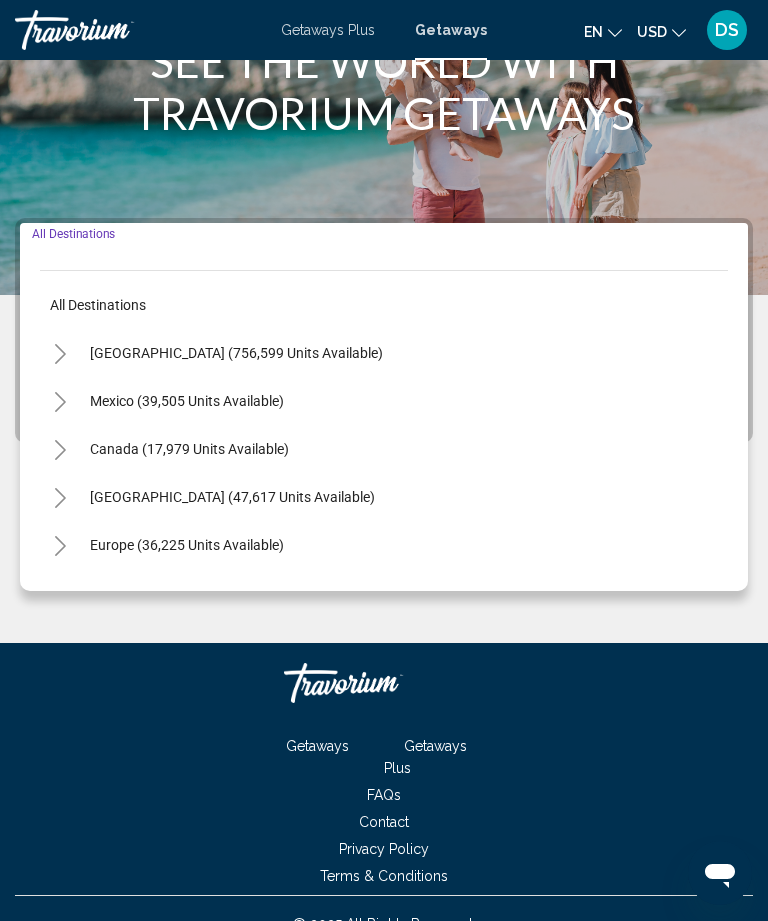 scroll, scrollTop: 97, scrollLeft: 0, axis: vertical 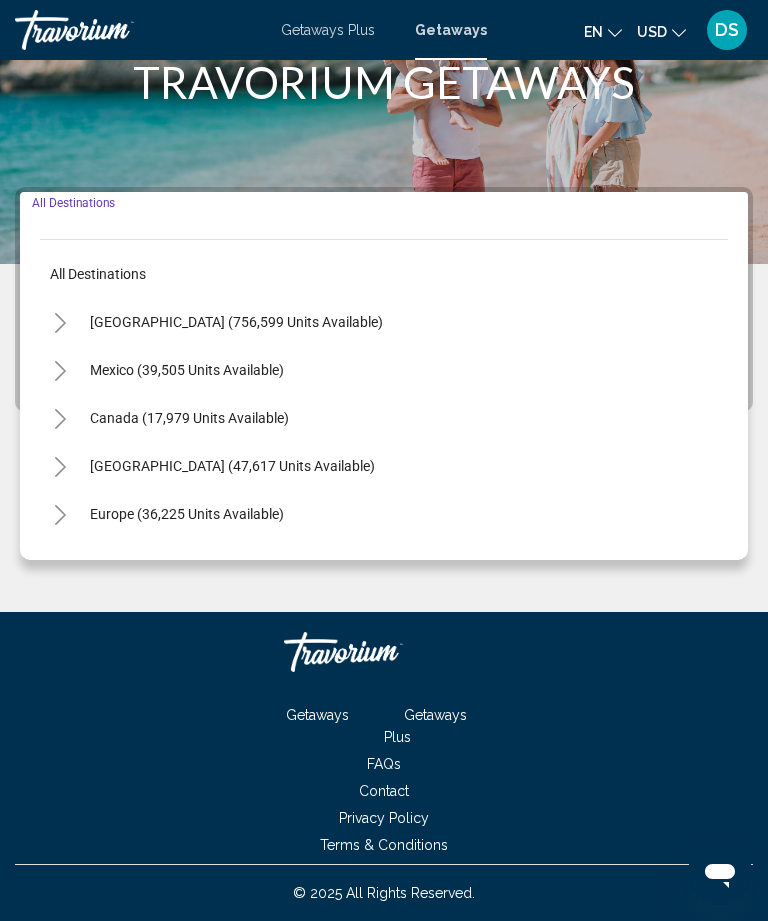 click on "United States (756,599 units available)" at bounding box center [187, 370] 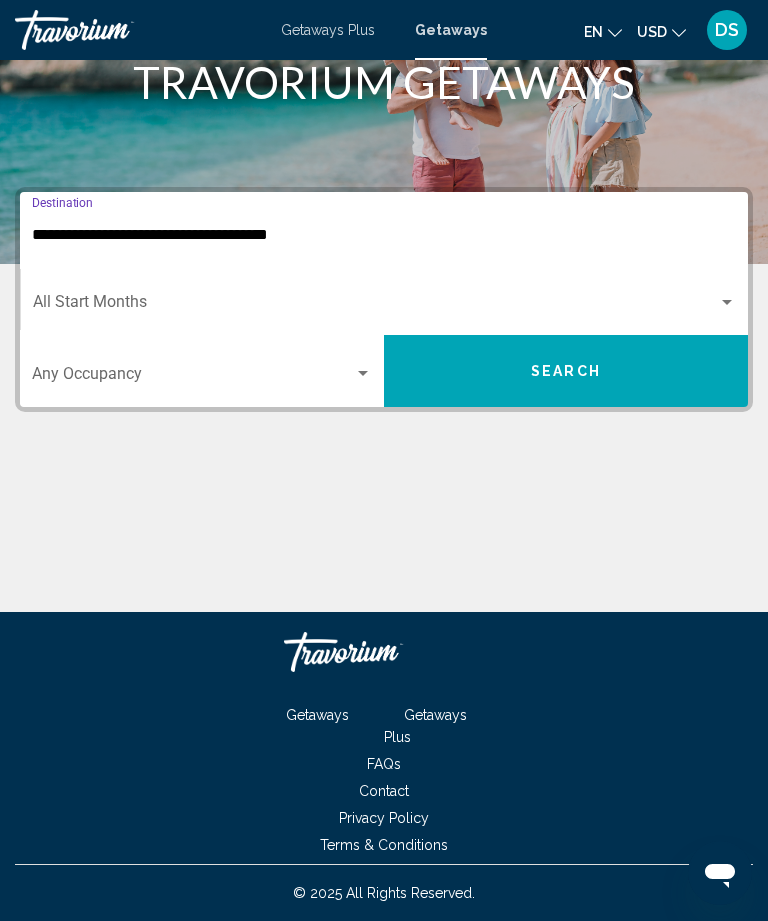 click on "**********" at bounding box center (384, 235) 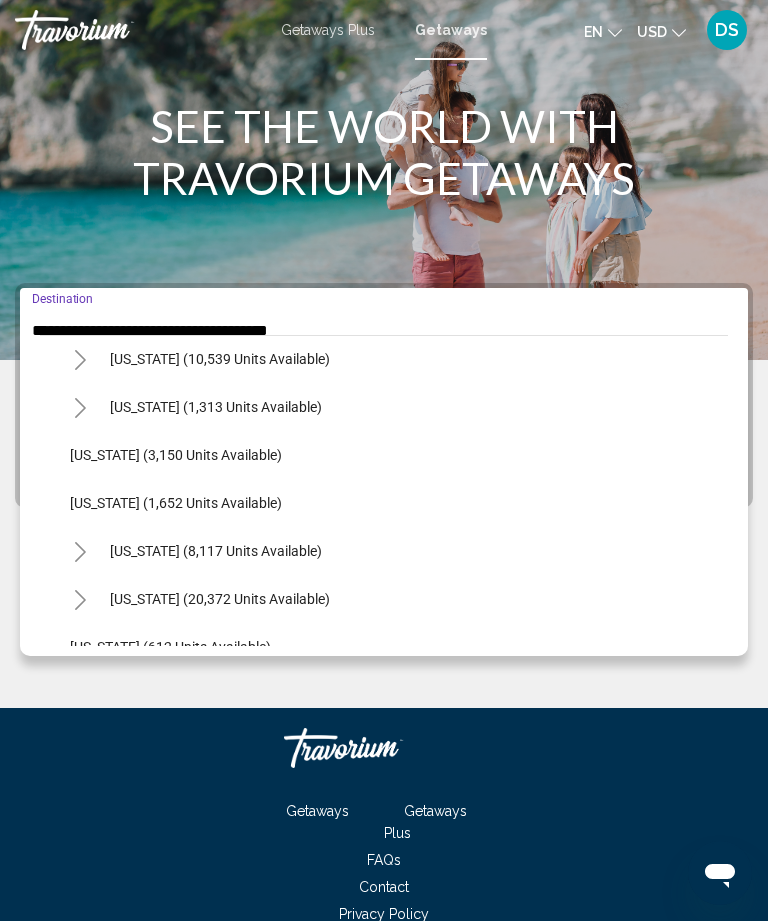 scroll, scrollTop: 1214, scrollLeft: 0, axis: vertical 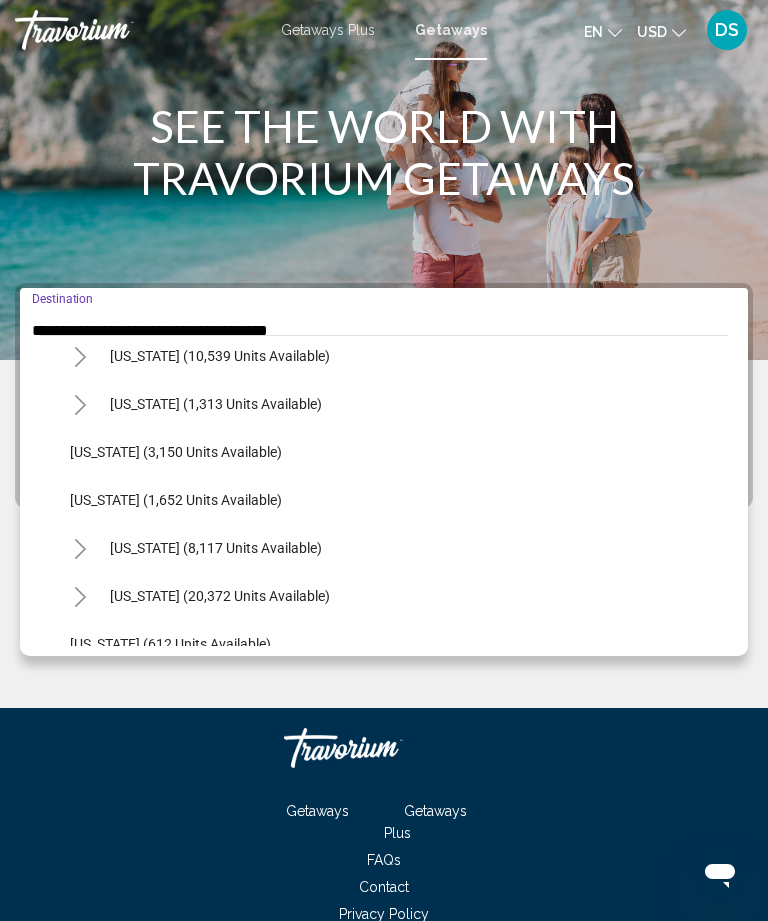 click on "New Jersey (3,150 units available)" 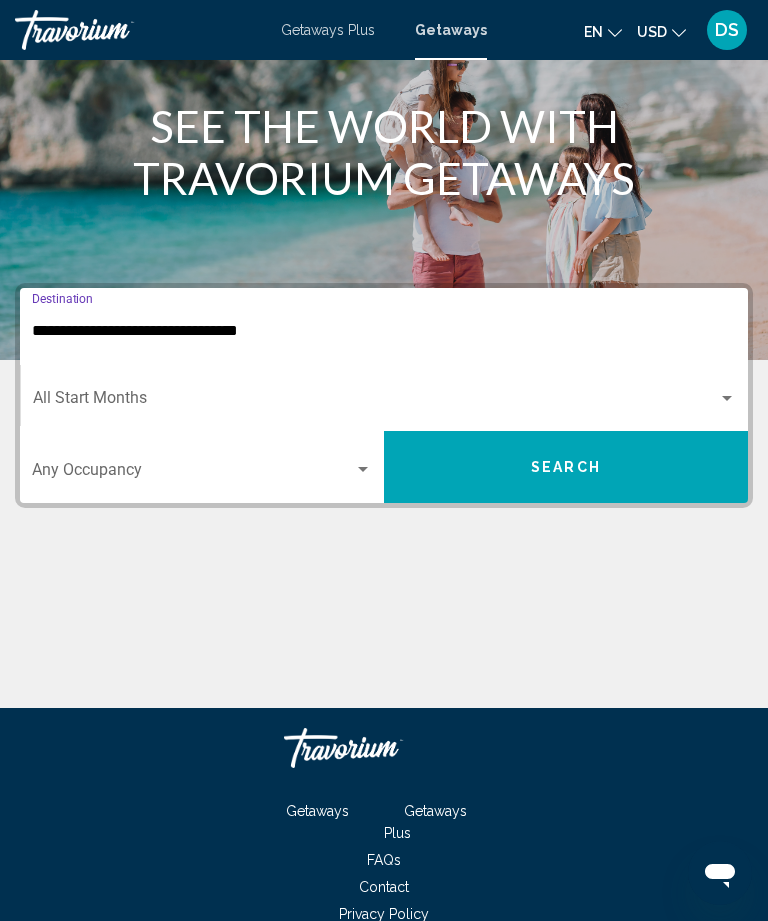scroll, scrollTop: 97, scrollLeft: 0, axis: vertical 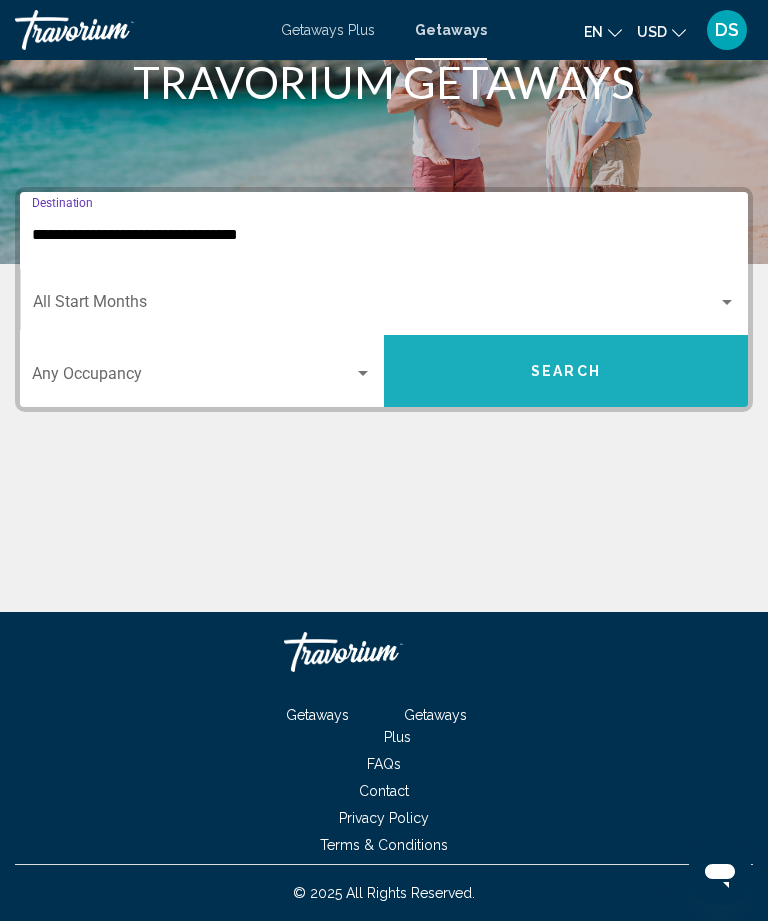 click on "Search" at bounding box center (566, 371) 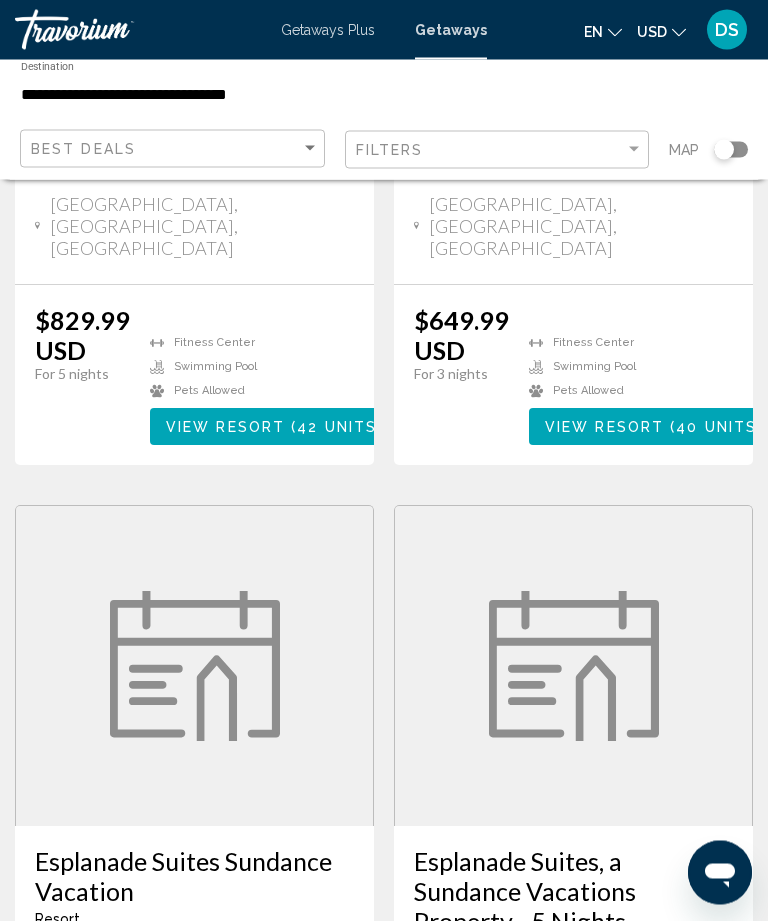 scroll, scrollTop: 3634, scrollLeft: 0, axis: vertical 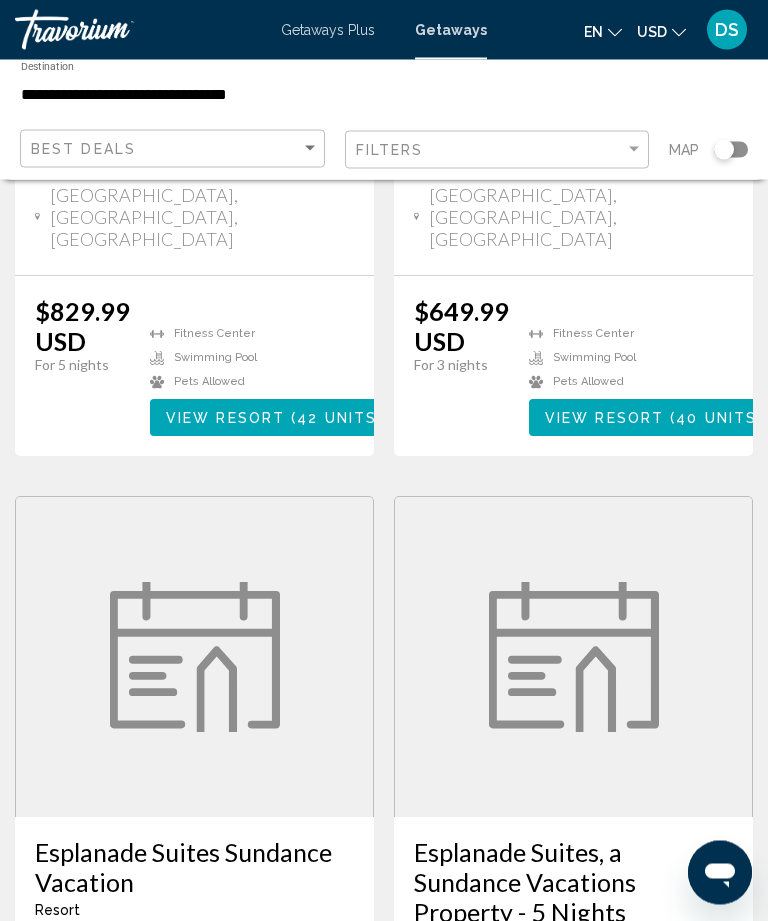 click on "page  2" at bounding box center [419, 1296] 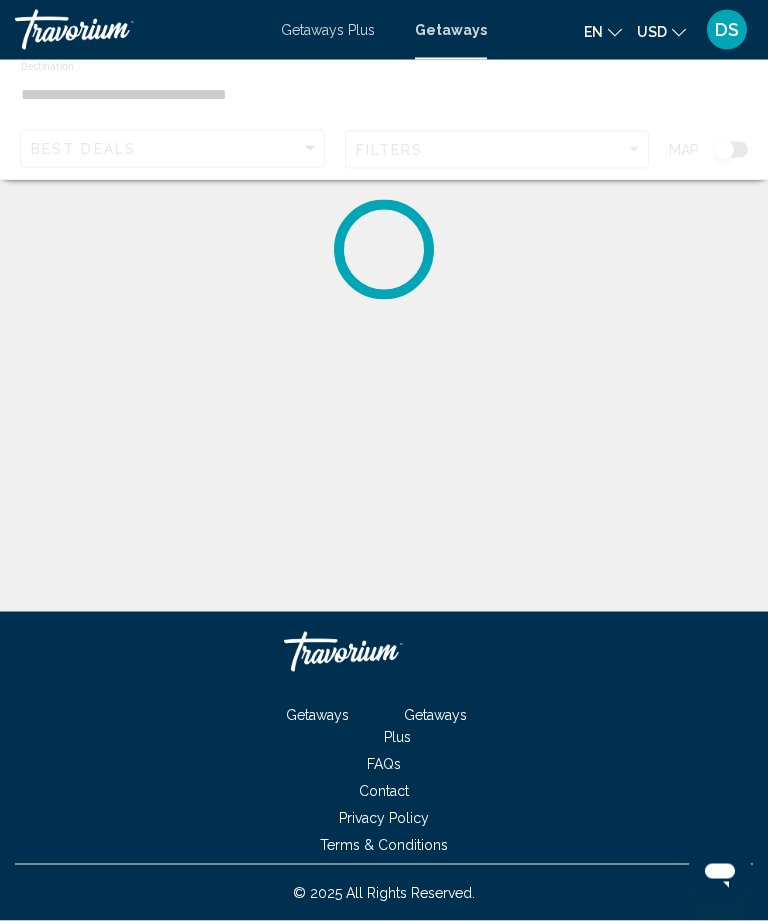 scroll, scrollTop: 0, scrollLeft: 0, axis: both 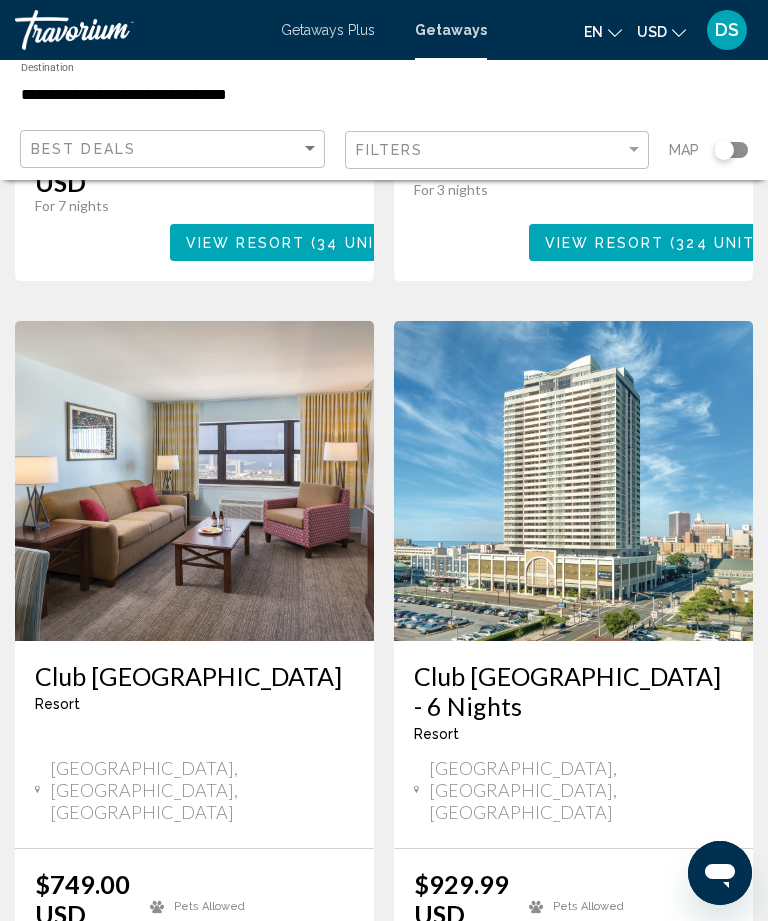 click on "Getaways" at bounding box center (451, 30) 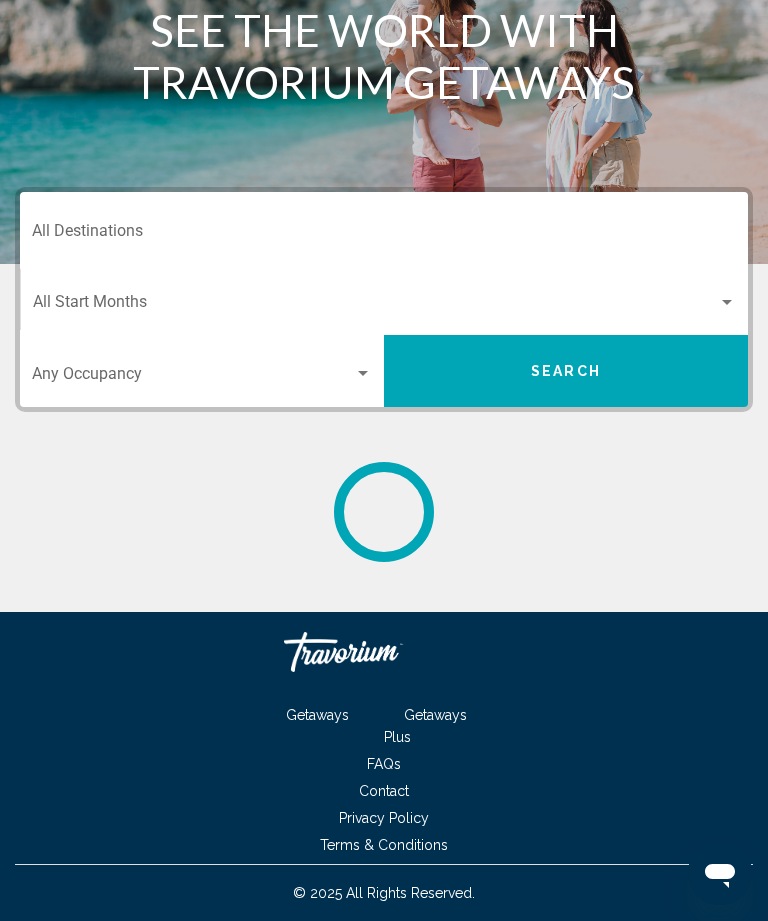 scroll, scrollTop: 97, scrollLeft: 0, axis: vertical 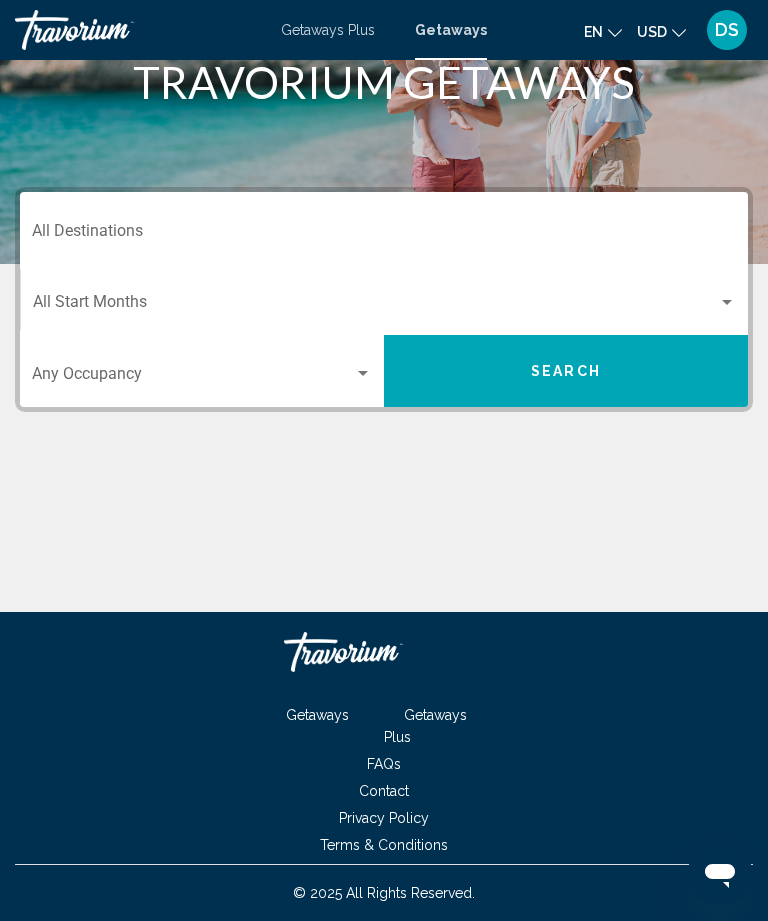 click on "Destination All Destinations" at bounding box center [384, 235] 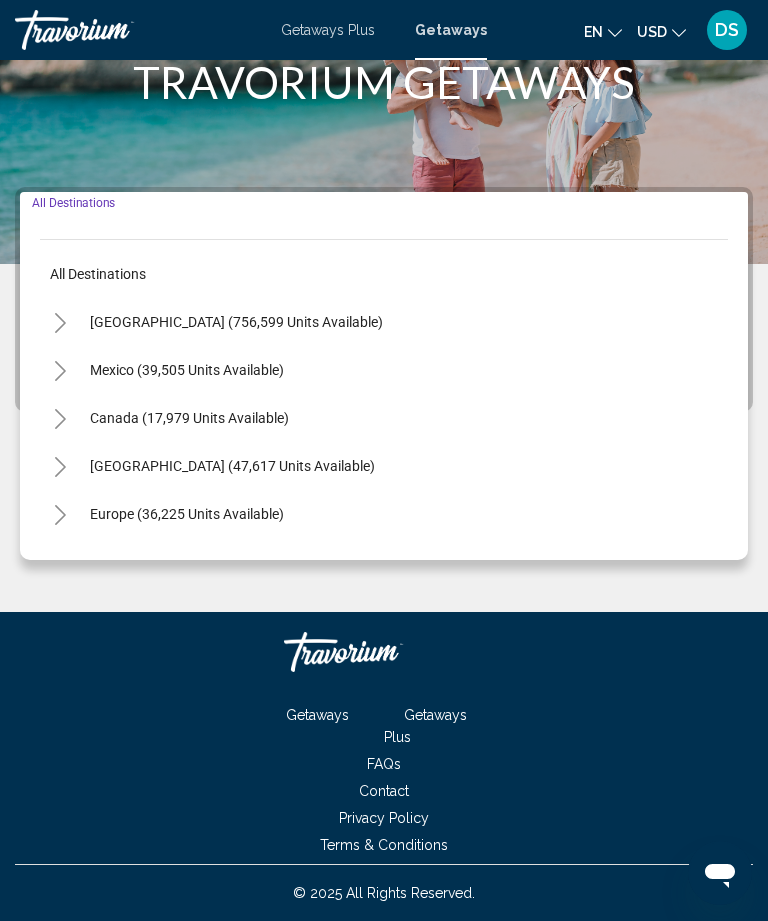 click on "United States (756,599 units available)" at bounding box center [187, 370] 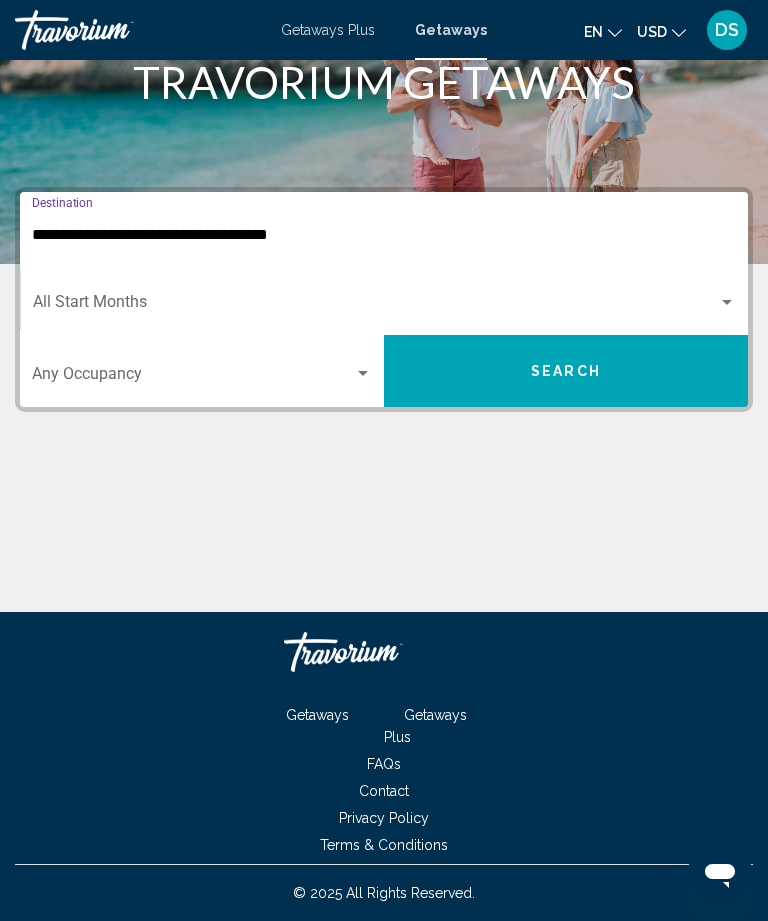 click at bounding box center (375, 306) 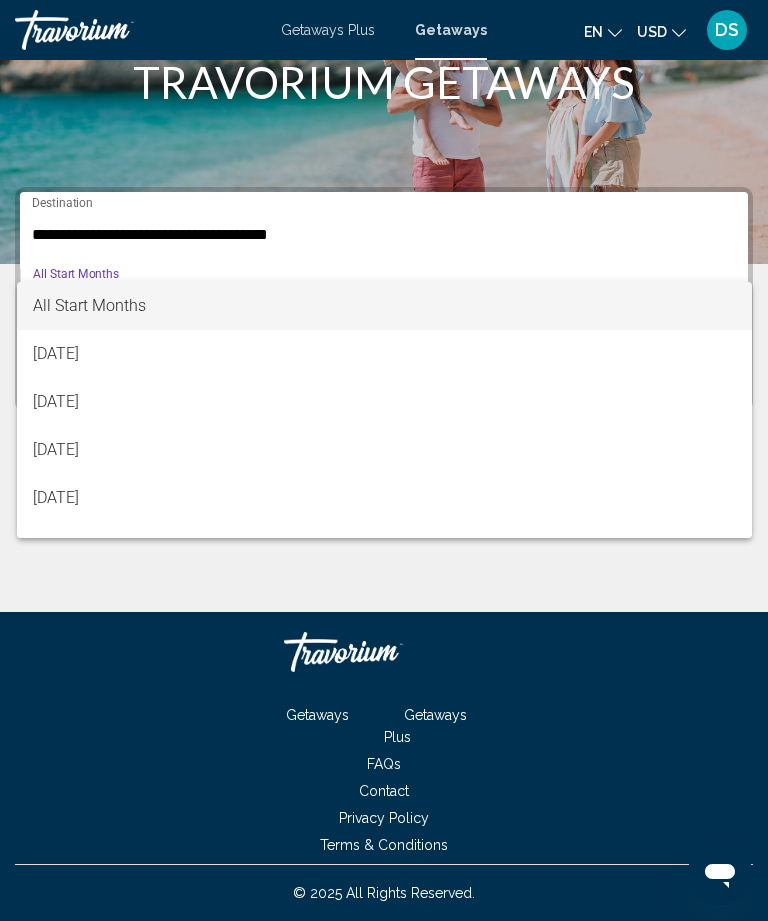 click at bounding box center [384, 460] 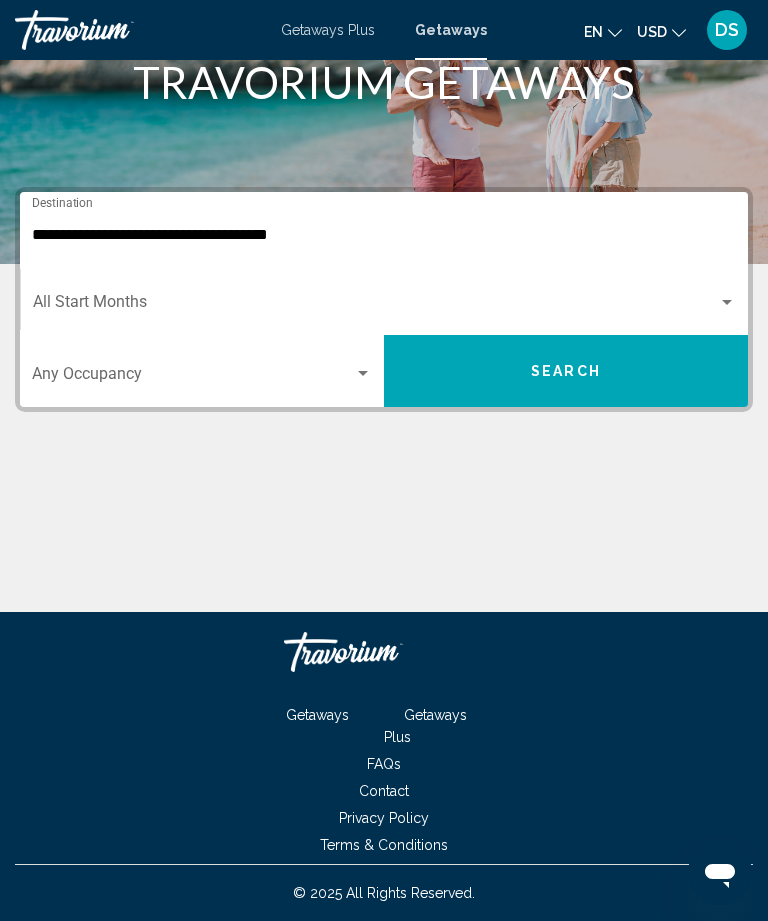 click on "**********" at bounding box center (384, 235) 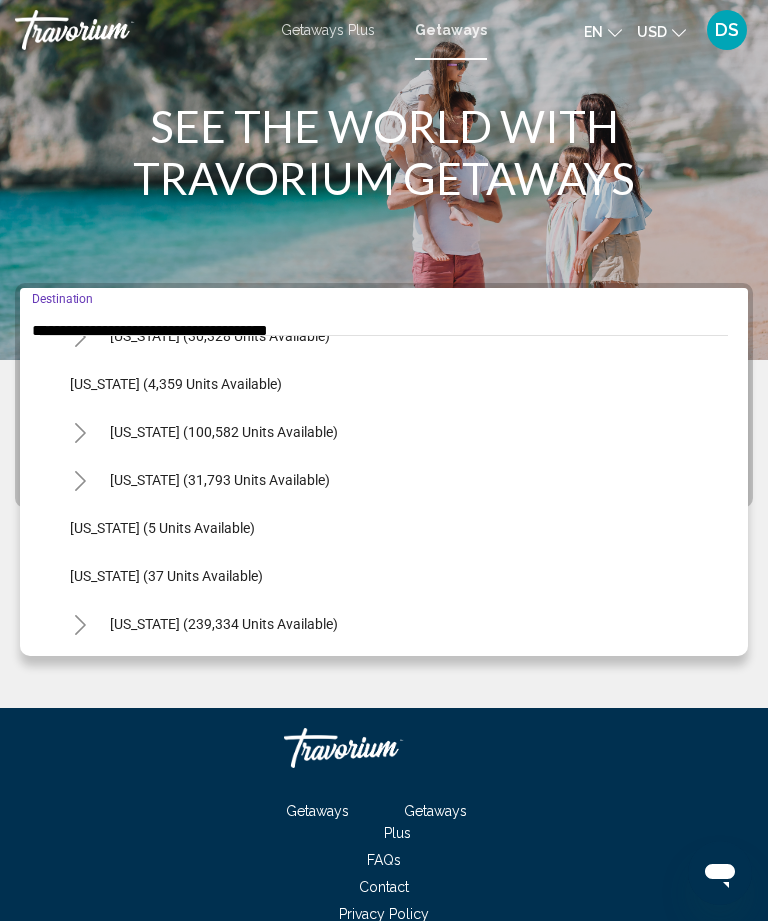 scroll, scrollTop: 137, scrollLeft: 0, axis: vertical 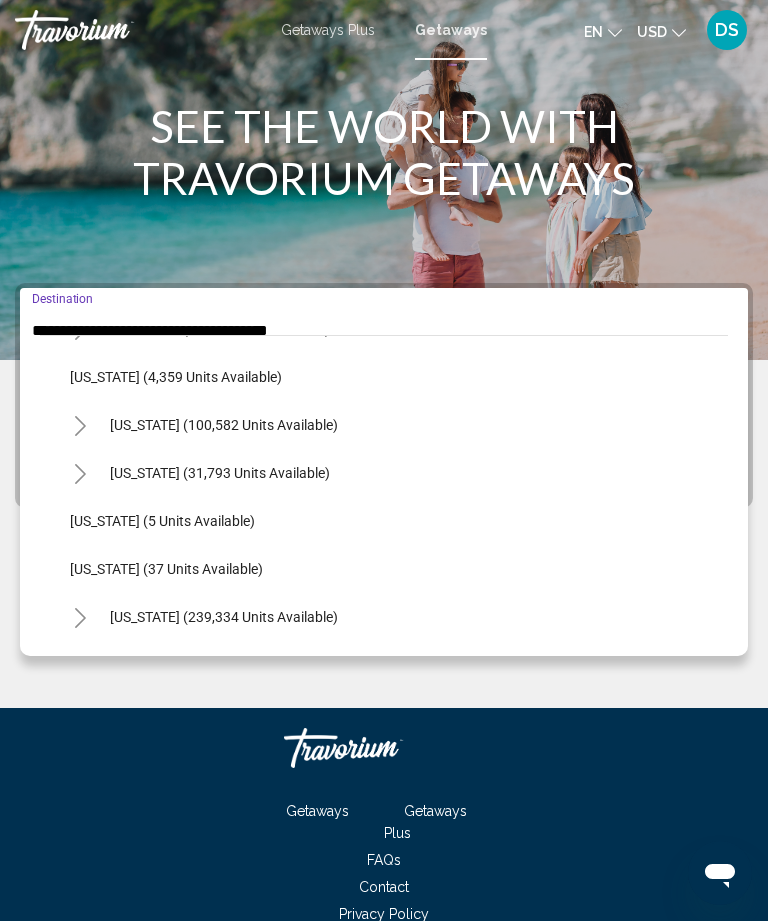 click on "Connecticut (5 units available)" 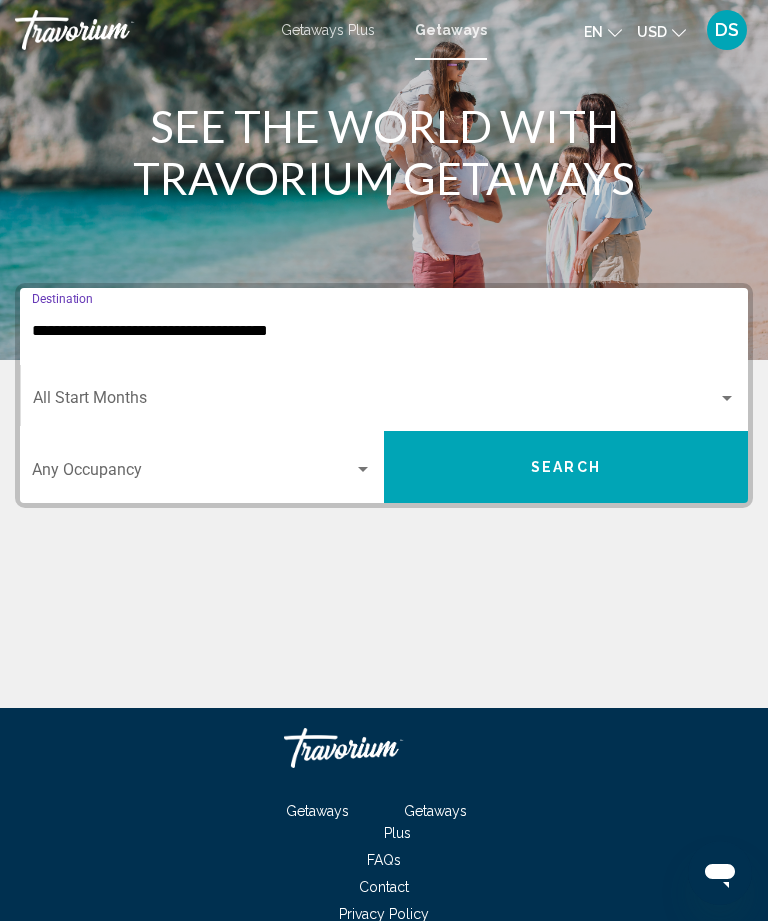 type on "**********" 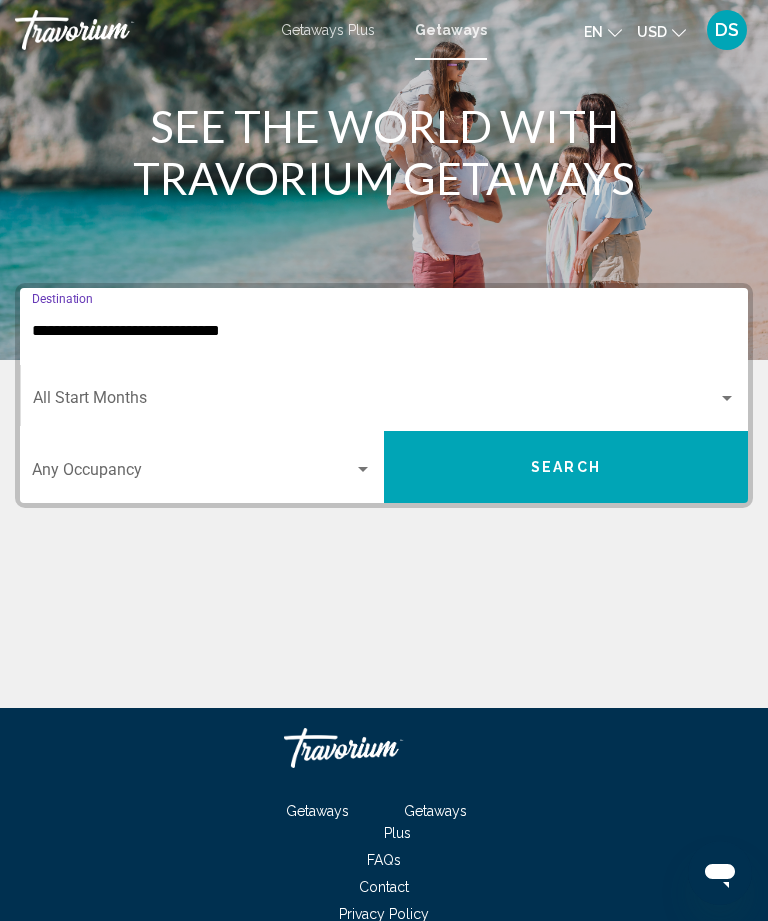 scroll, scrollTop: 97, scrollLeft: 0, axis: vertical 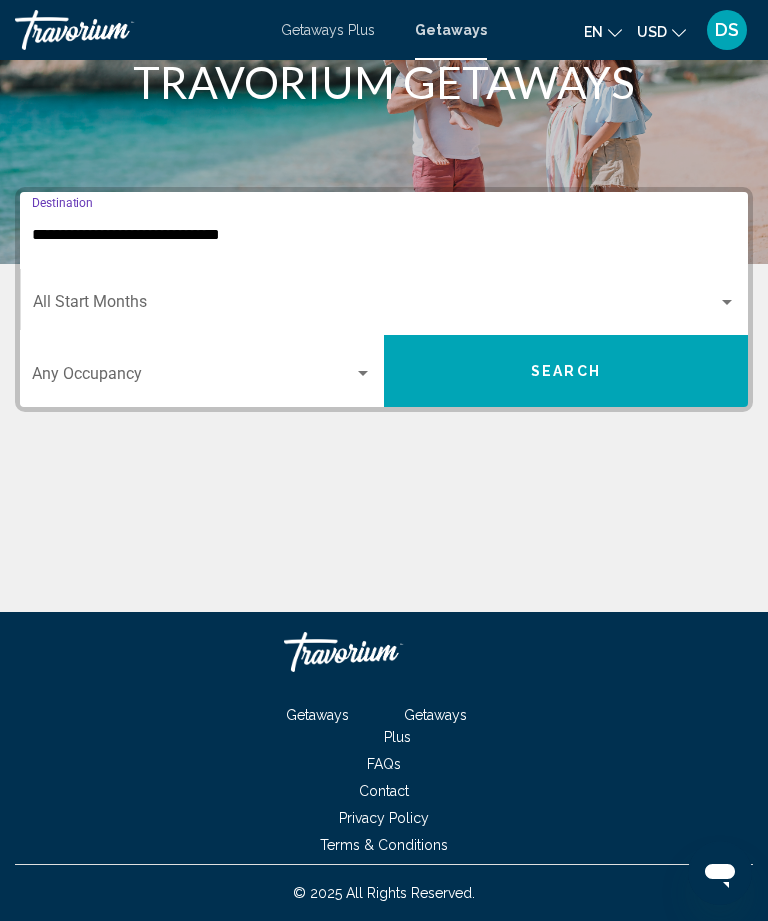 click at bounding box center (375, 306) 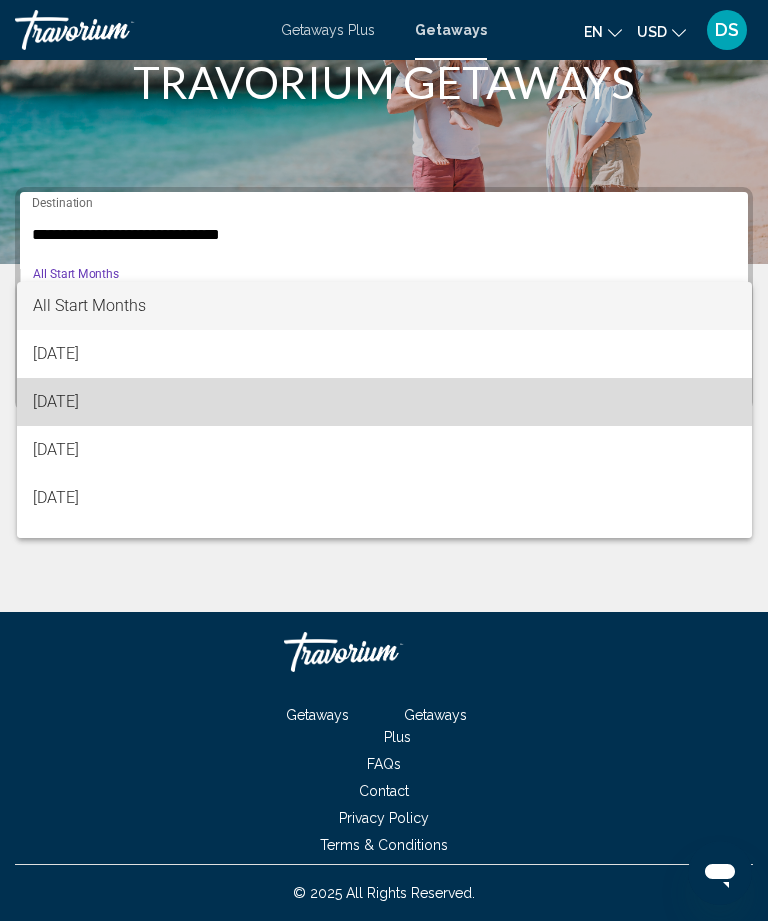 click on "August 2025" at bounding box center (384, 402) 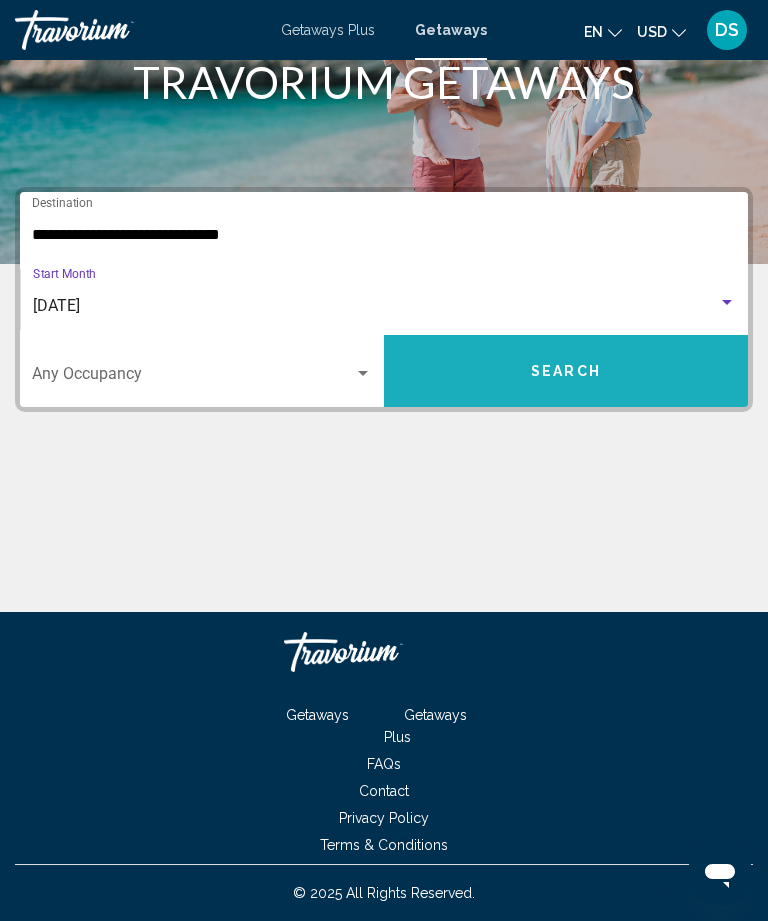 click on "Search" at bounding box center [566, 371] 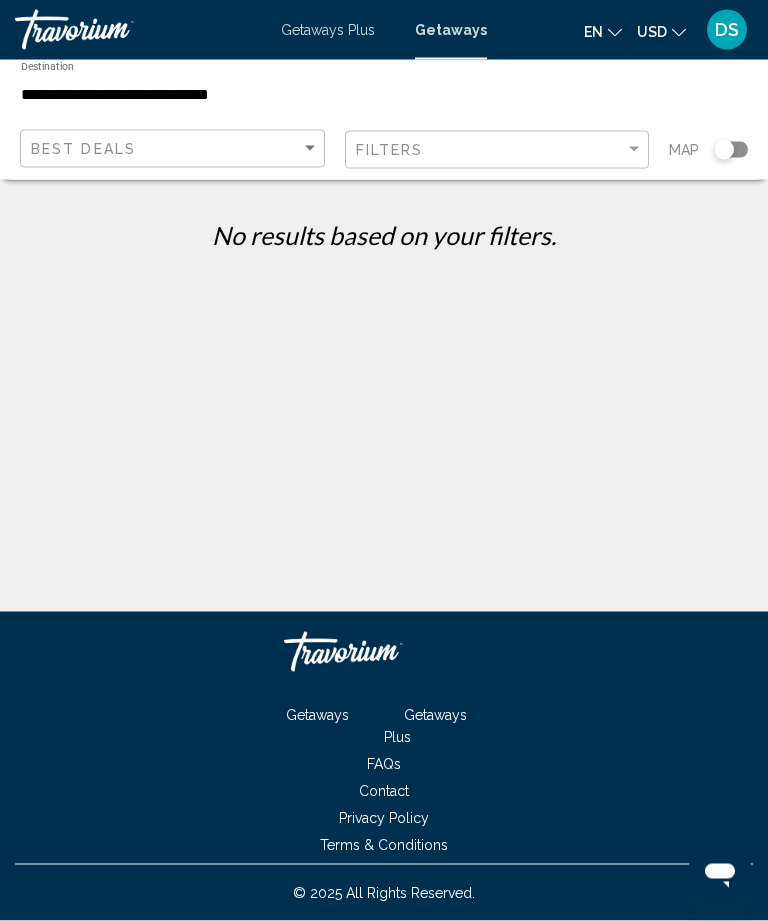scroll, scrollTop: 0, scrollLeft: 0, axis: both 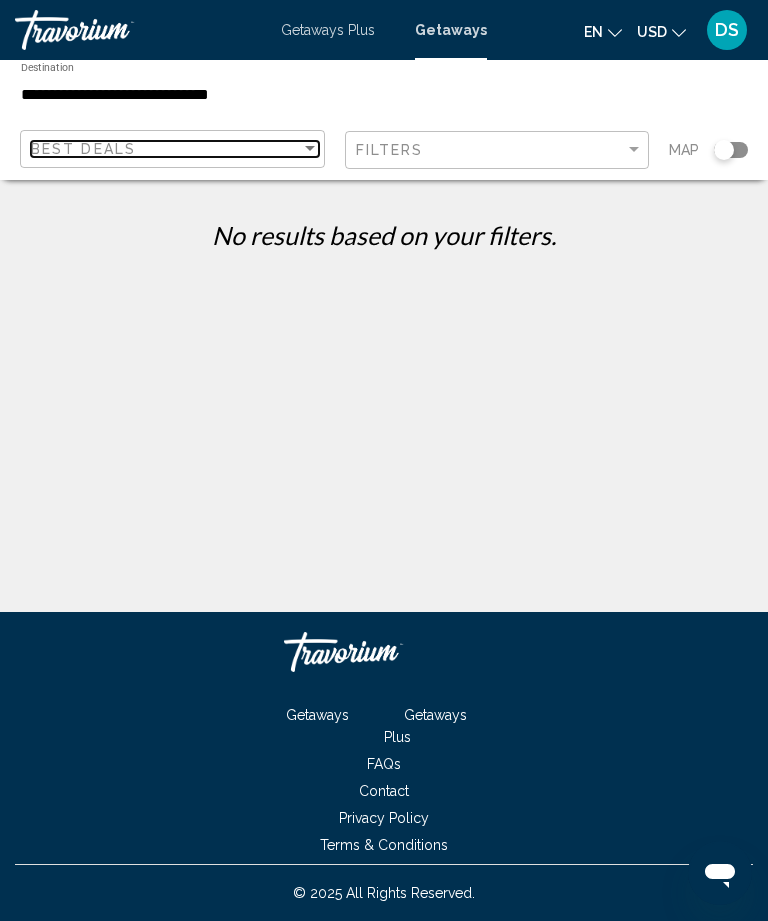 click on "Best Deals" at bounding box center (166, 149) 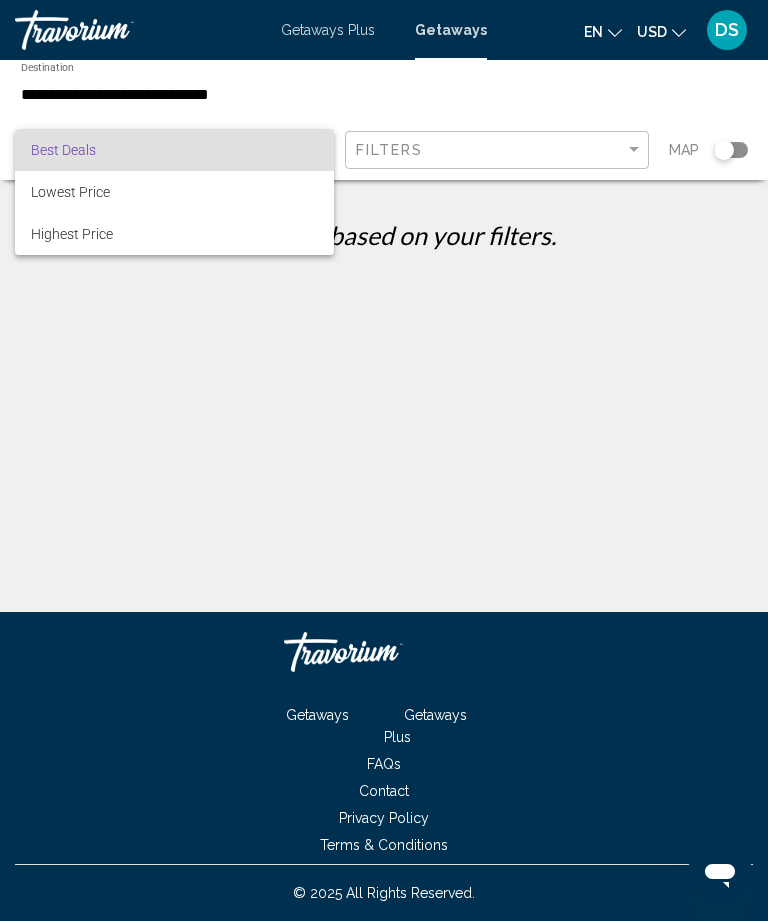 click at bounding box center [384, 460] 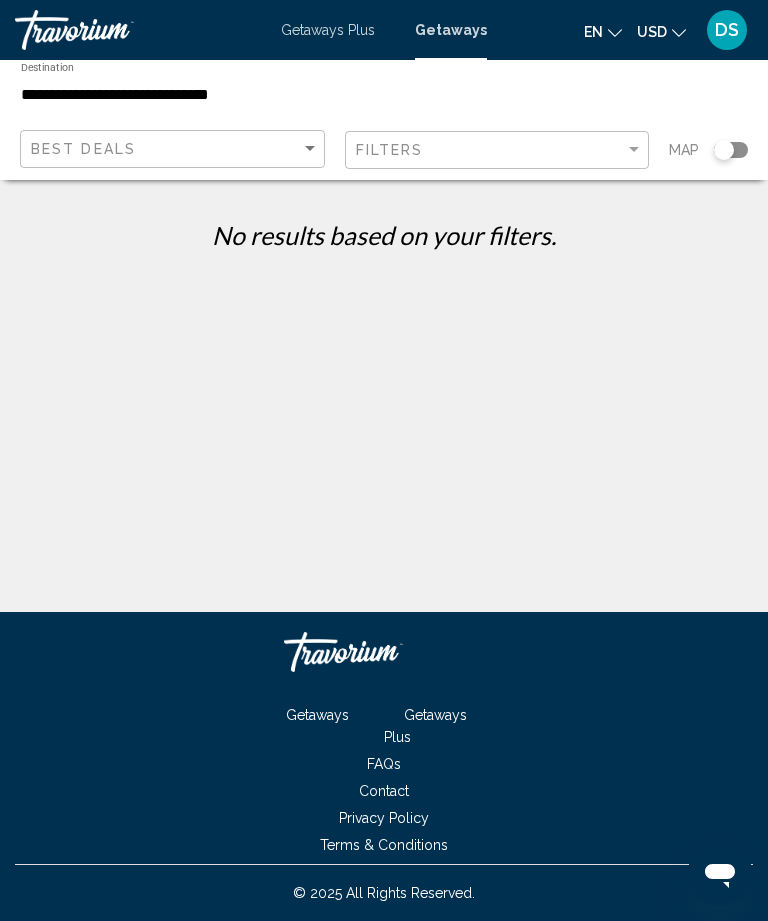 click on "Getaways" at bounding box center [451, 30] 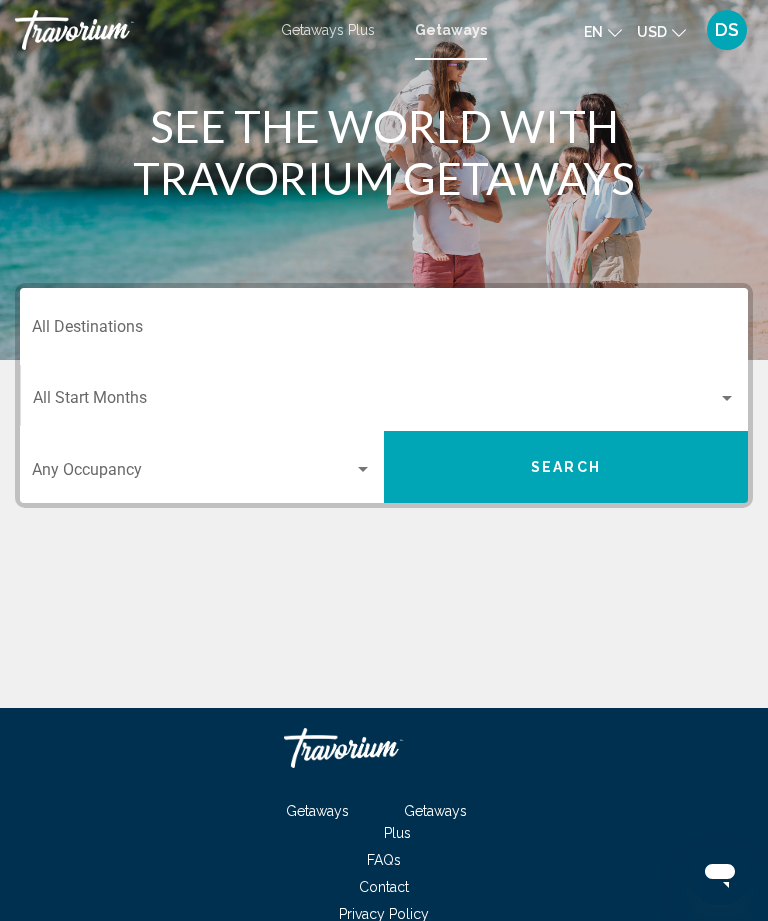 click on "Destination All Destinations" at bounding box center [384, 331] 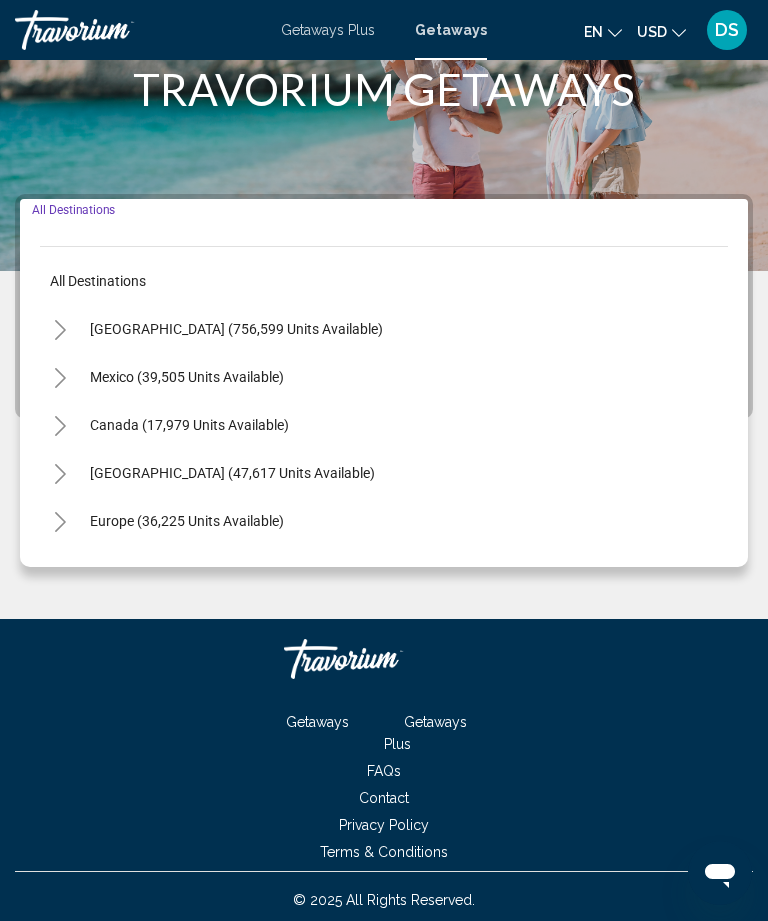 scroll, scrollTop: 97, scrollLeft: 0, axis: vertical 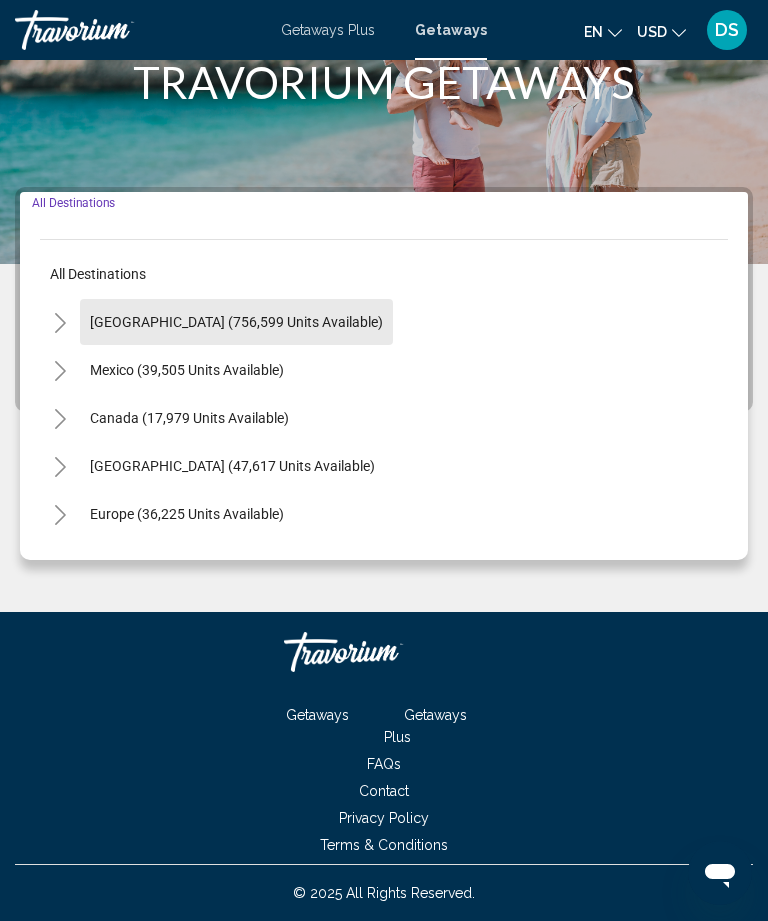 click on "United States (756,599 units available)" at bounding box center (187, 370) 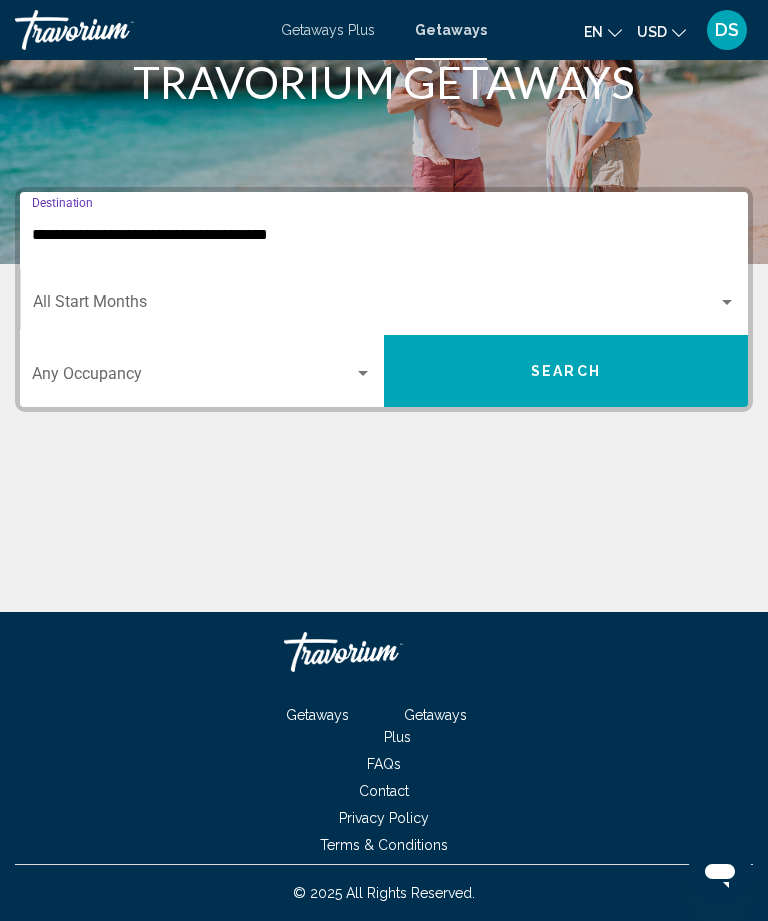 click on "**********" at bounding box center [384, 235] 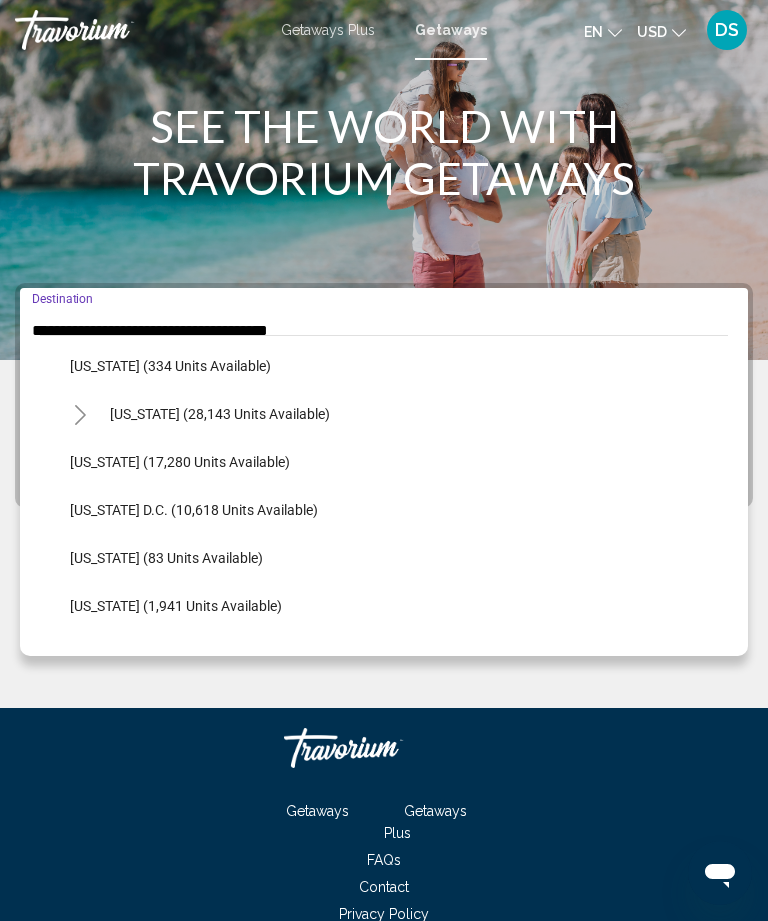 scroll, scrollTop: 1925, scrollLeft: 0, axis: vertical 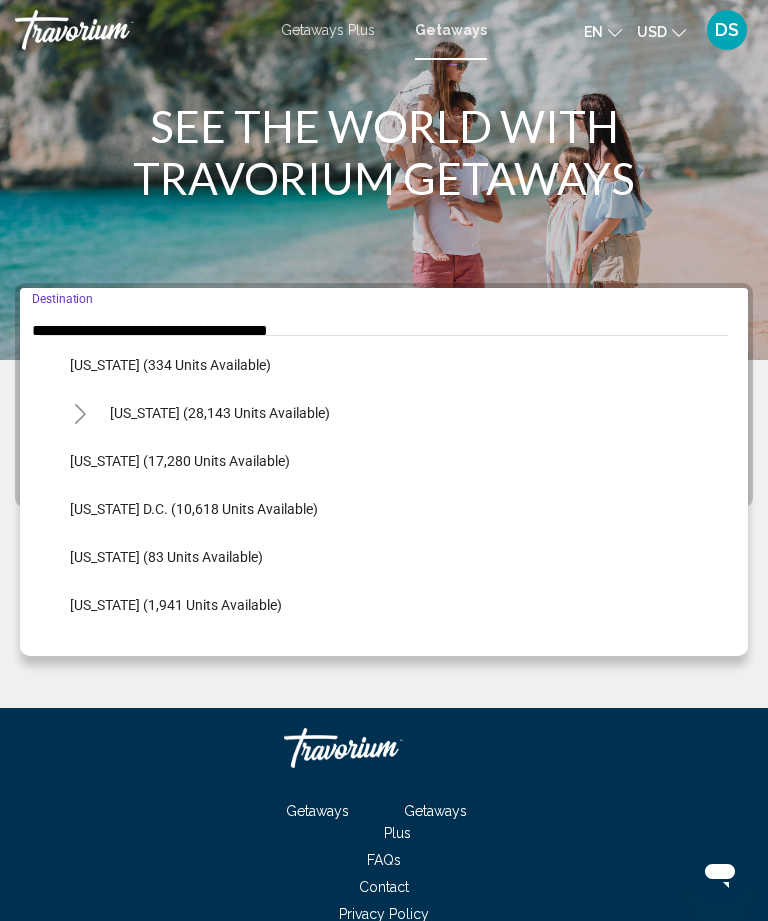 click on "Virginia (28,143 units available)" 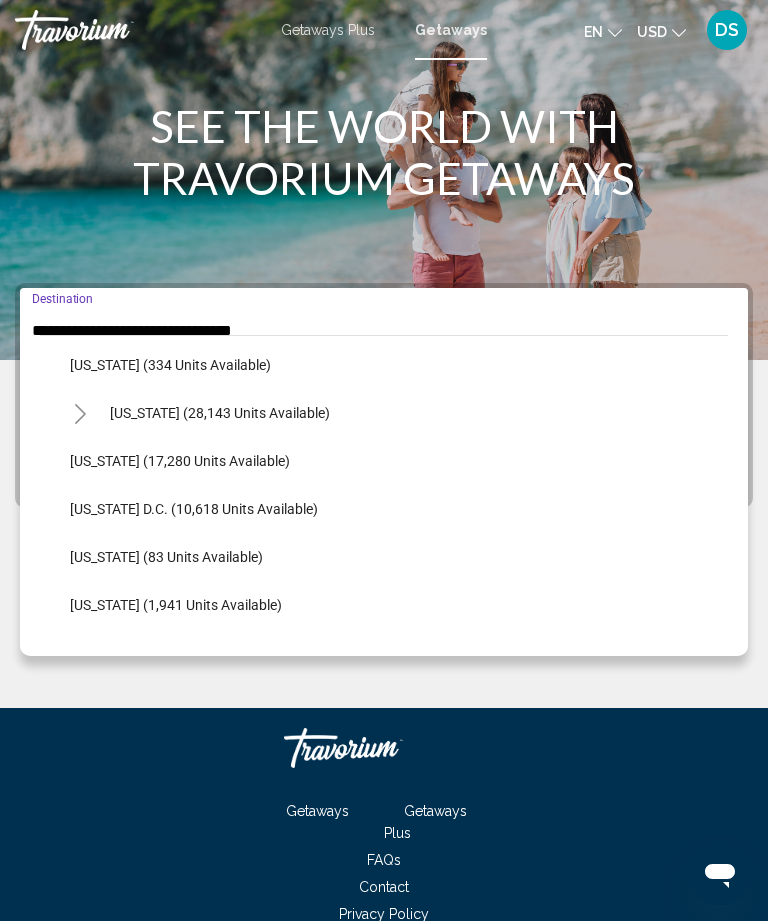scroll, scrollTop: 97, scrollLeft: 0, axis: vertical 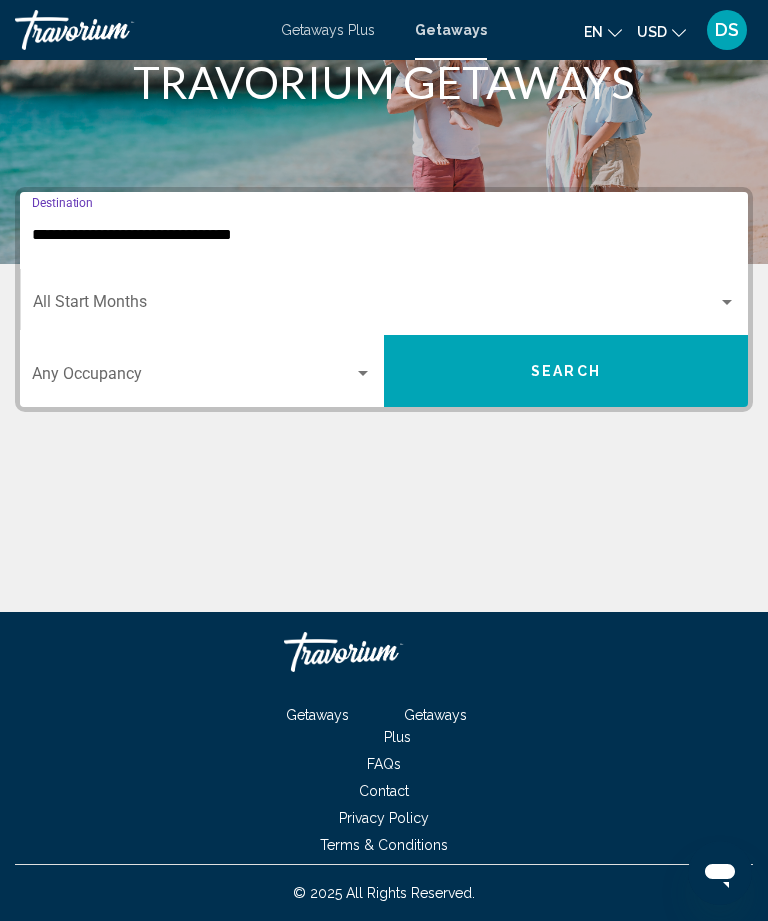 click at bounding box center (375, 306) 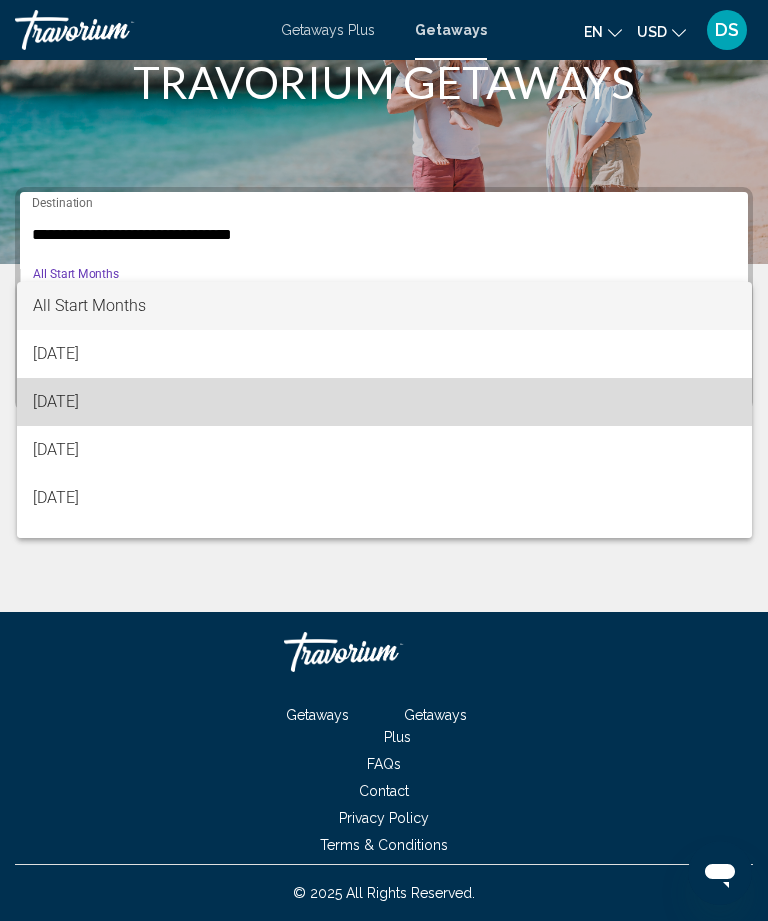 click on "August 2025" at bounding box center (384, 402) 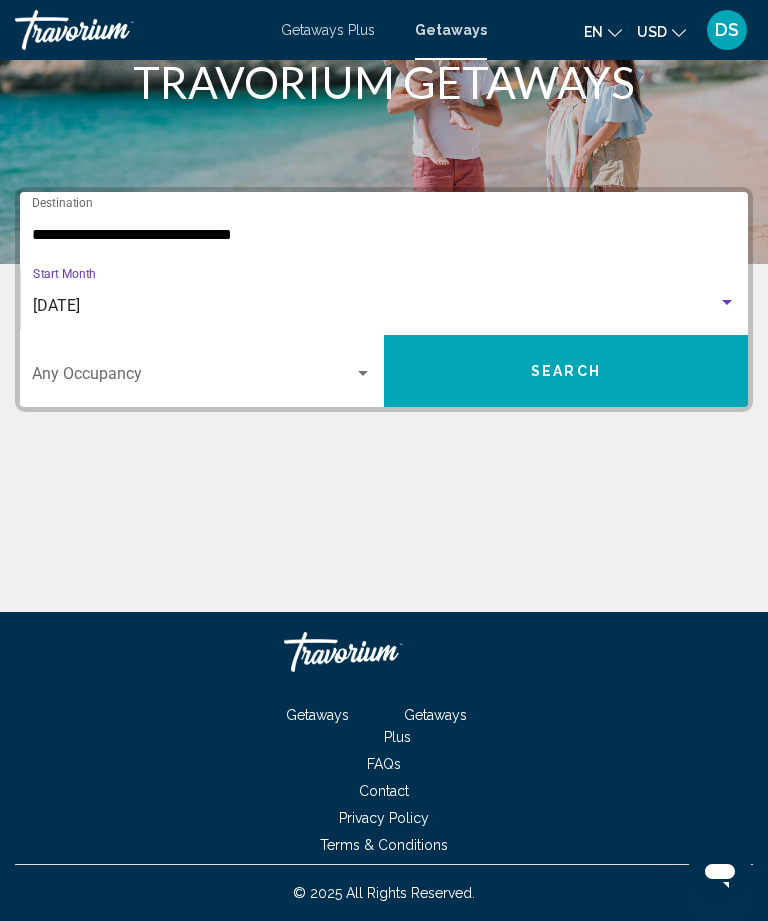 click on "Search" at bounding box center [566, 371] 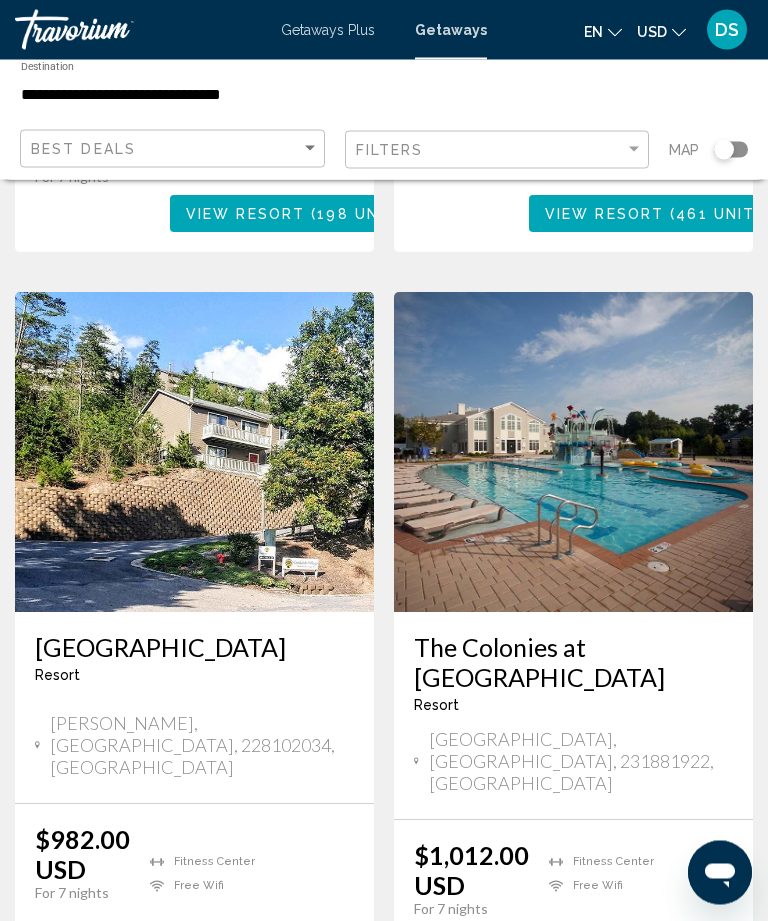 scroll, scrollTop: 3778, scrollLeft: 0, axis: vertical 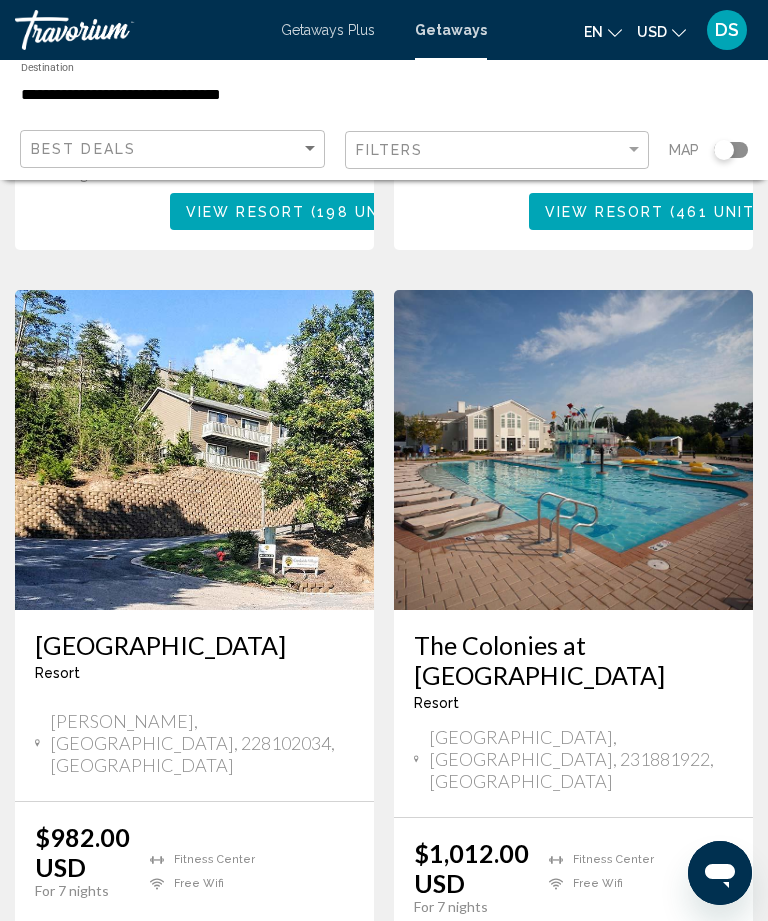 click on "page  2" at bounding box center (314, 1042) 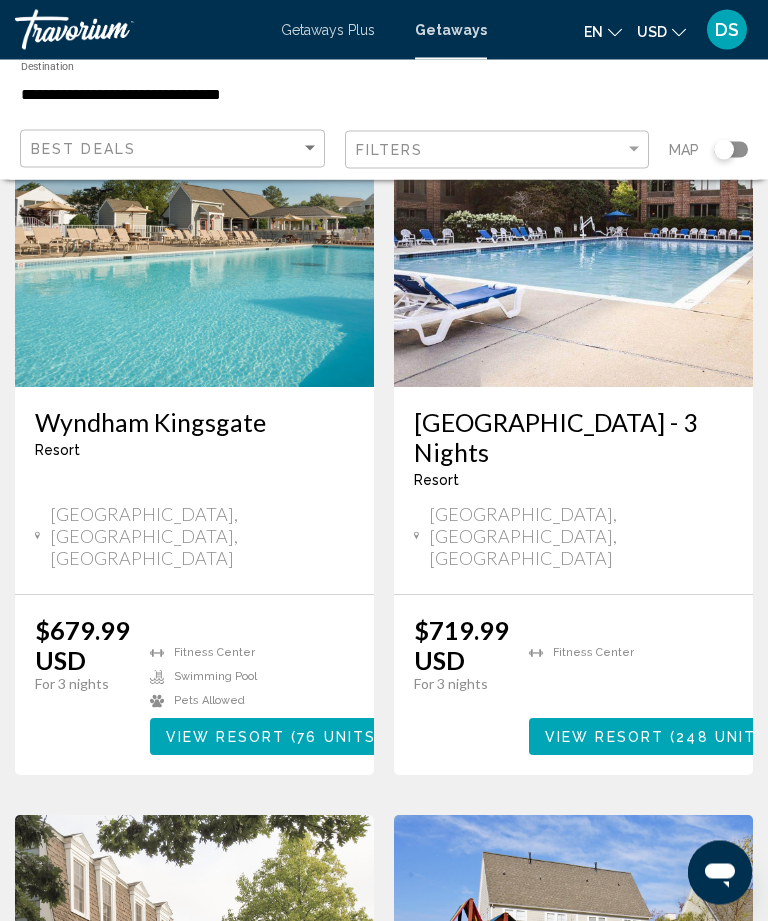 scroll, scrollTop: 205, scrollLeft: 0, axis: vertical 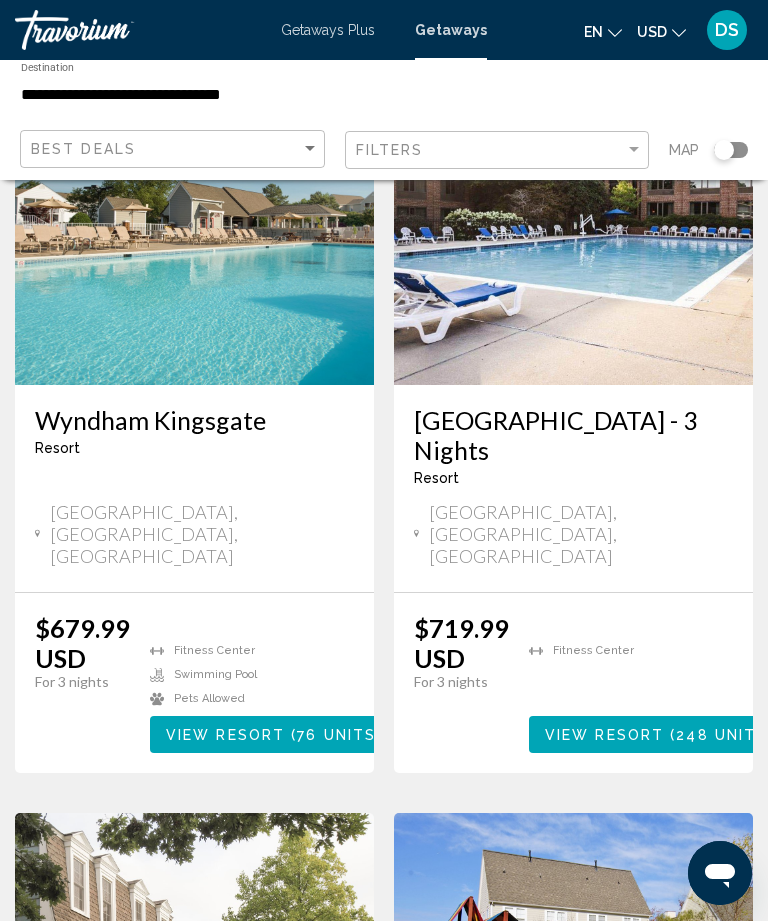 click on "Resort  -  This is an adults only resort" at bounding box center [194, 448] 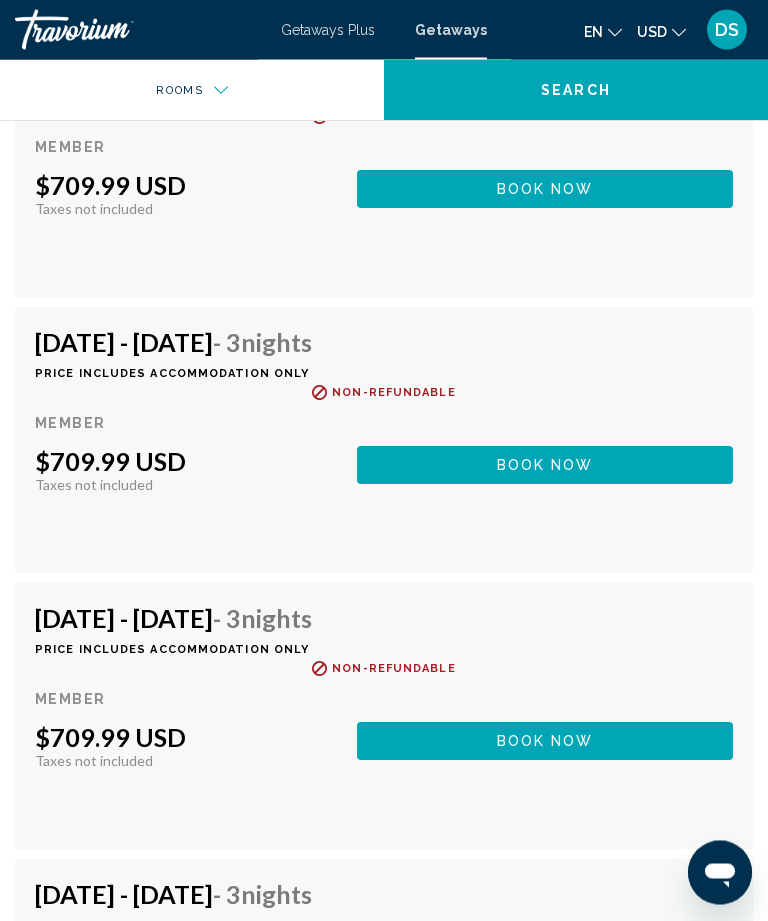 scroll, scrollTop: 8364, scrollLeft: 0, axis: vertical 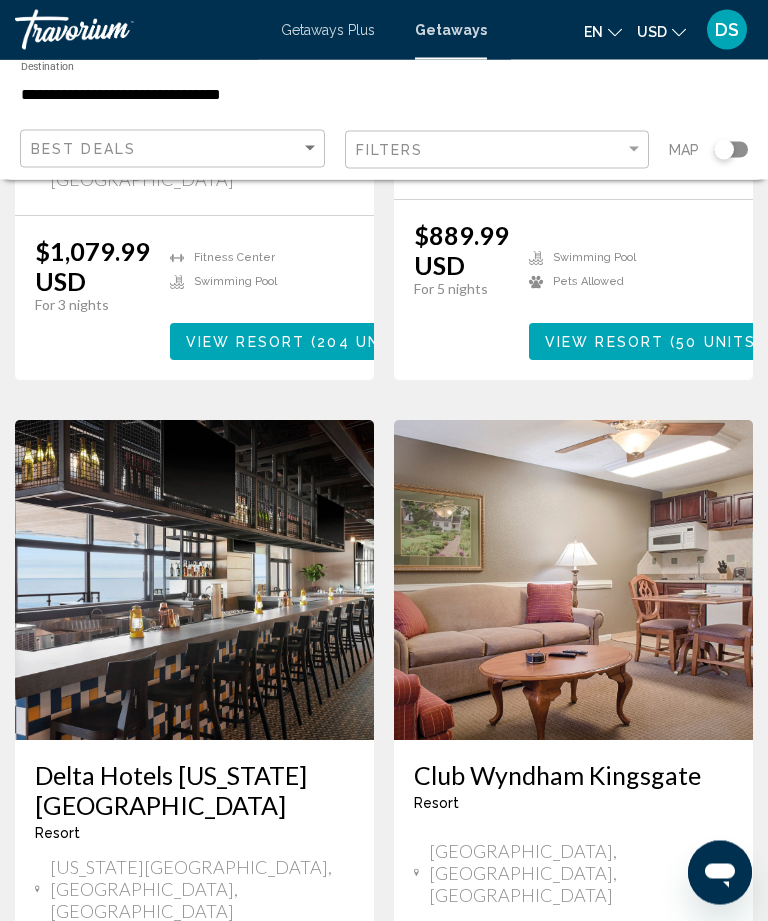click on "page  3" at bounding box center [384, 1173] 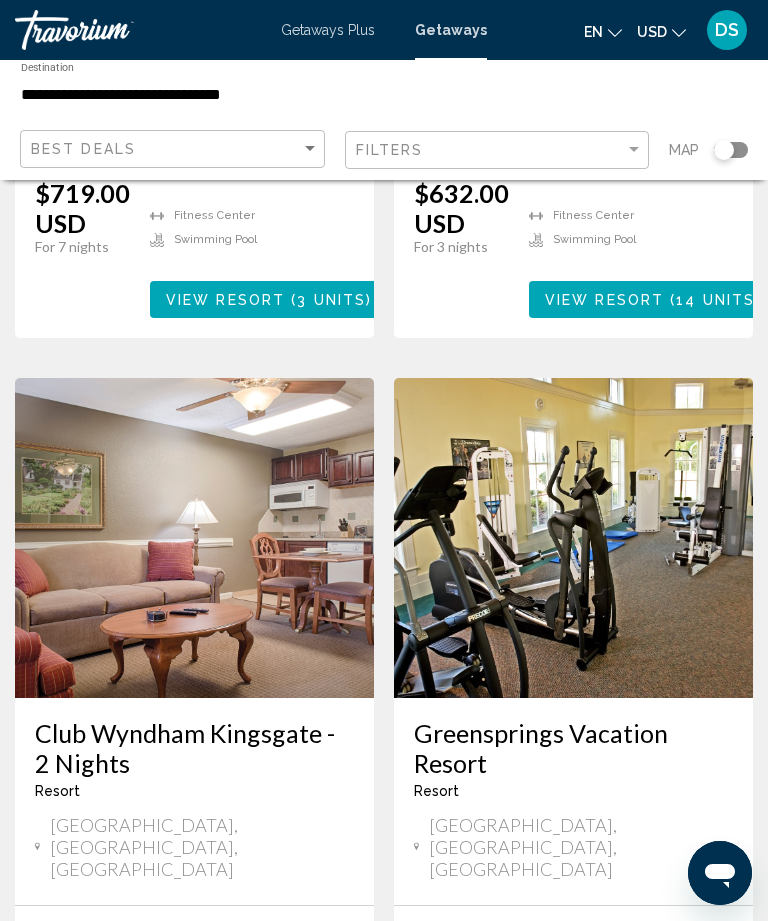 scroll, scrollTop: 3585, scrollLeft: 0, axis: vertical 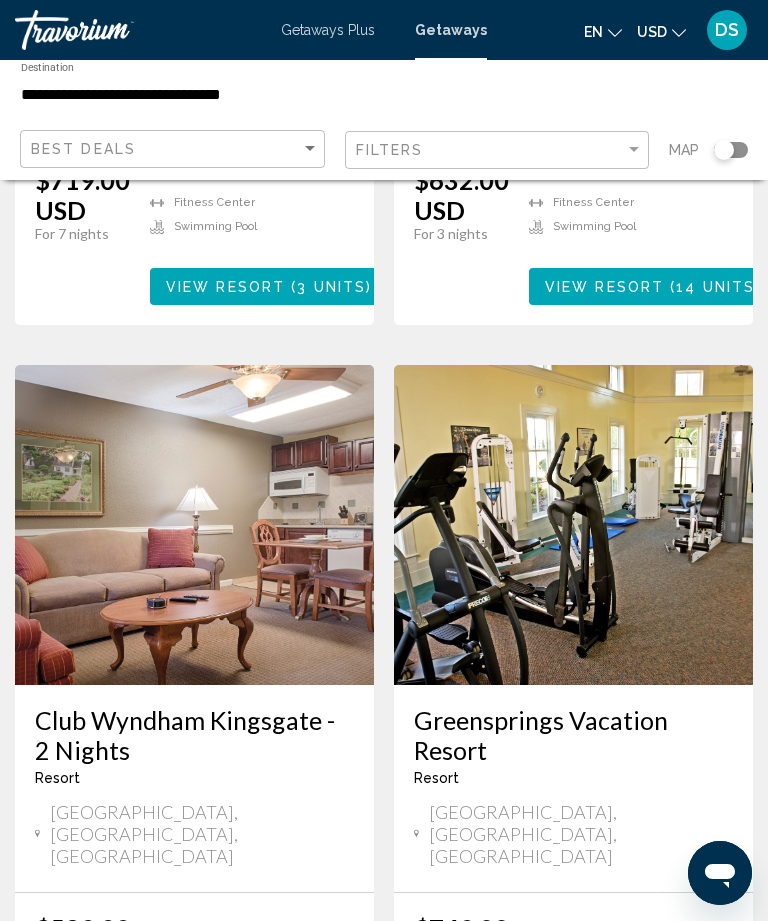 click on "page  4" at bounding box center [454, 1133] 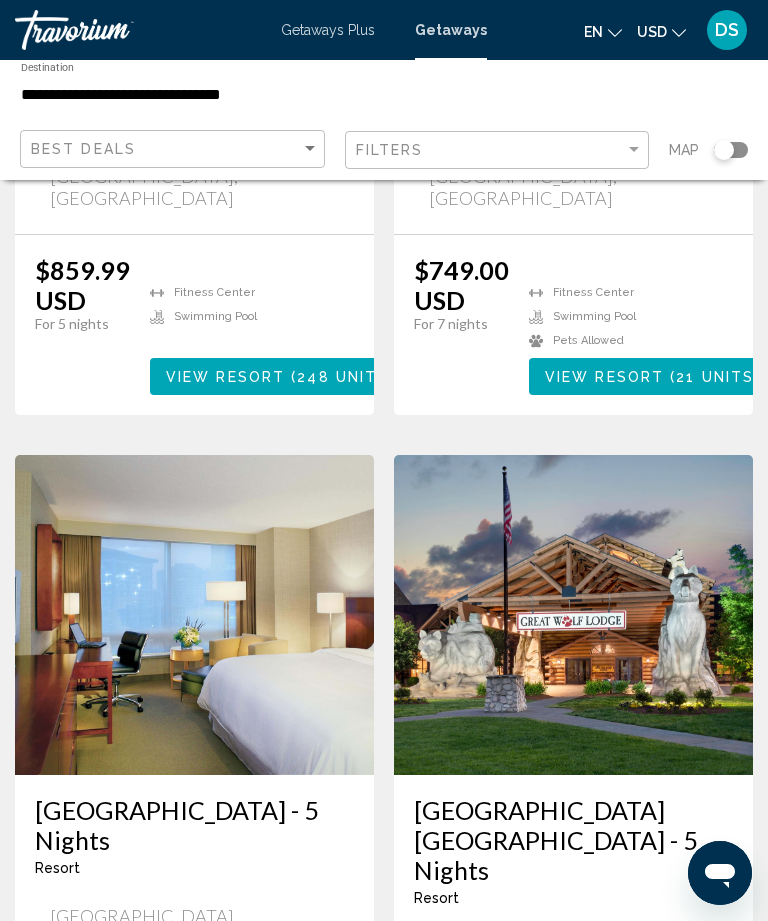 scroll, scrollTop: 3628, scrollLeft: 0, axis: vertical 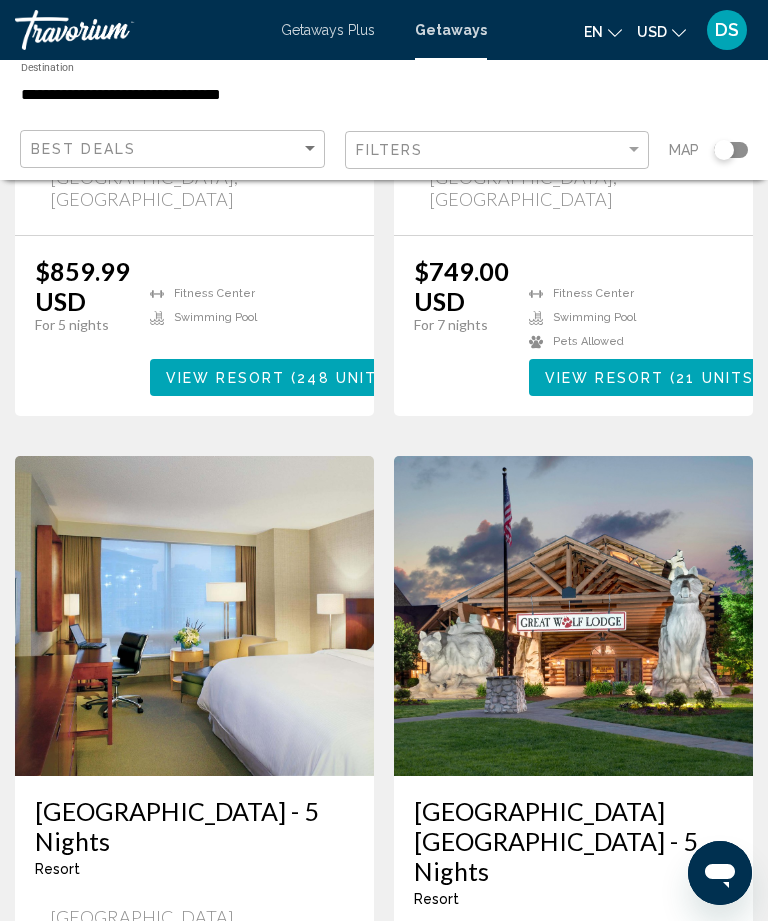 click on "Williamsburg, VA, USA" at bounding box center (573, 955) 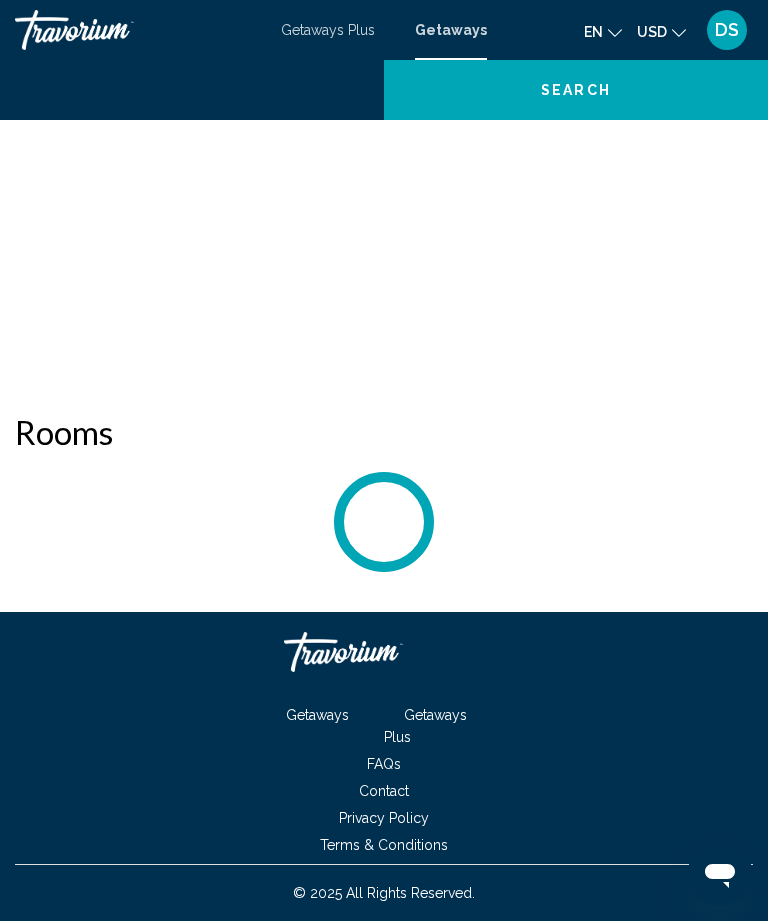 scroll, scrollTop: 0, scrollLeft: 0, axis: both 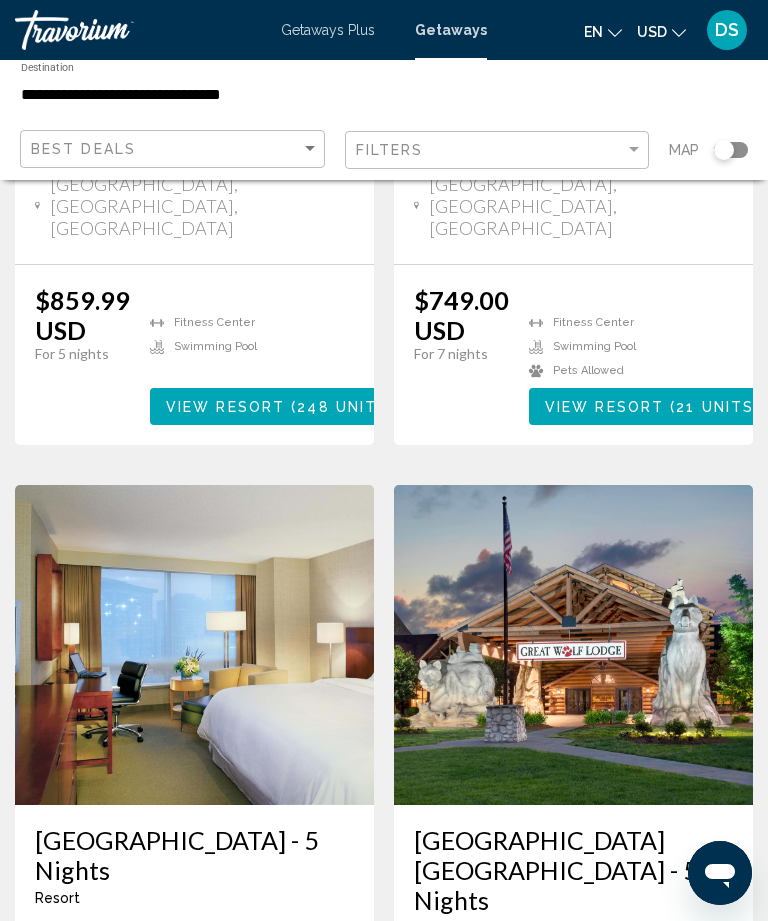 click on "page  5" at bounding box center [524, 1267] 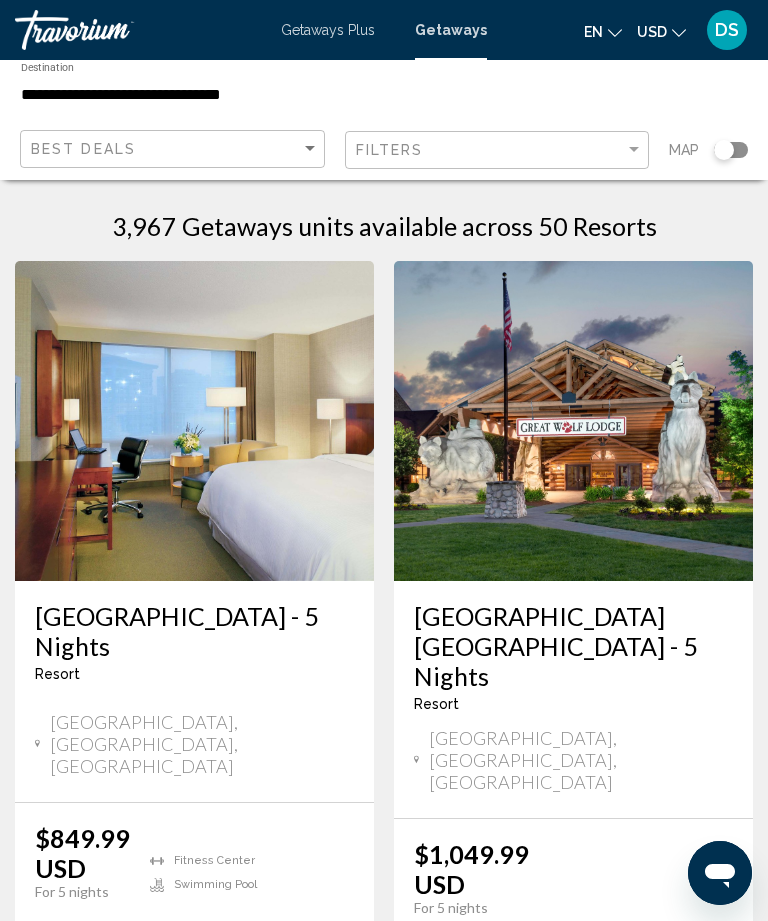scroll, scrollTop: 0, scrollLeft: 0, axis: both 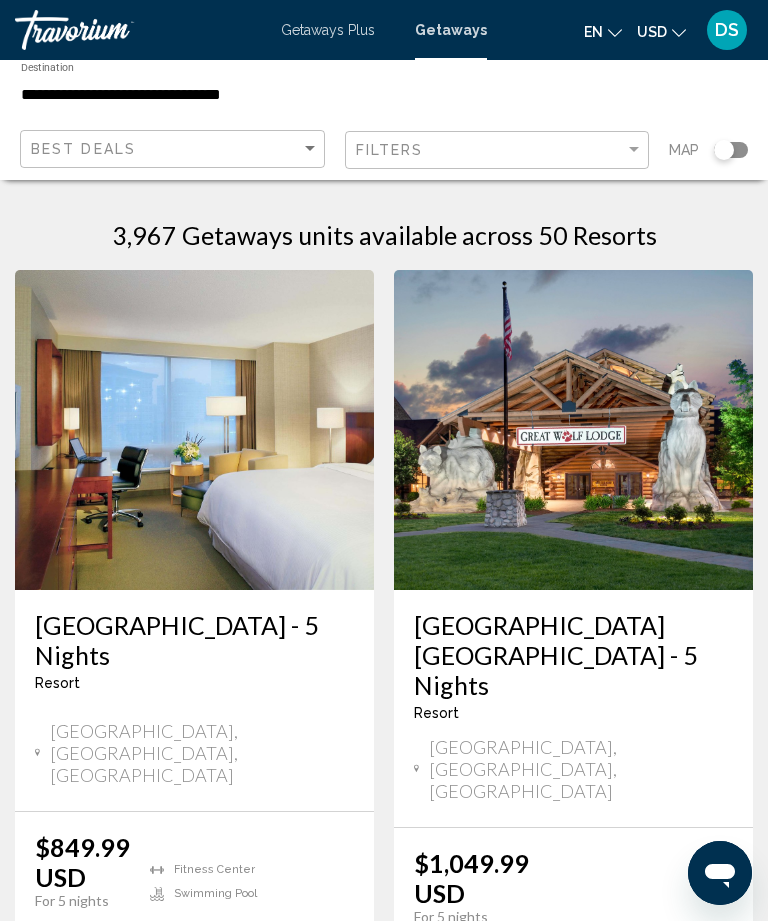 click on "Getaways" at bounding box center (451, 30) 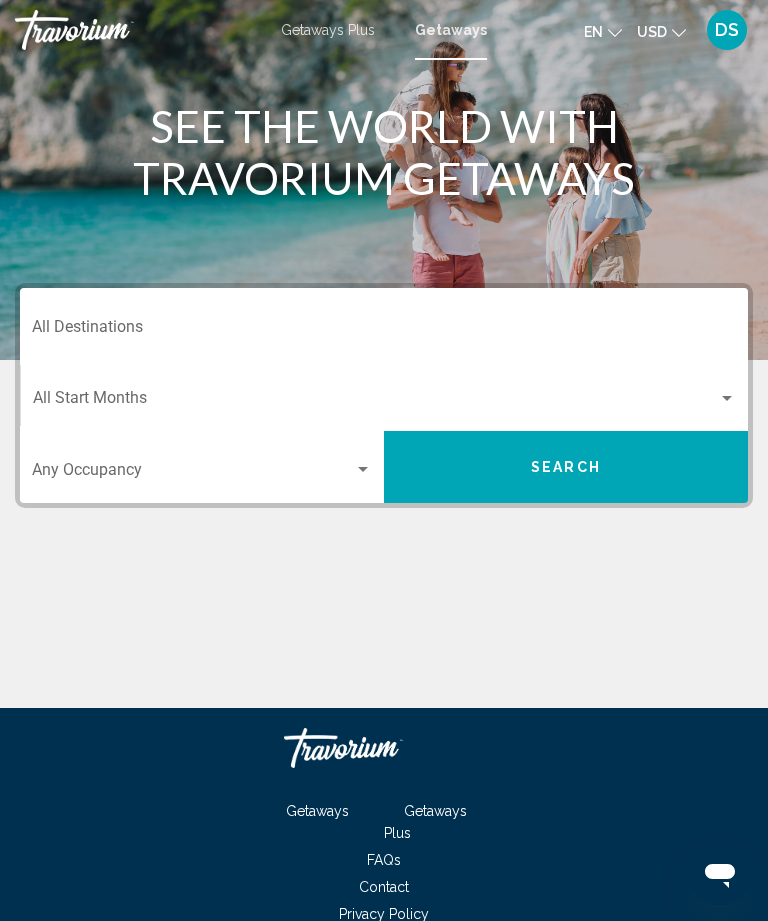 click on "Destination All Destinations" at bounding box center [384, 331] 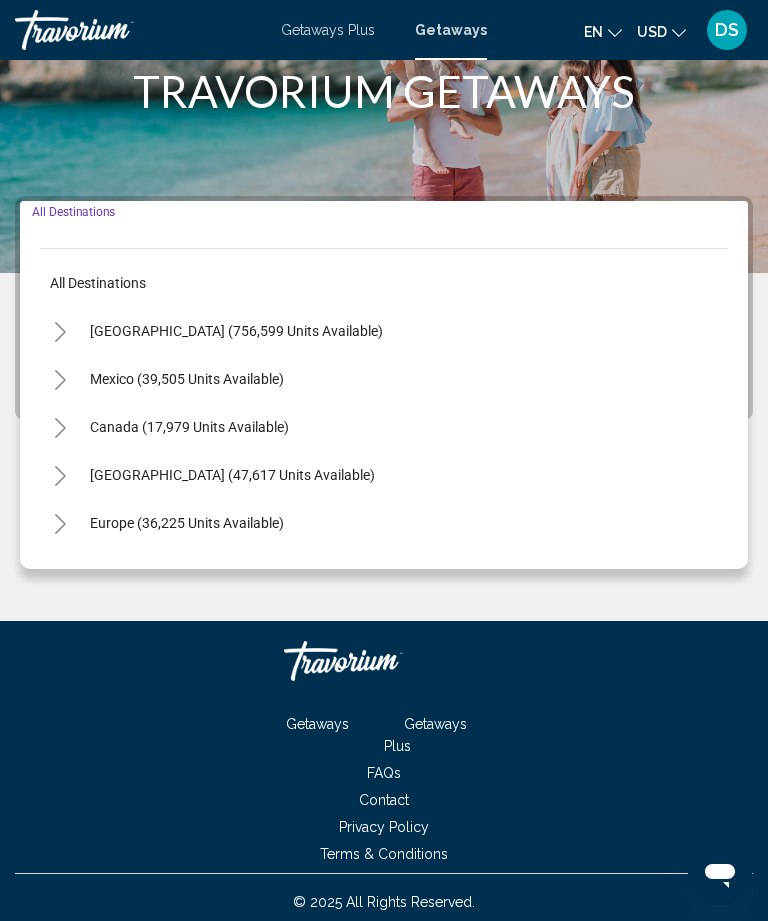 scroll, scrollTop: 97, scrollLeft: 0, axis: vertical 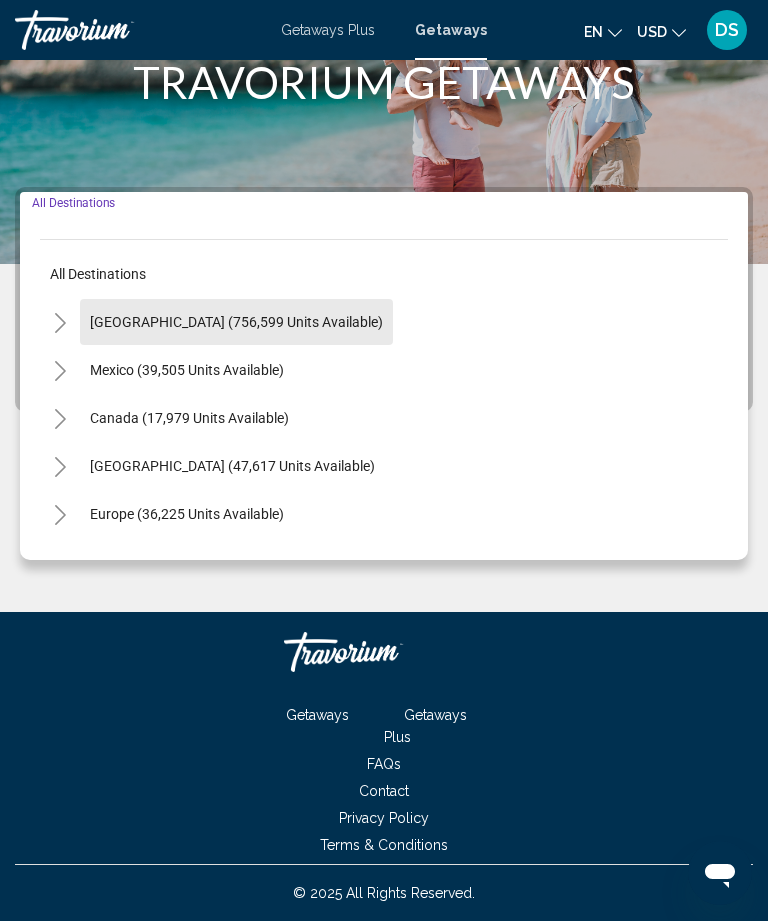 click on "United States (756,599 units available)" at bounding box center [187, 370] 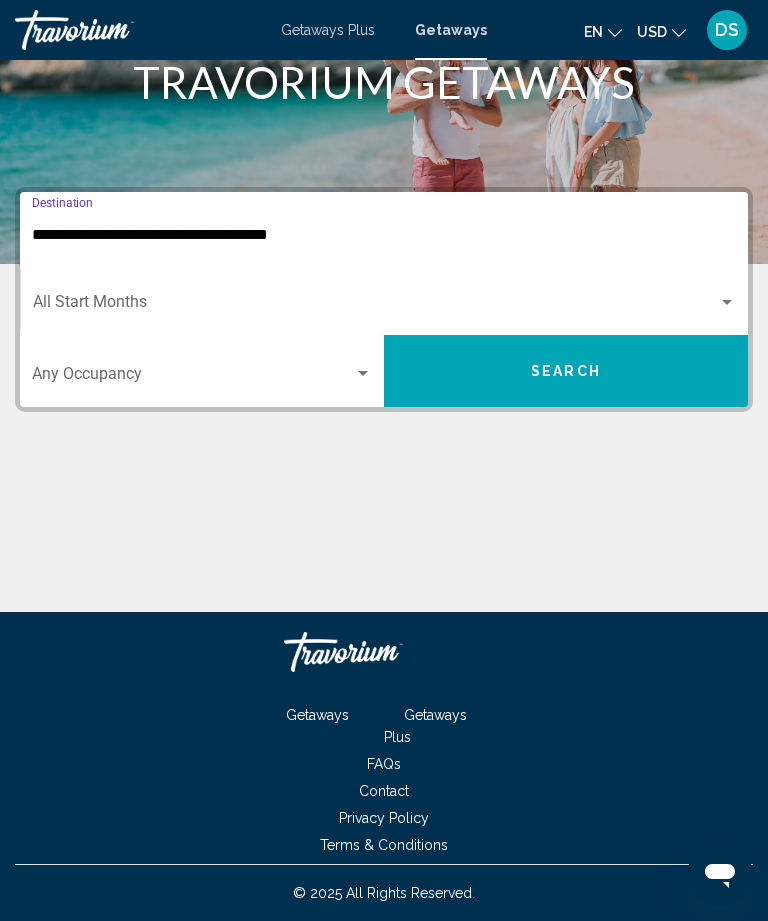 click on "**********" at bounding box center (384, 235) 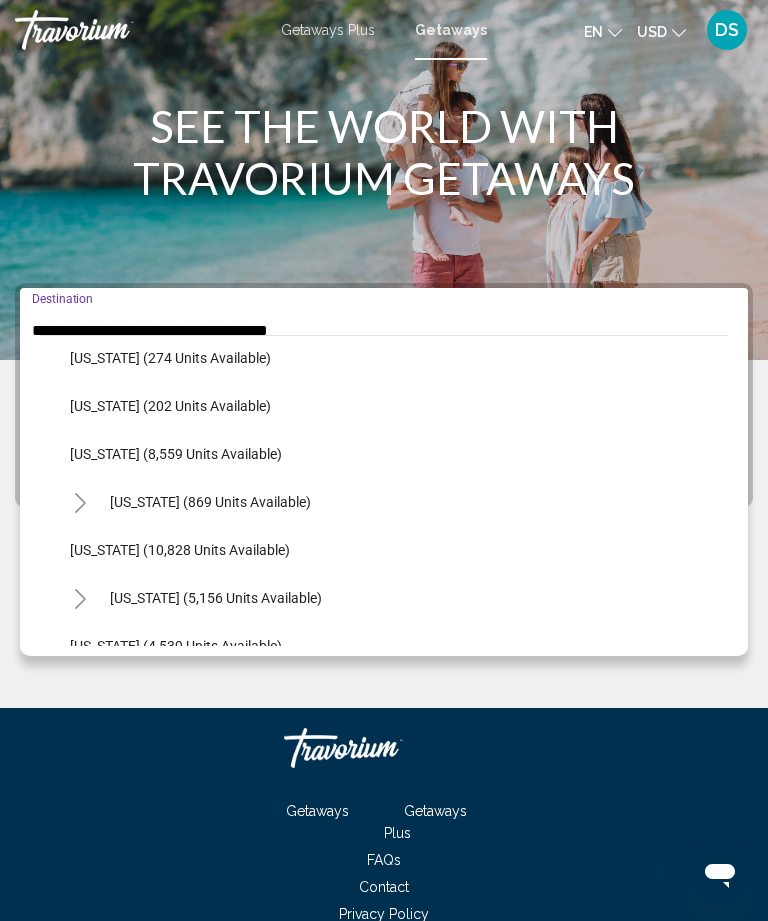 scroll, scrollTop: 689, scrollLeft: 0, axis: vertical 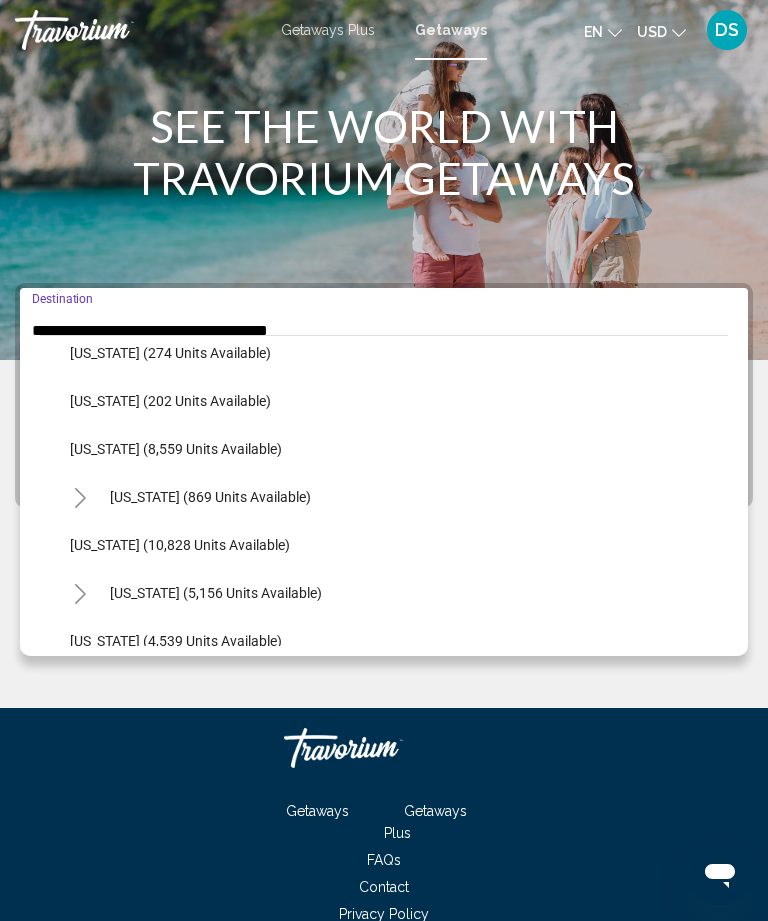 click on "Maryland (10,828 units available)" 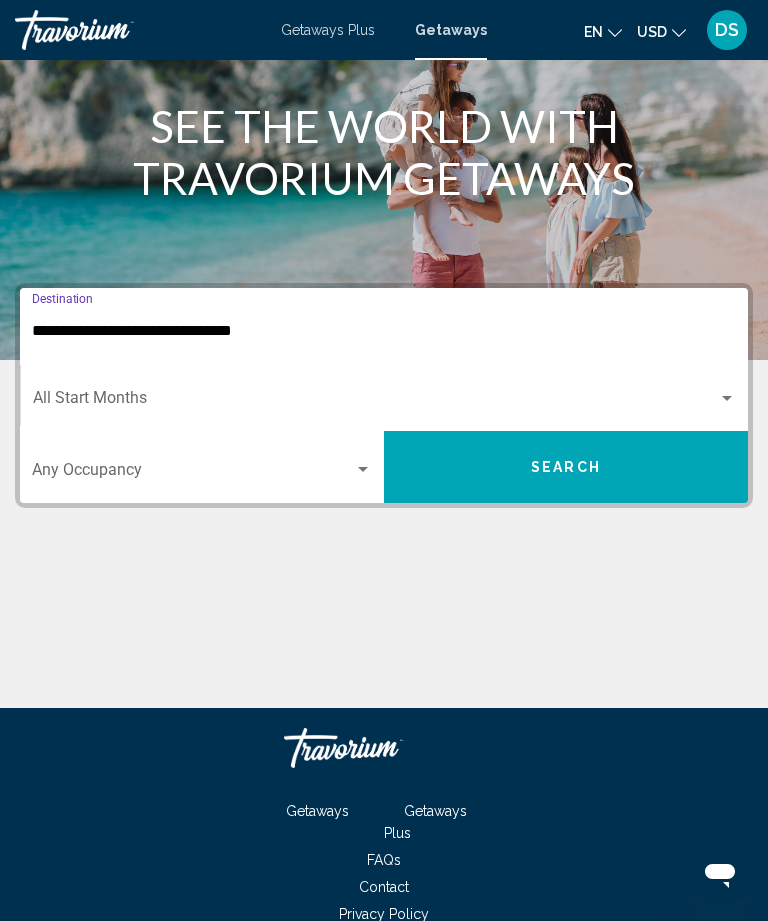 scroll, scrollTop: 97, scrollLeft: 0, axis: vertical 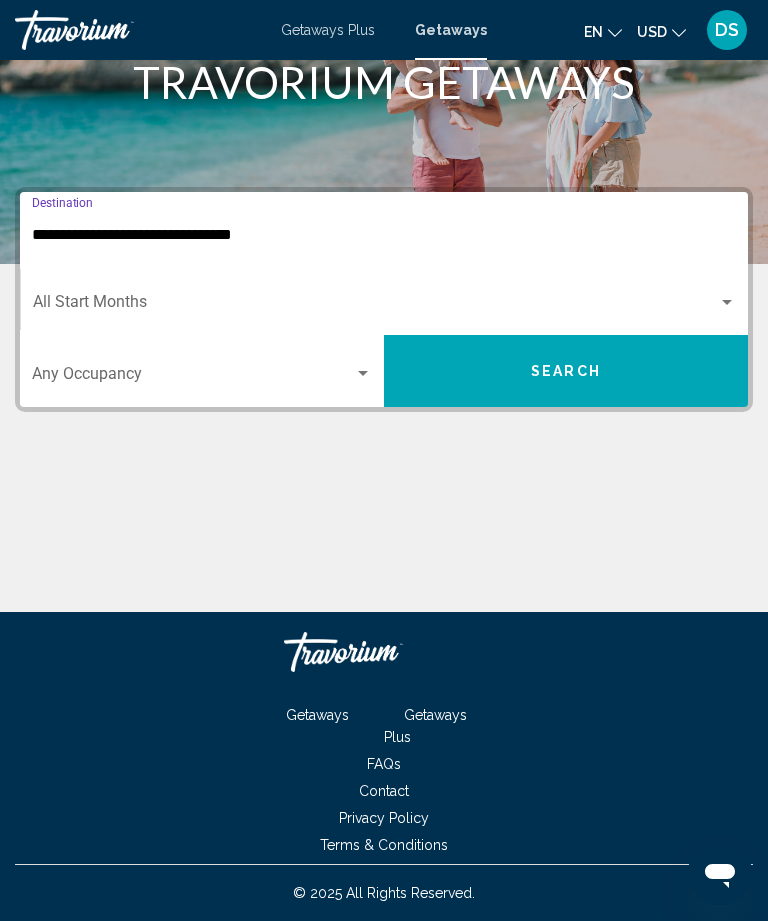 click at bounding box center [375, 306] 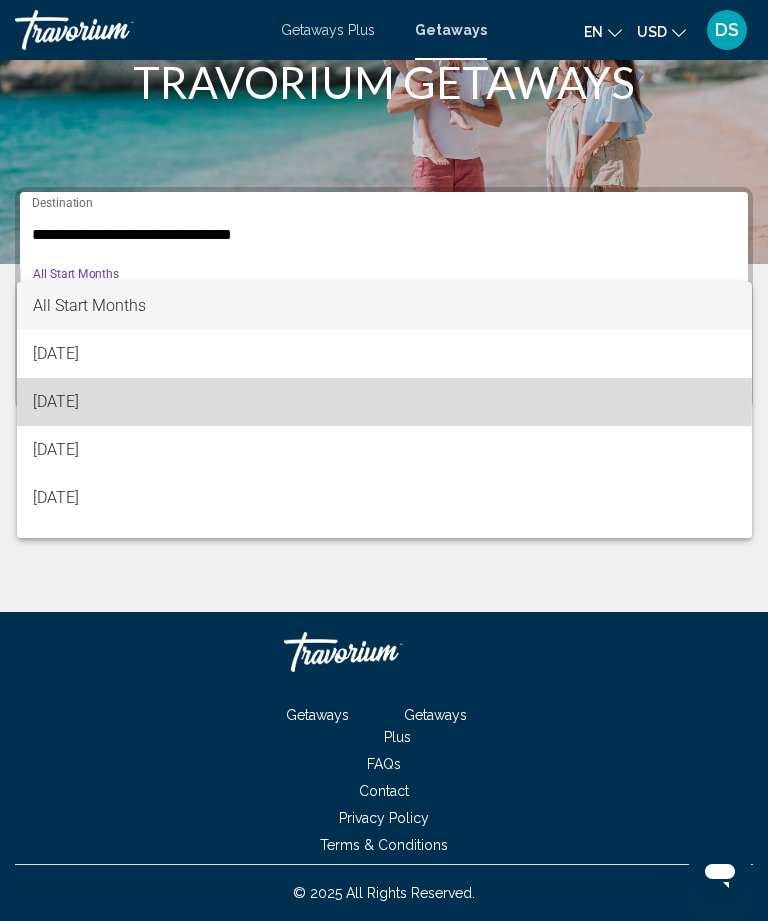 click on "August 2025" at bounding box center [384, 402] 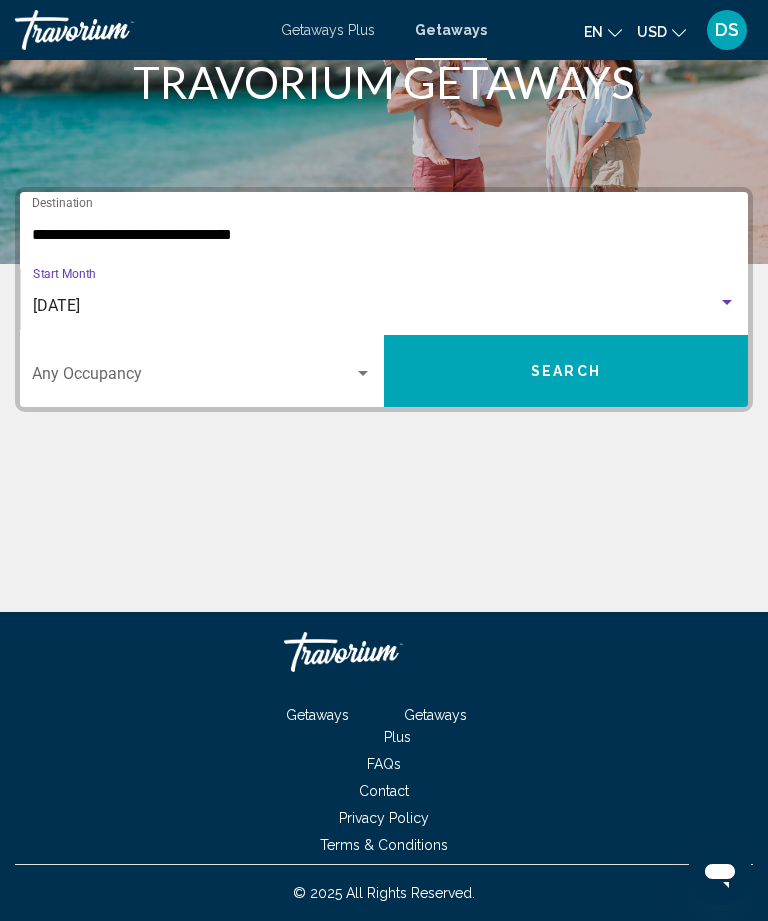 click on "Search" at bounding box center (566, 371) 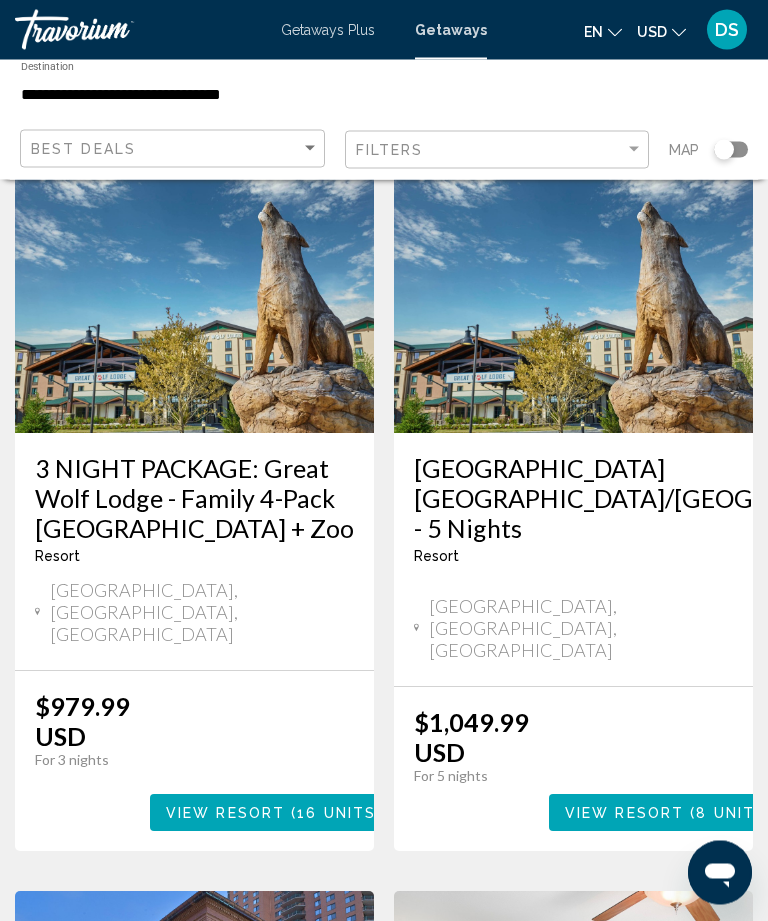 scroll, scrollTop: 927, scrollLeft: 0, axis: vertical 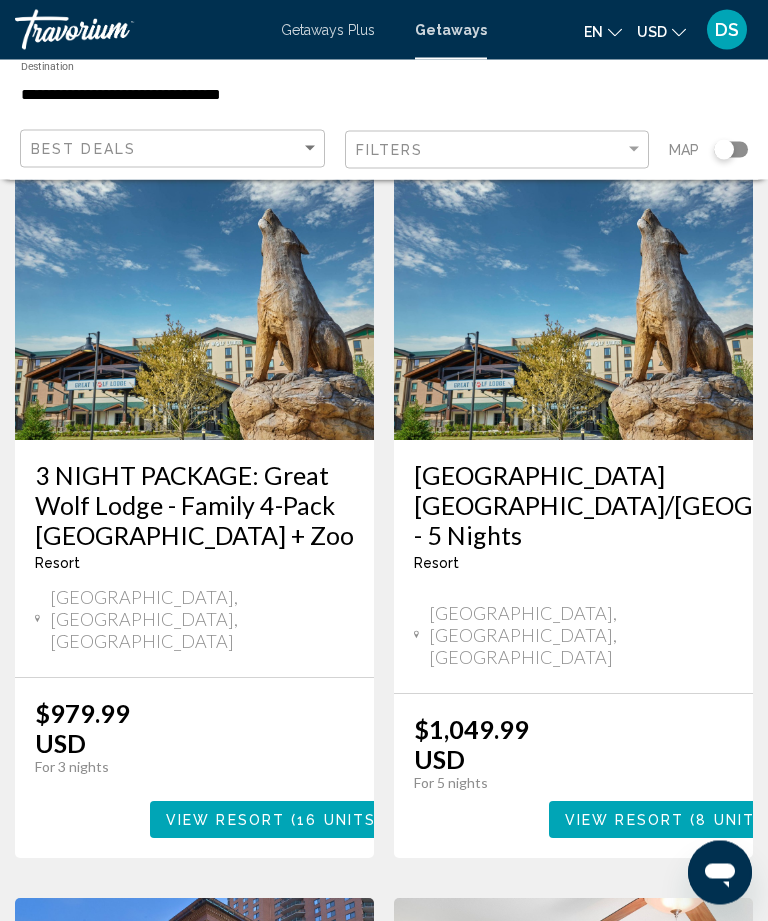 click at bounding box center (194, 281) 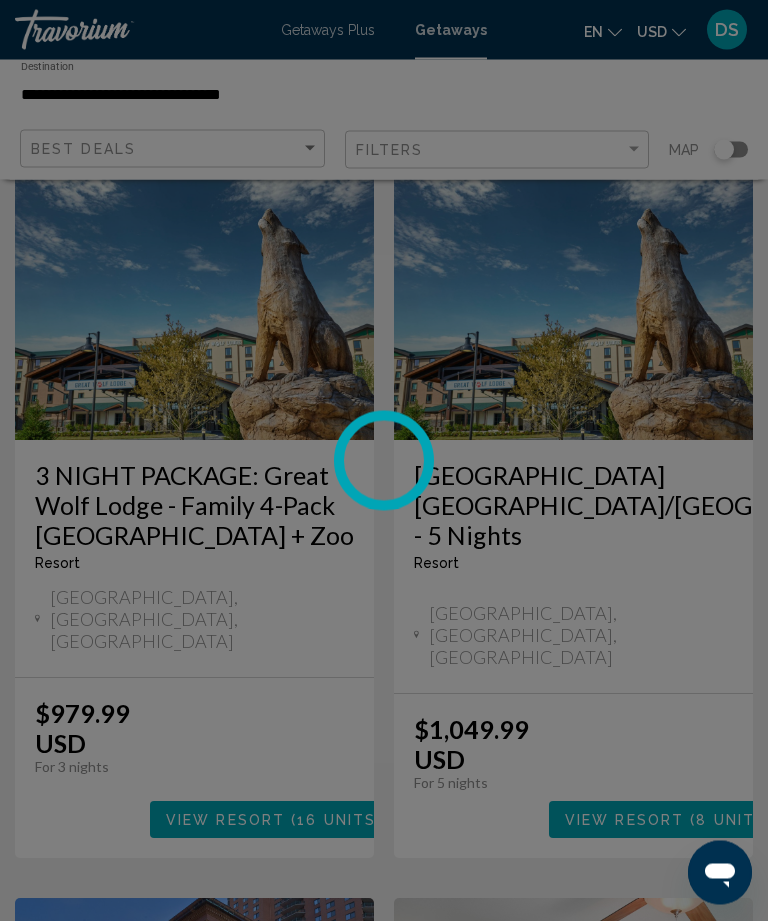 scroll, scrollTop: 928, scrollLeft: 0, axis: vertical 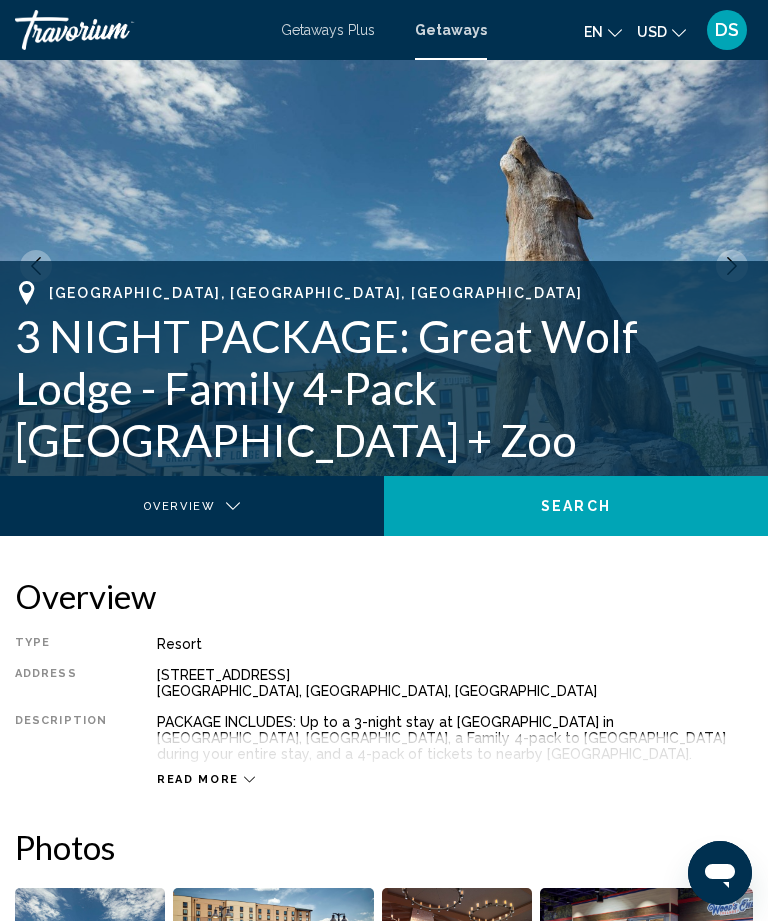click on "Read more" at bounding box center (455, 759) 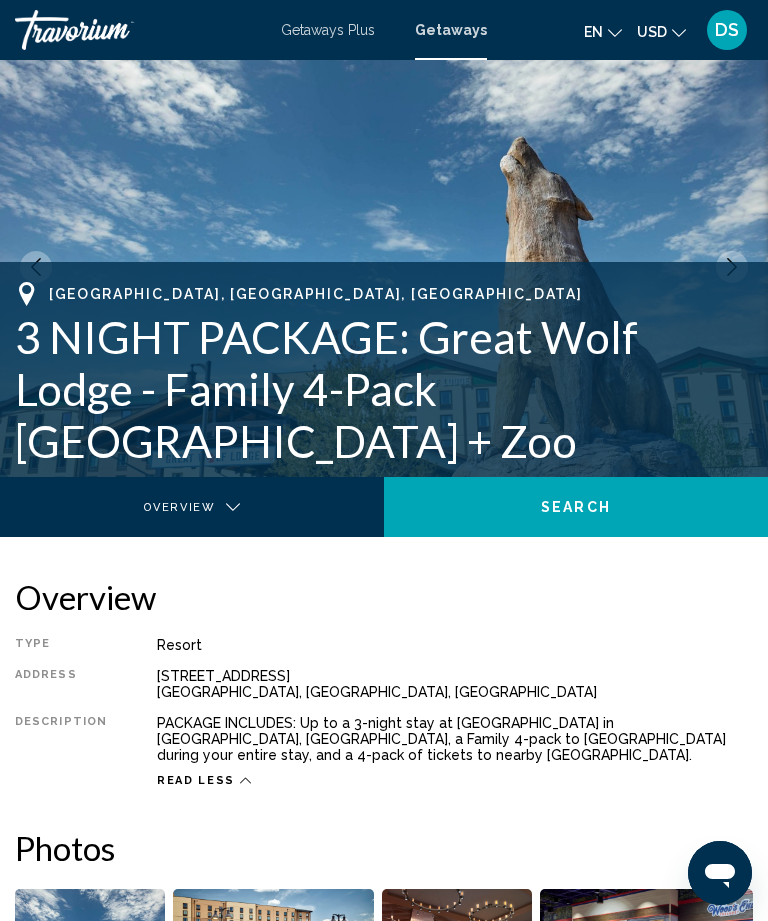 scroll, scrollTop: 0, scrollLeft: 0, axis: both 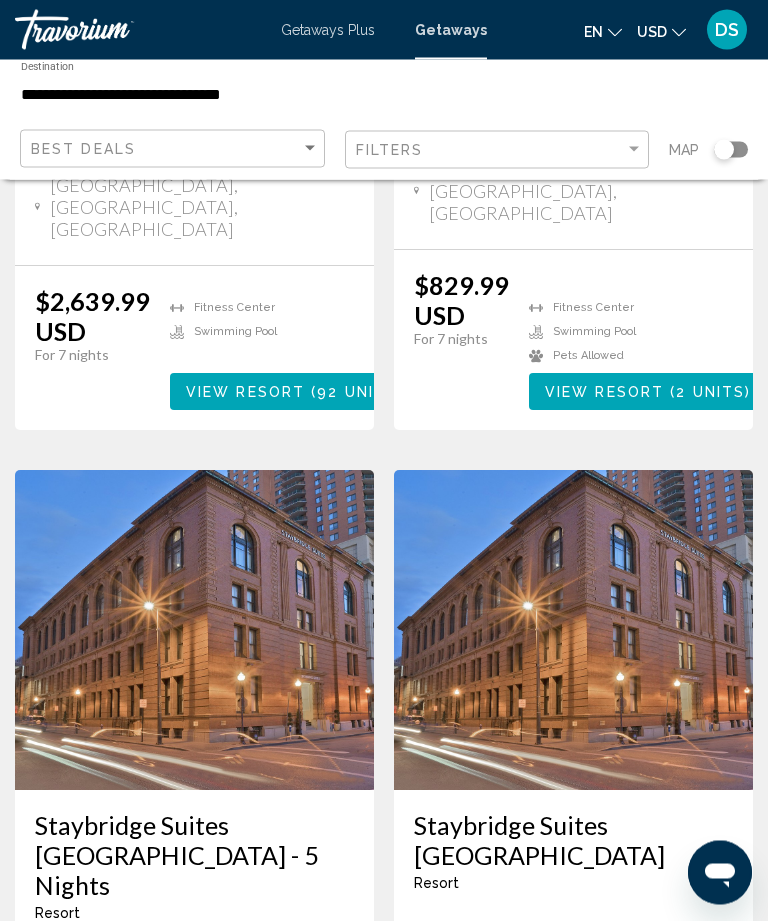 click on "page  2" at bounding box center [419, 1253] 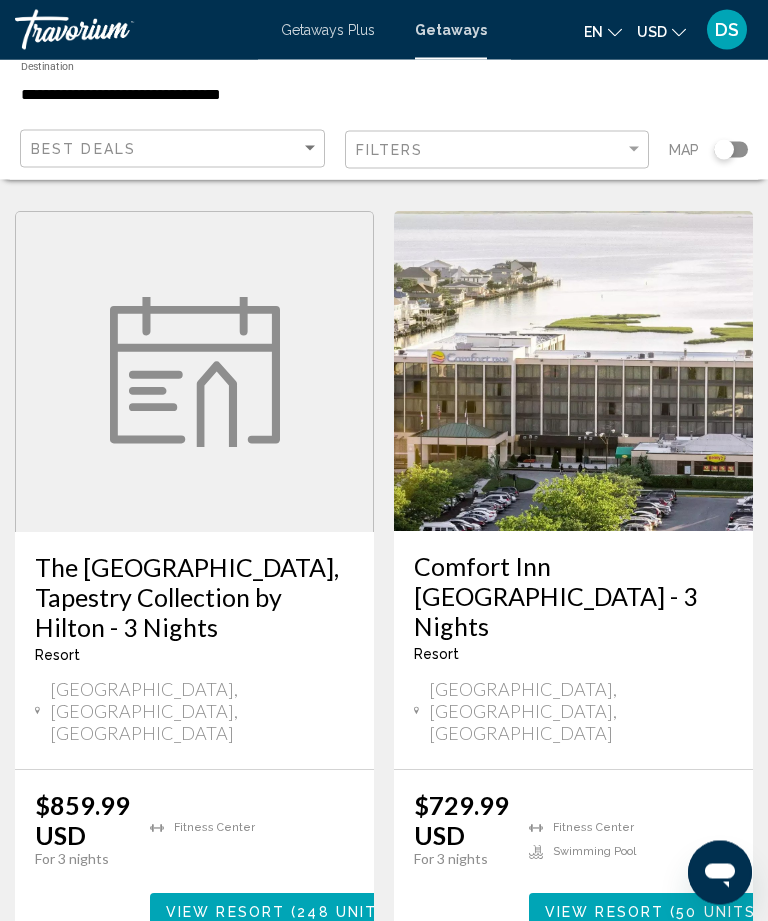 scroll, scrollTop: 1554, scrollLeft: 0, axis: vertical 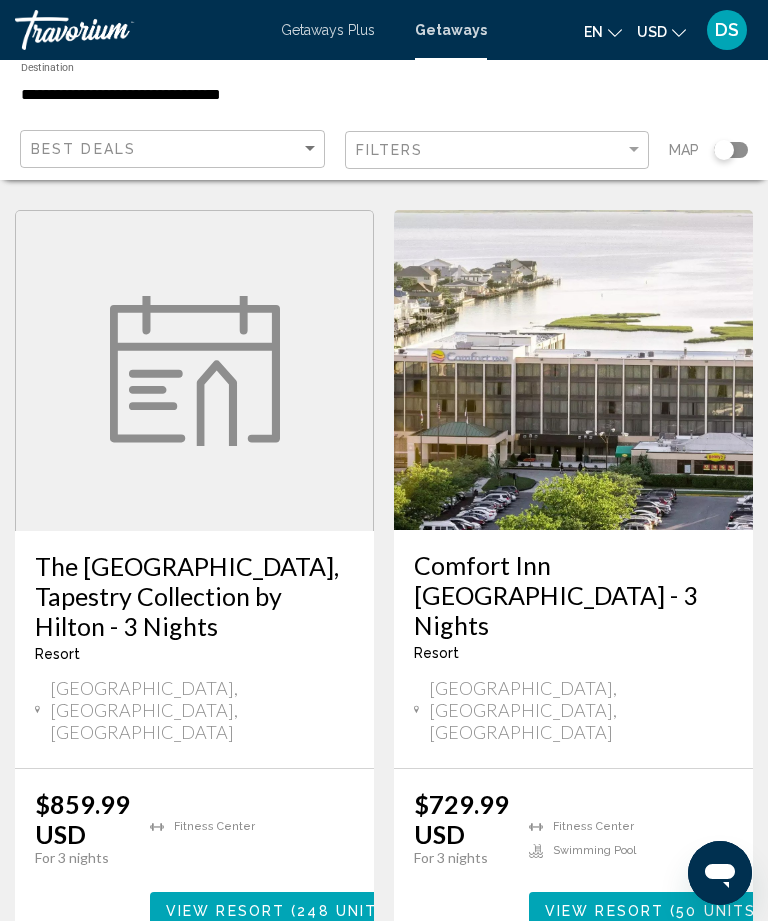 click on "page  1" at bounding box center (349, 1009) 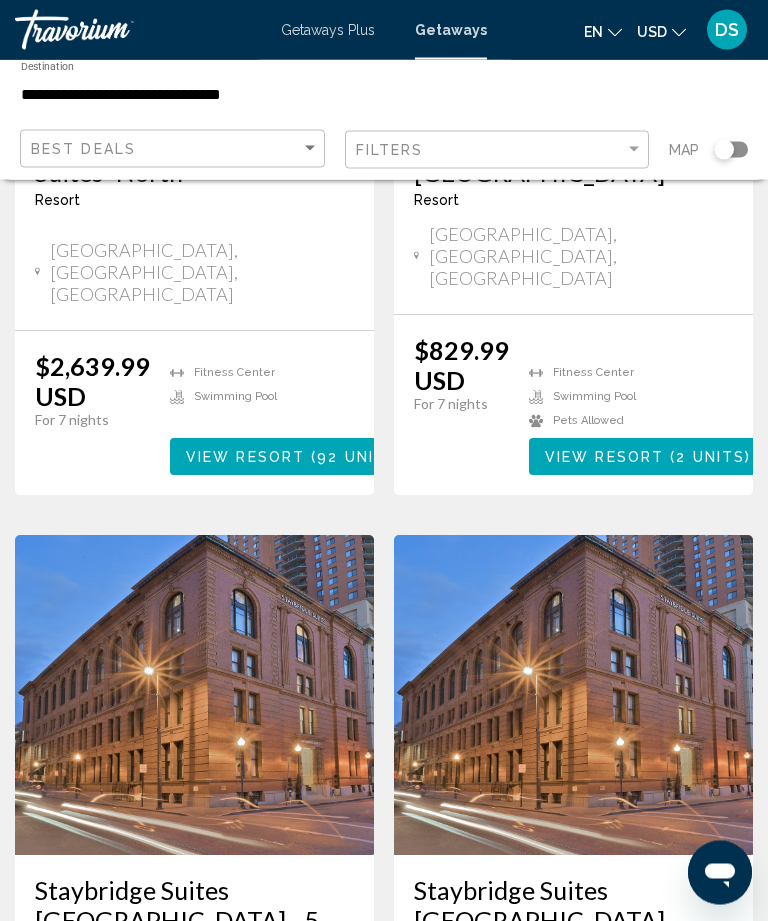 scroll, scrollTop: 3582, scrollLeft: 0, axis: vertical 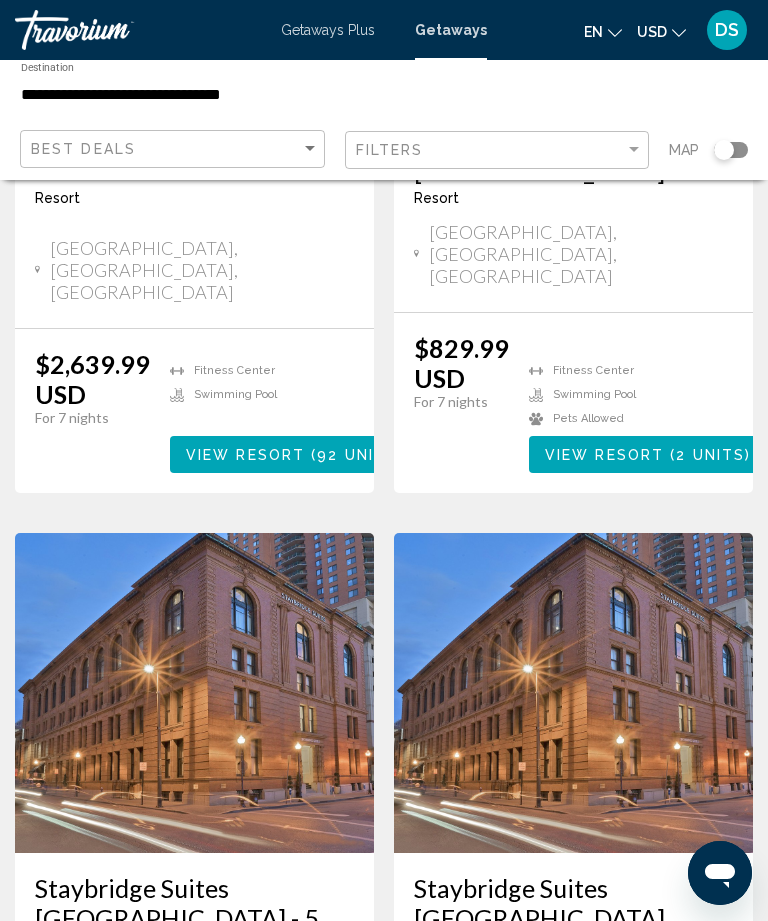 click on "View Resort" at bounding box center [245, 1217] 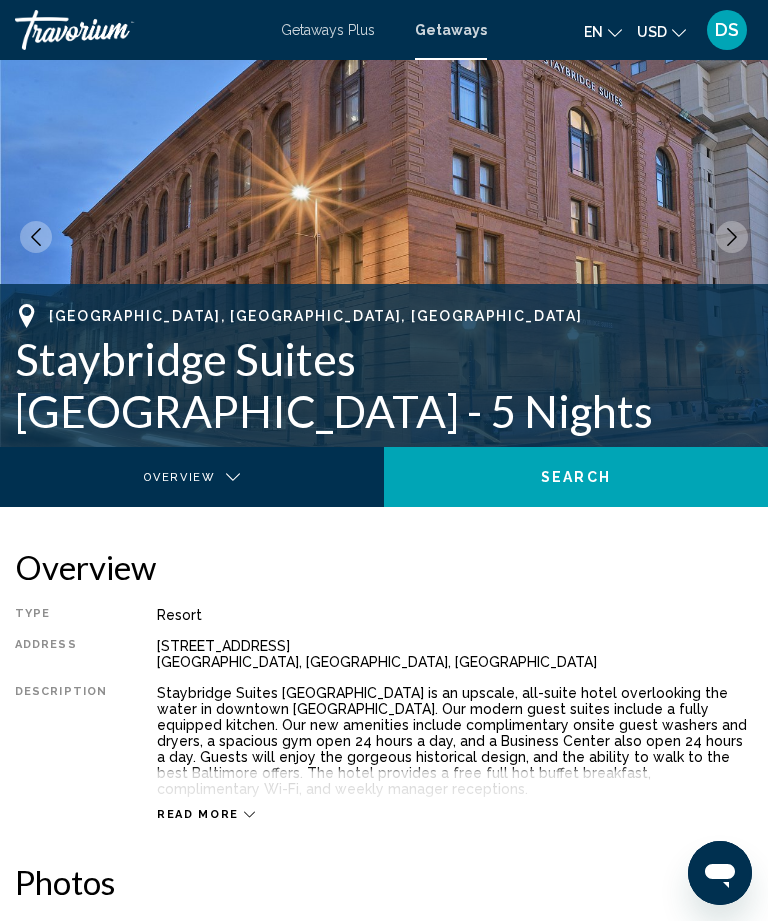 scroll, scrollTop: 39, scrollLeft: 0, axis: vertical 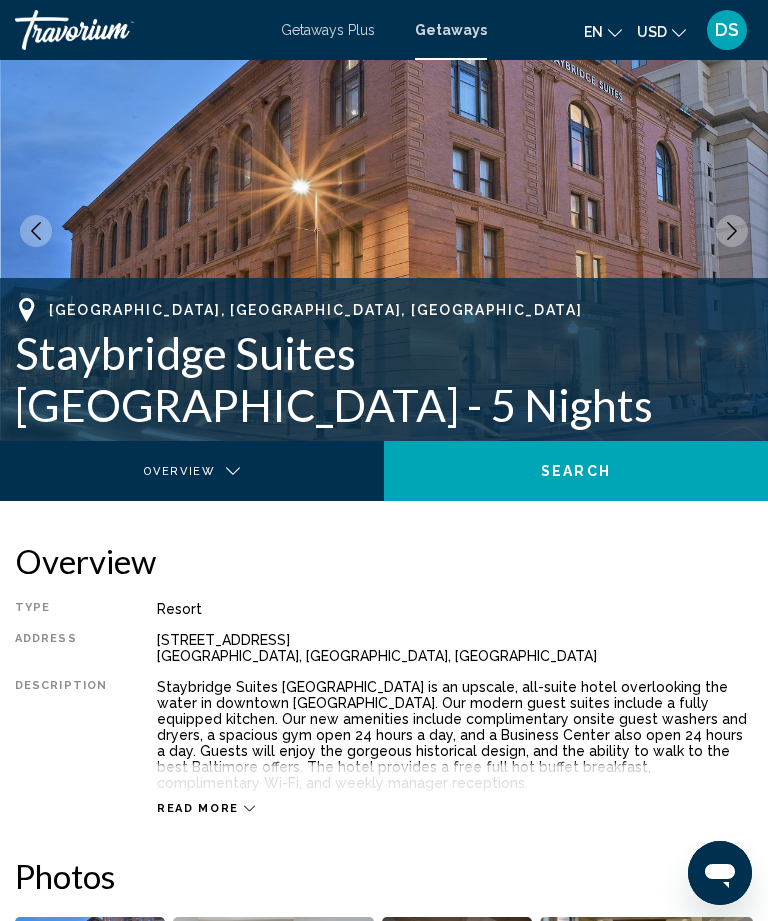click on "Read more" at bounding box center [455, 788] 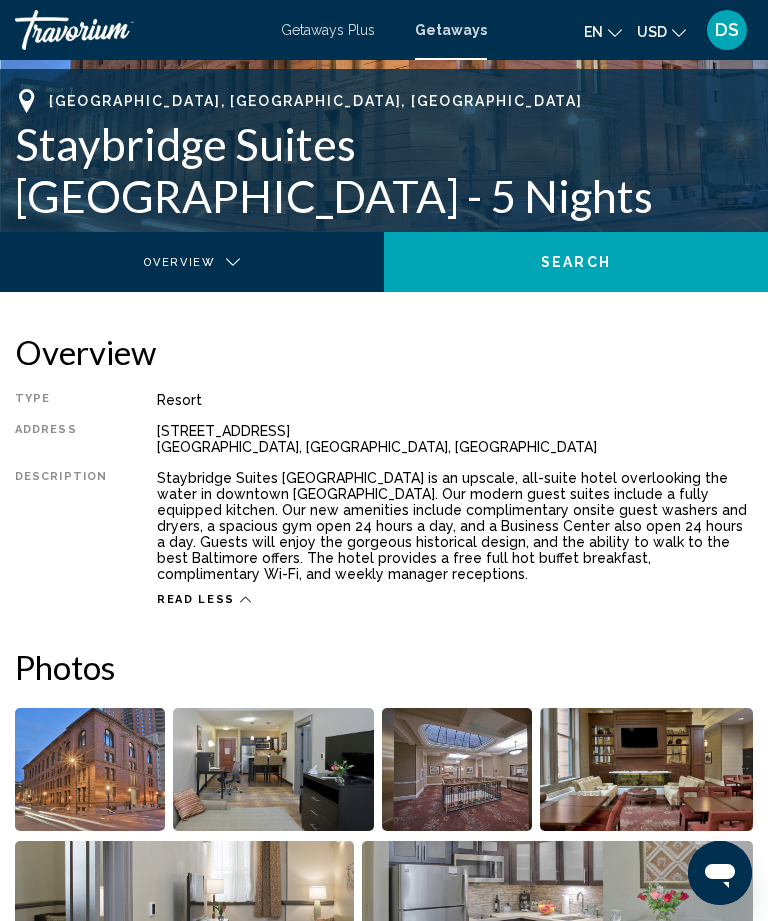 scroll, scrollTop: 250, scrollLeft: 0, axis: vertical 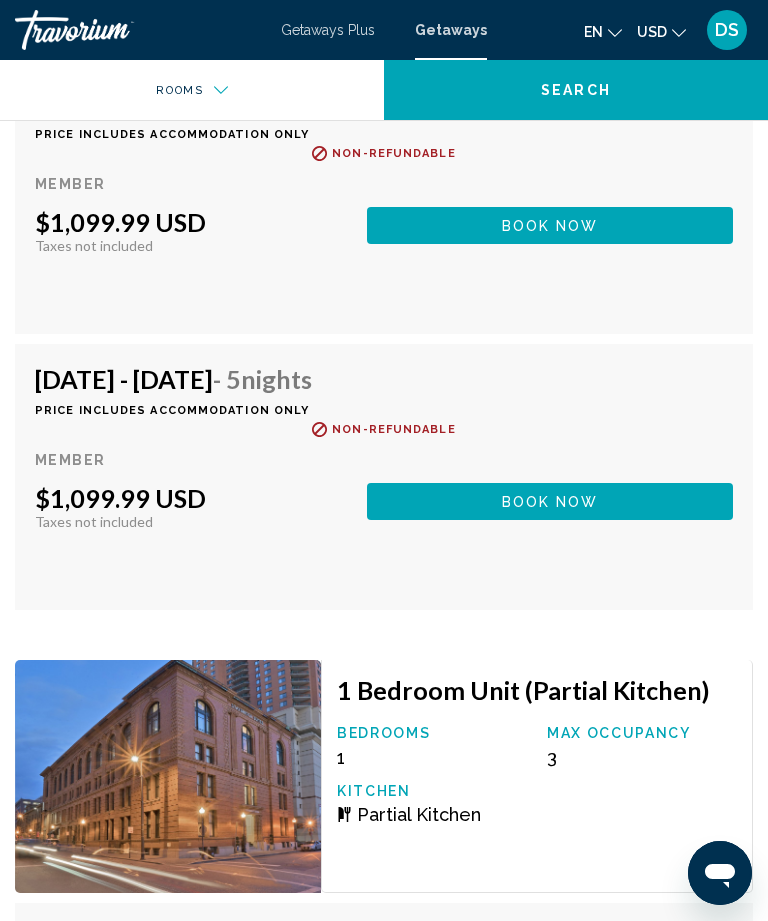 click on "Getaways Plus" at bounding box center (328, 30) 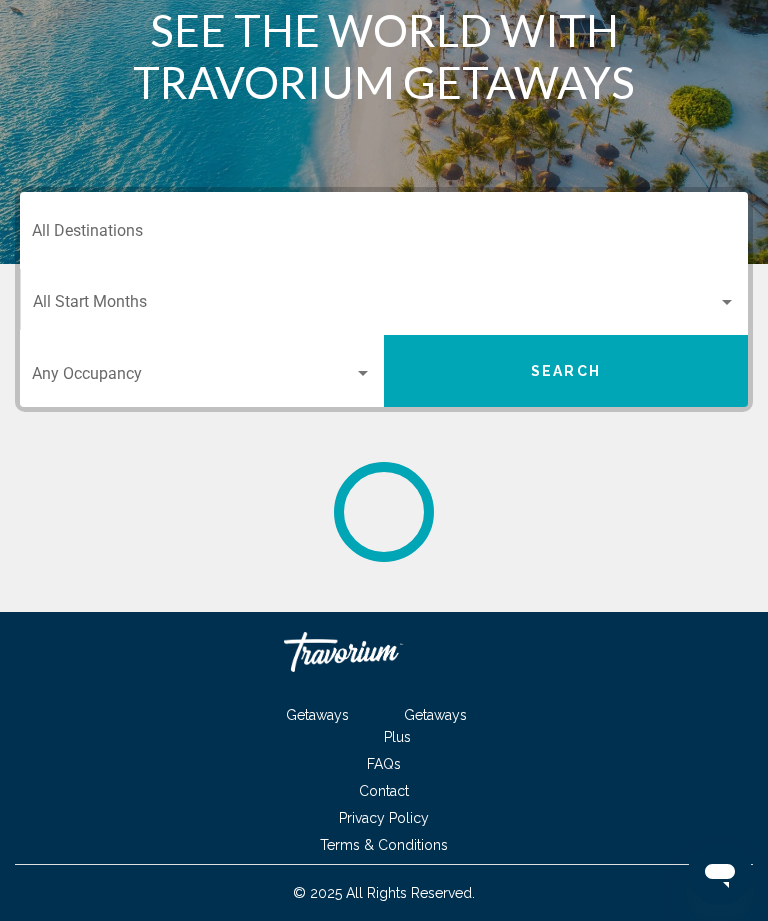 scroll, scrollTop: 97, scrollLeft: 0, axis: vertical 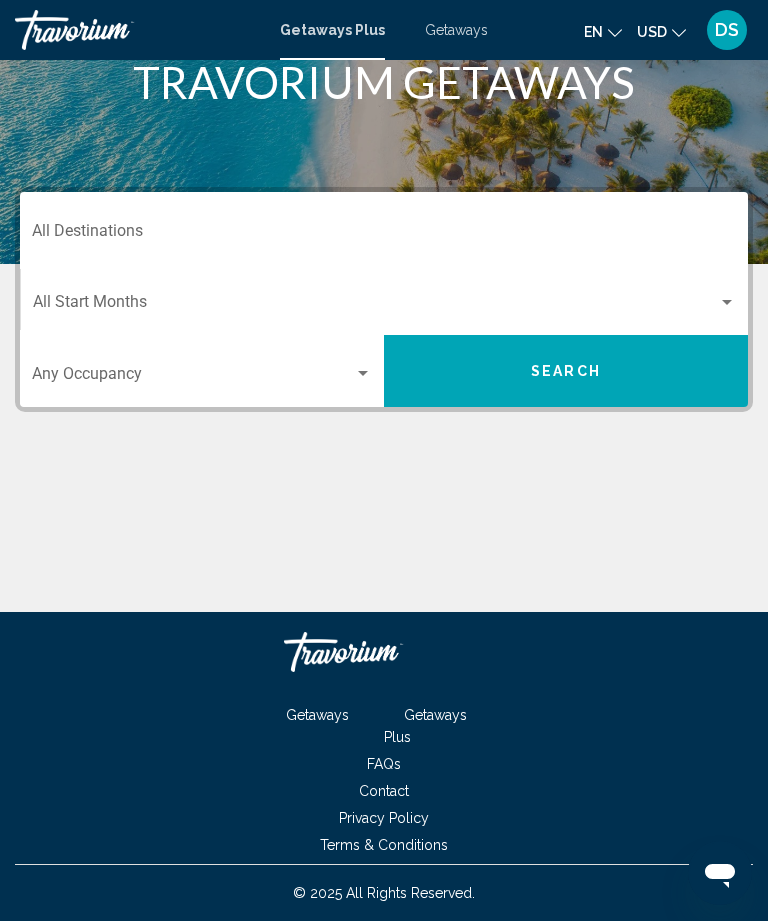 click on "Destination All Destinations" at bounding box center [384, 235] 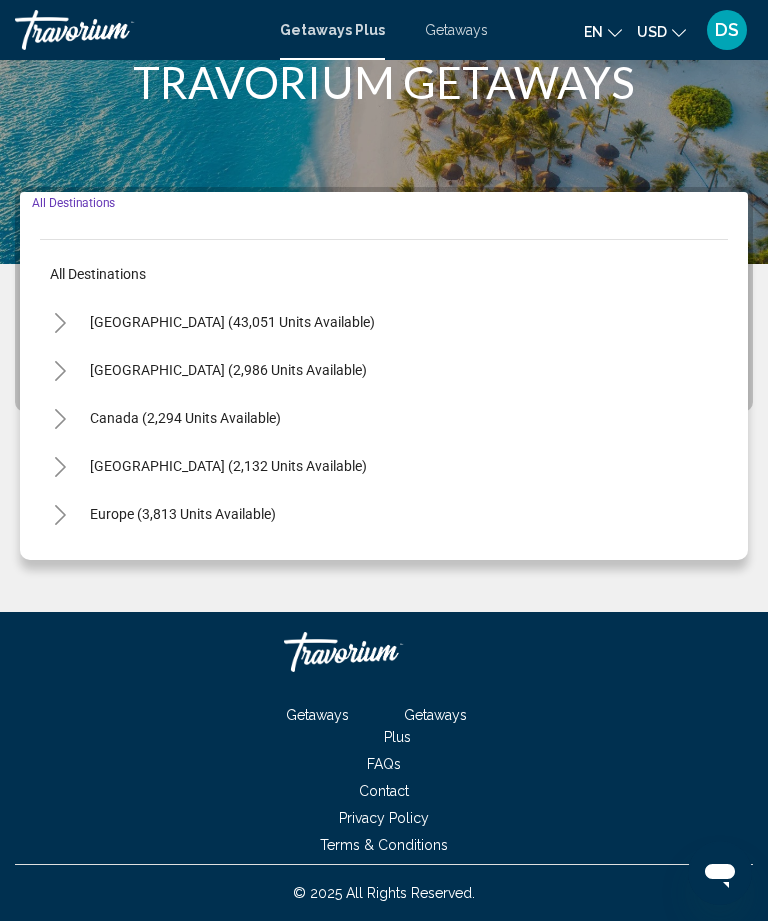 click on "United States (43,051 units available)" at bounding box center (228, 370) 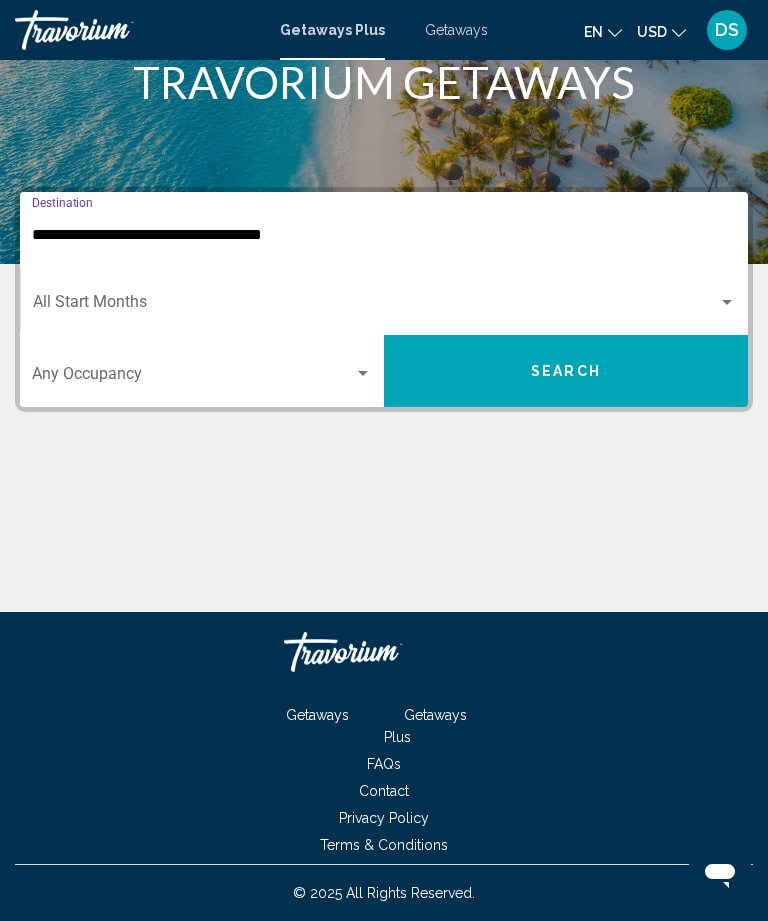 click on "**********" at bounding box center [384, 235] 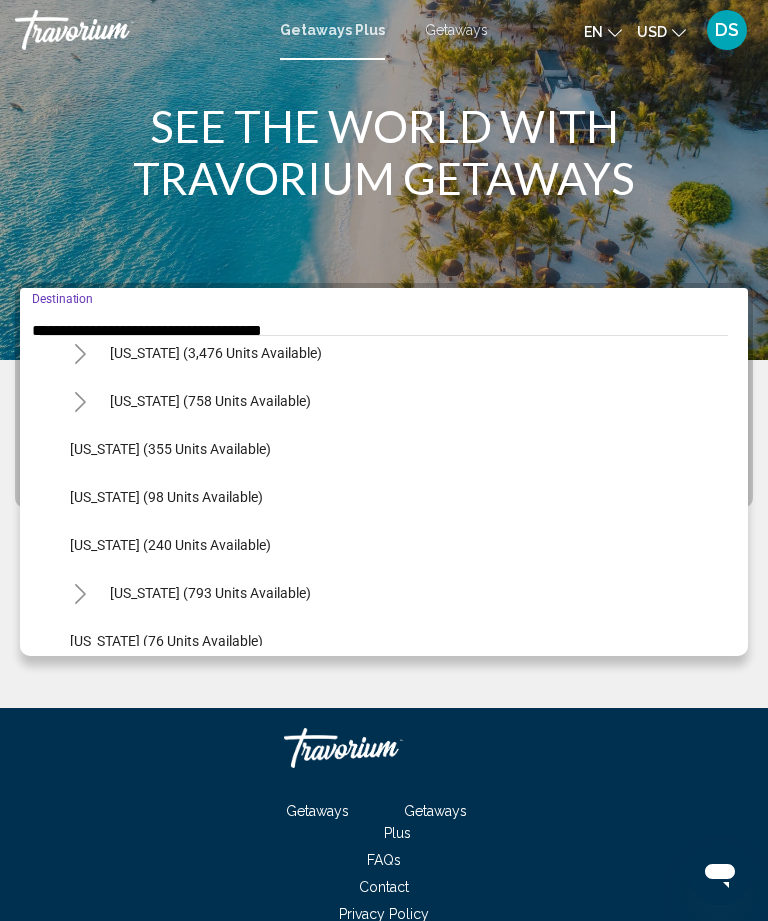 scroll, scrollTop: 1074, scrollLeft: 0, axis: vertical 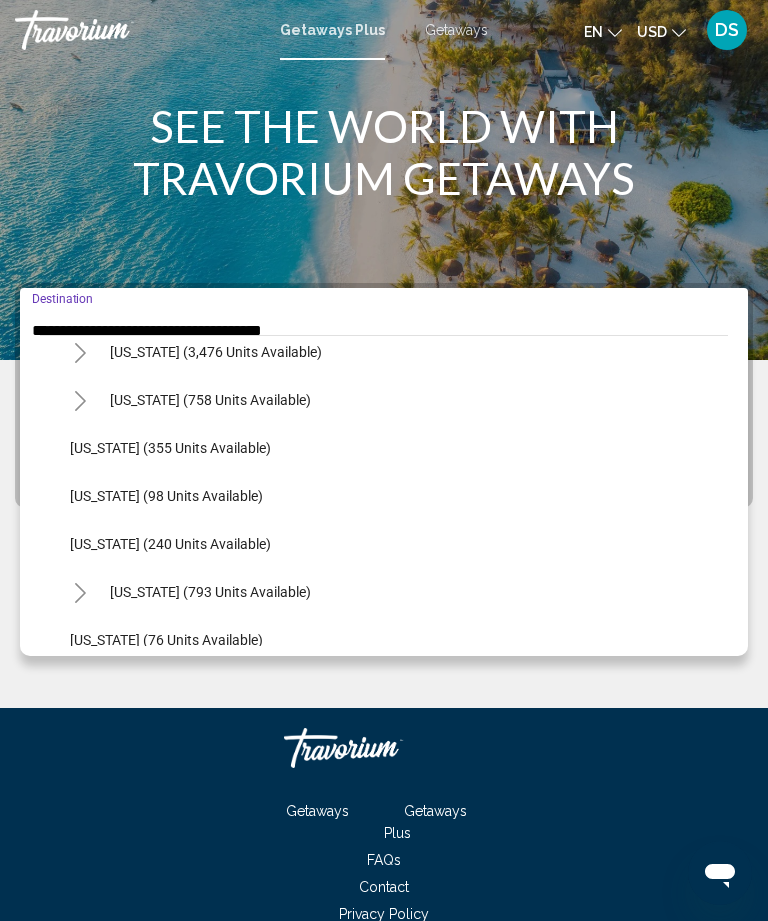 click on "New York (240 units available)" 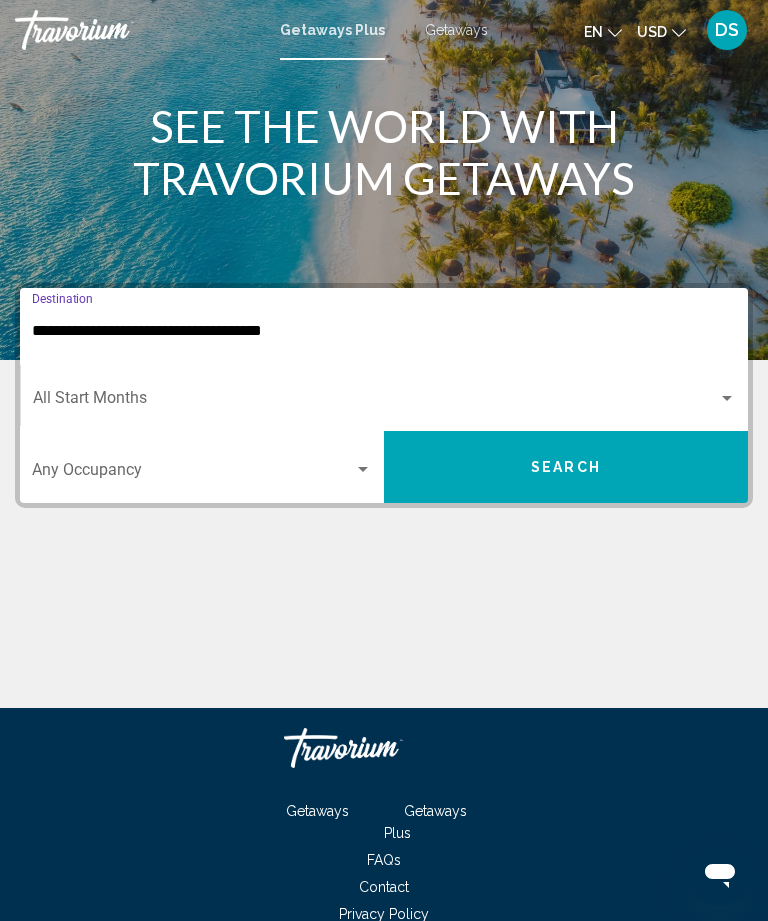 type on "**********" 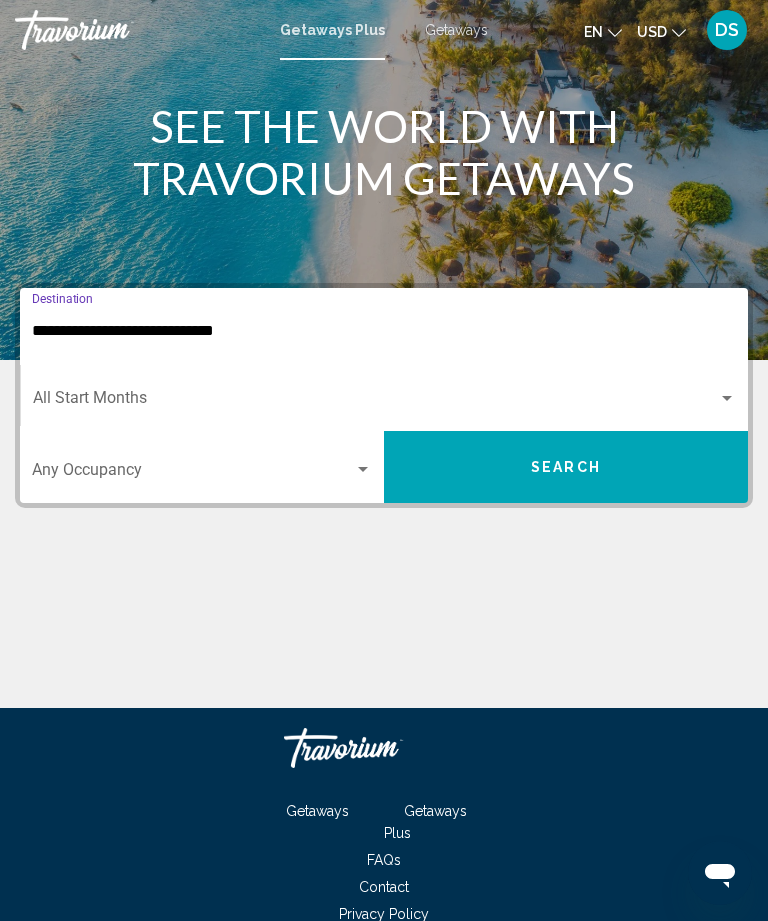 scroll, scrollTop: 97, scrollLeft: 0, axis: vertical 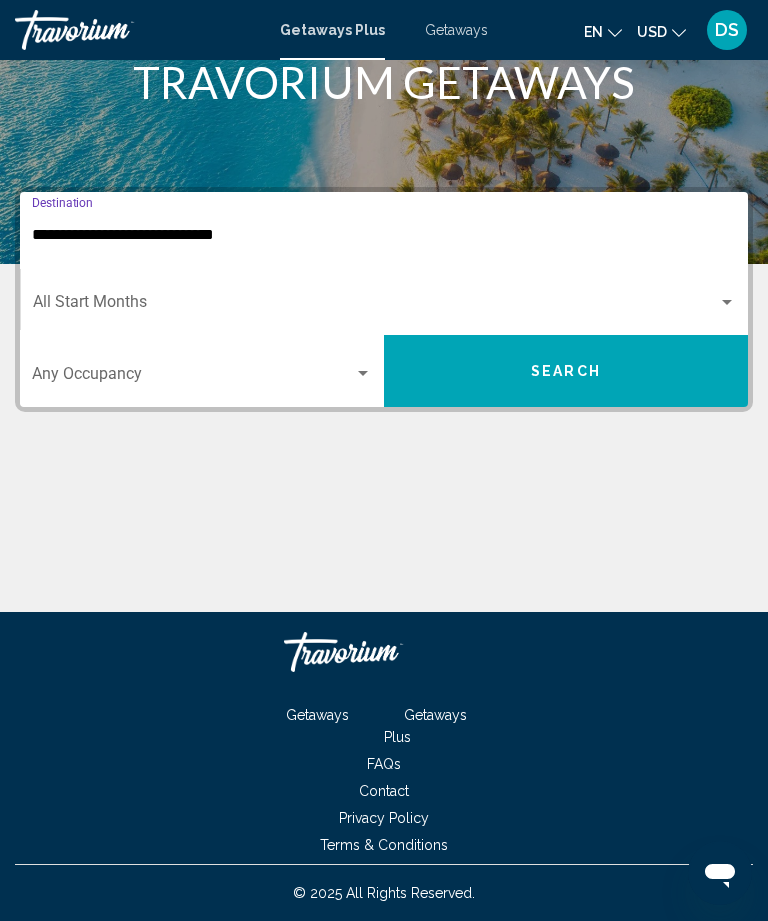click at bounding box center (375, 306) 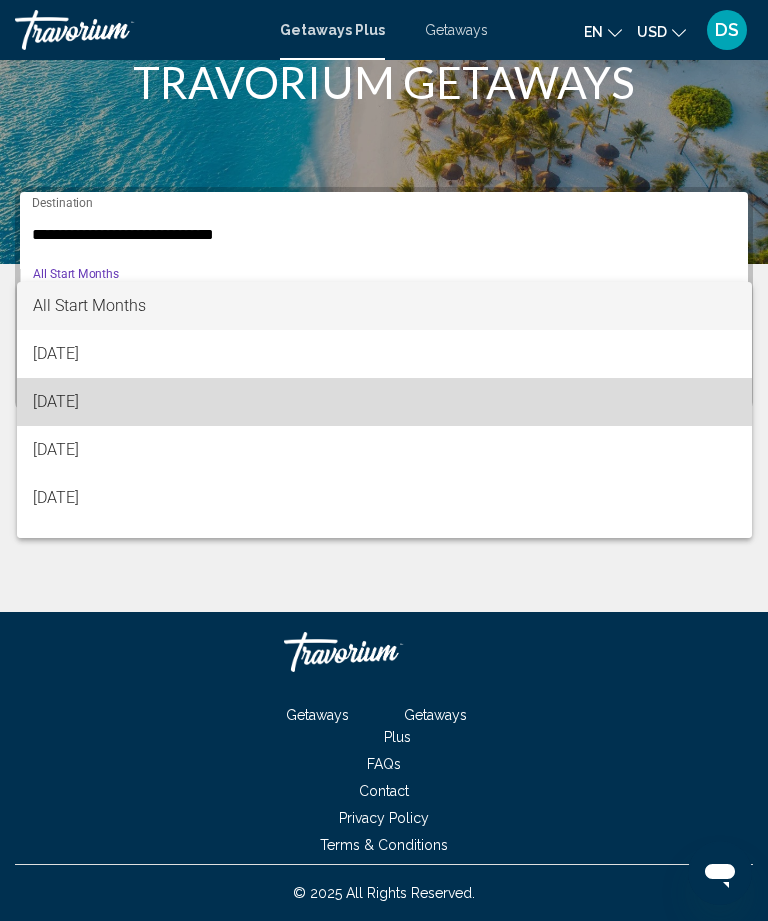 click on "August 2025" at bounding box center [384, 402] 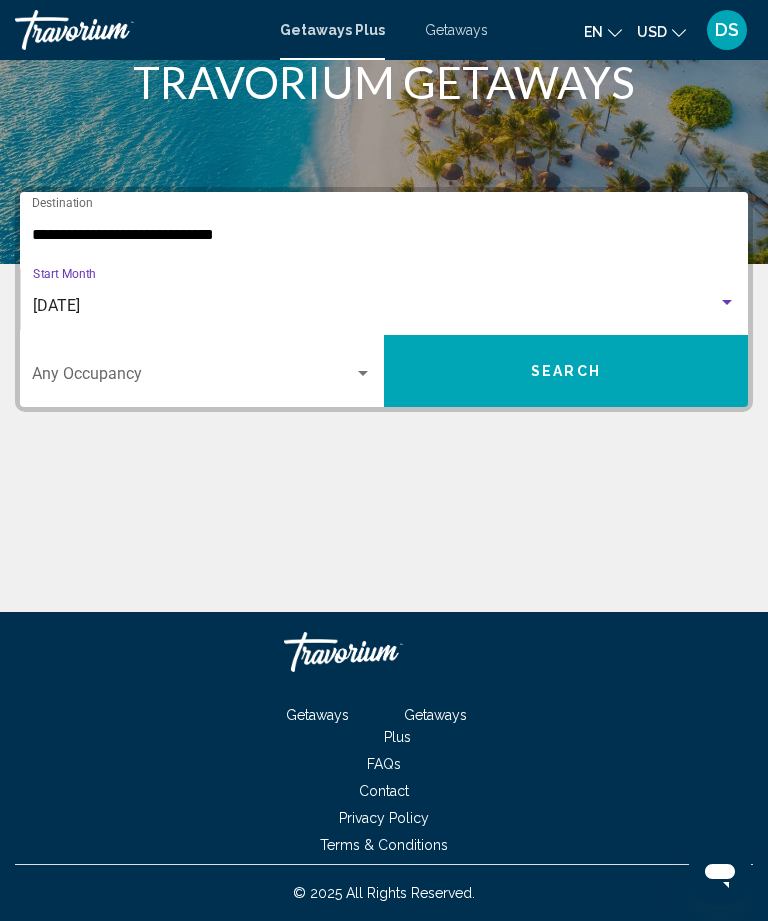 click on "Search" at bounding box center [566, 371] 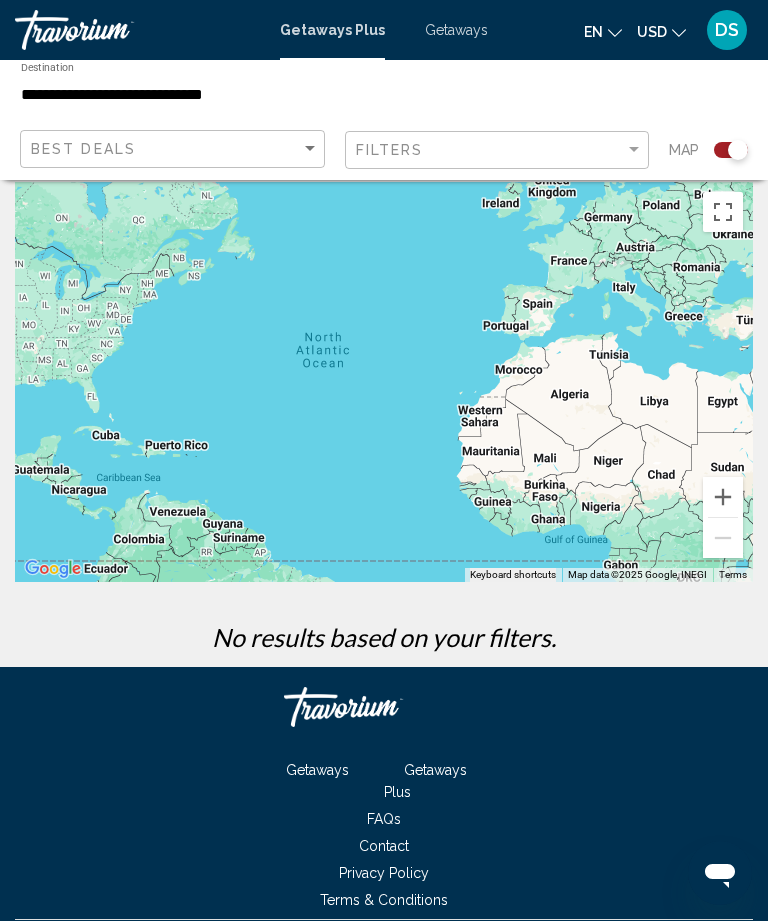 scroll, scrollTop: 0, scrollLeft: 0, axis: both 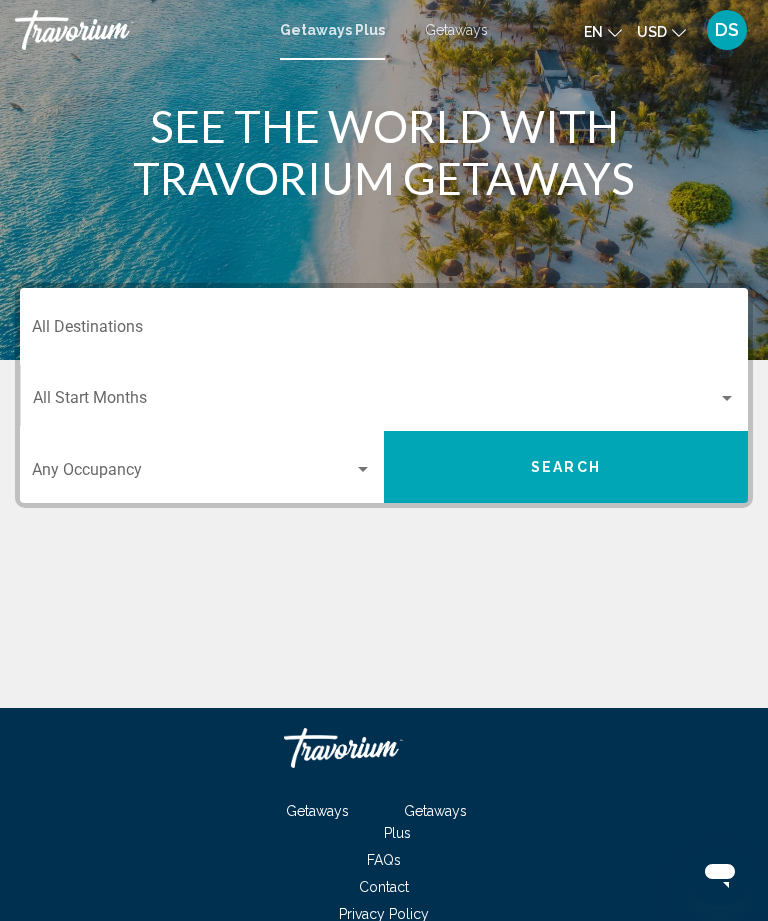 click on "Destination All Destinations" at bounding box center (384, 331) 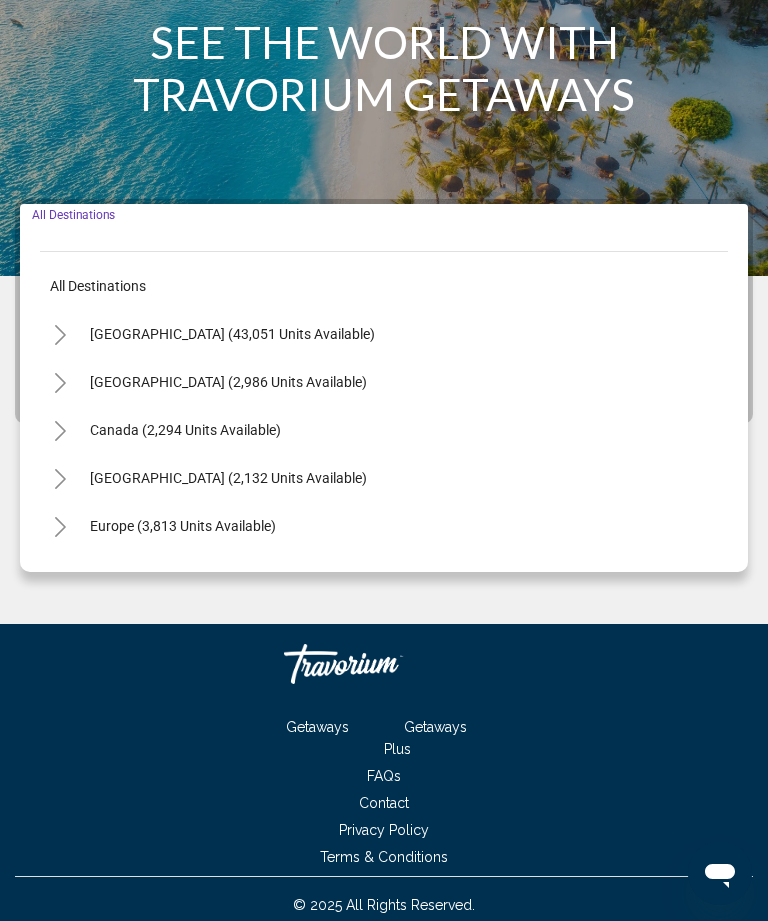 scroll, scrollTop: 97, scrollLeft: 0, axis: vertical 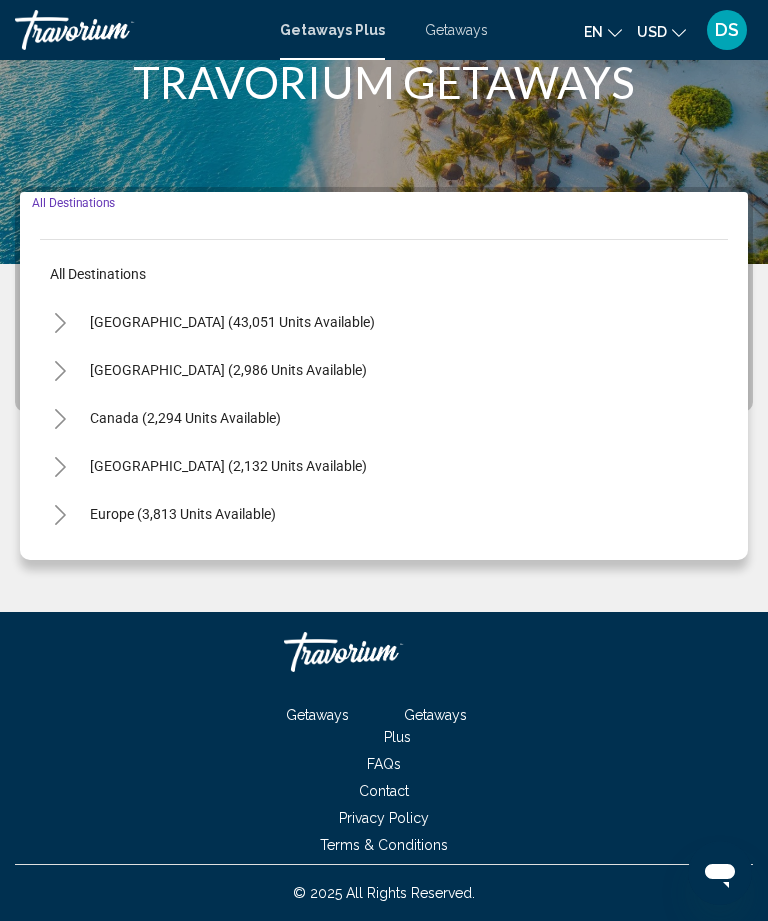 click on "United States (43,051 units available)" at bounding box center (228, 370) 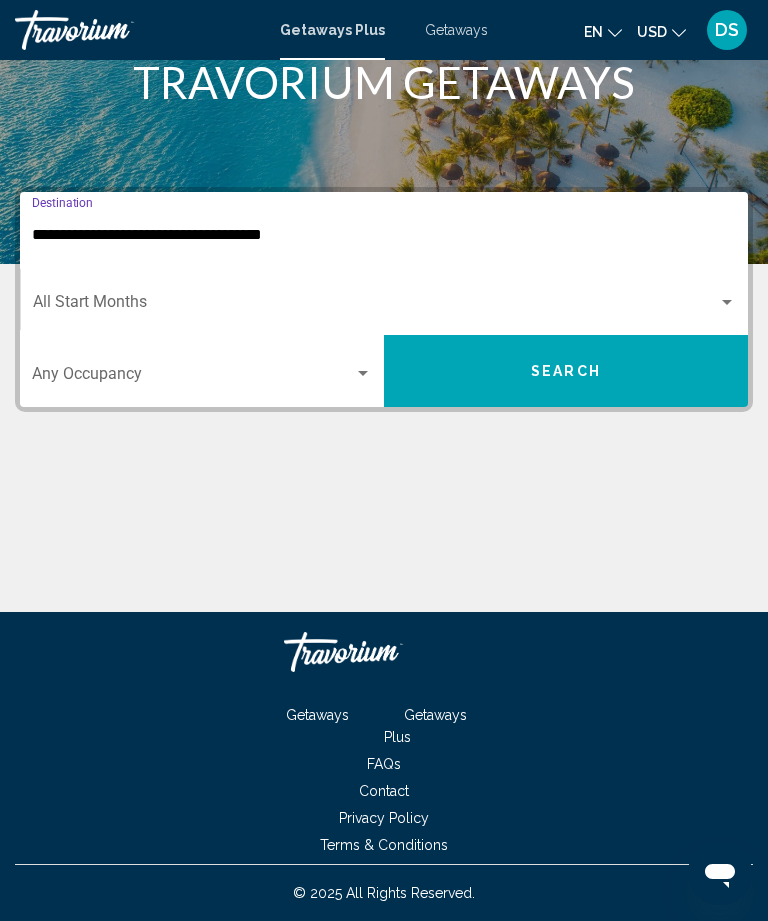 click on "**********" at bounding box center [384, 235] 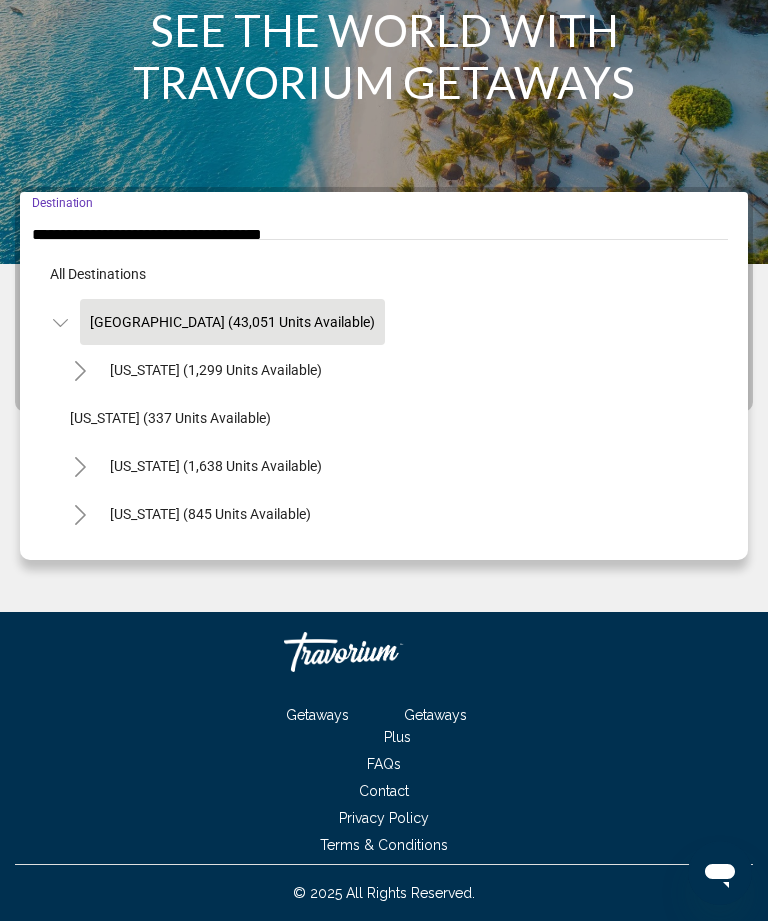 scroll, scrollTop: 0, scrollLeft: 0, axis: both 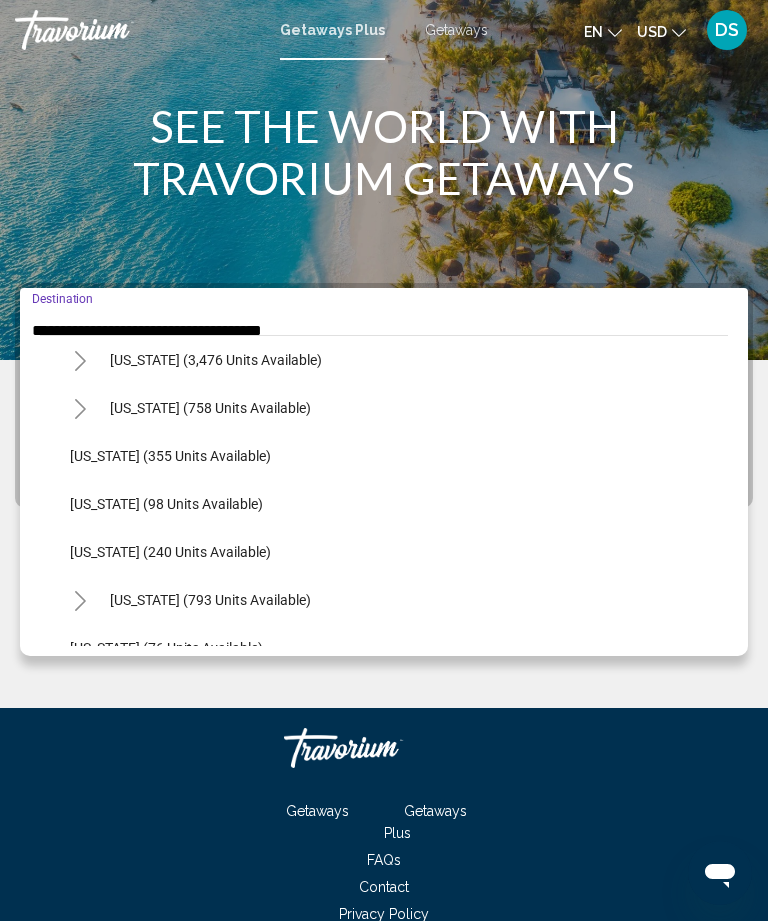 click on "New York (240 units available)" 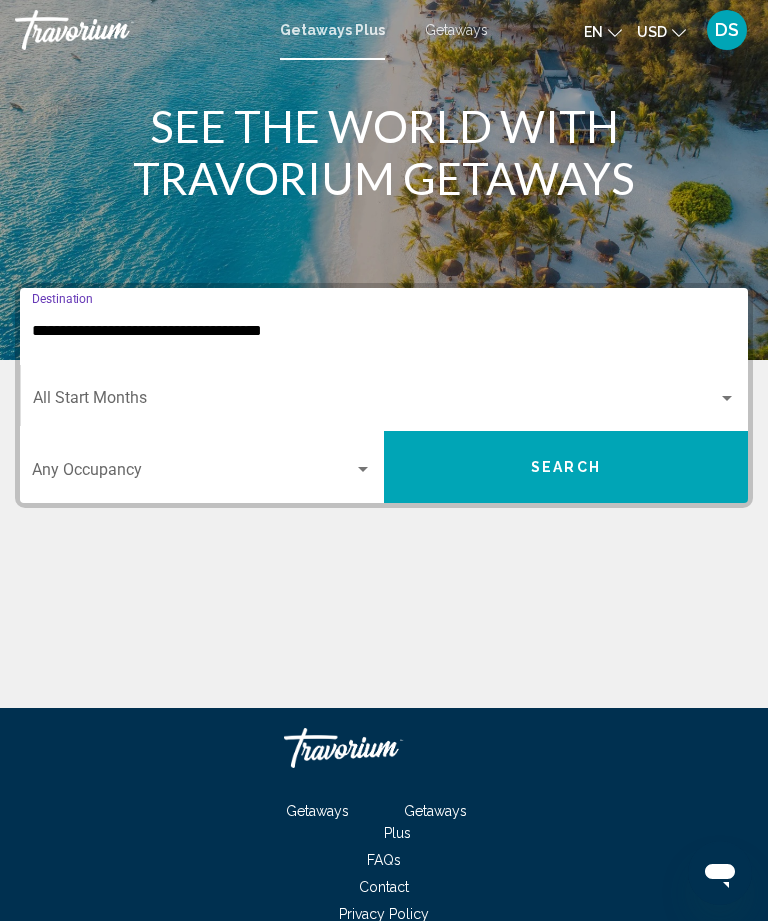 type on "**********" 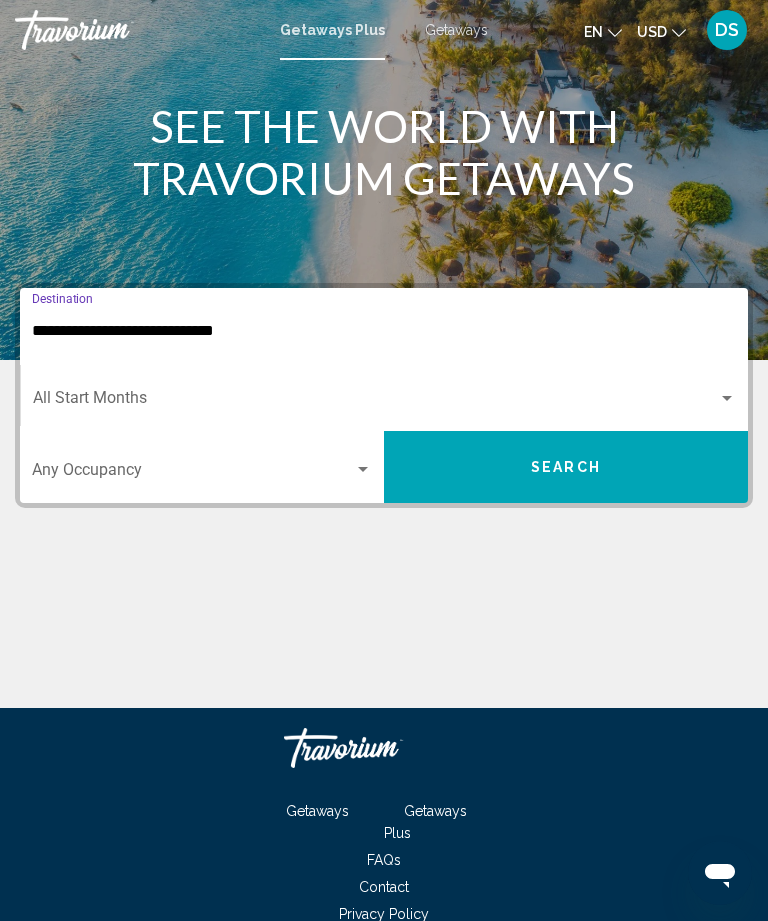 scroll, scrollTop: 97, scrollLeft: 0, axis: vertical 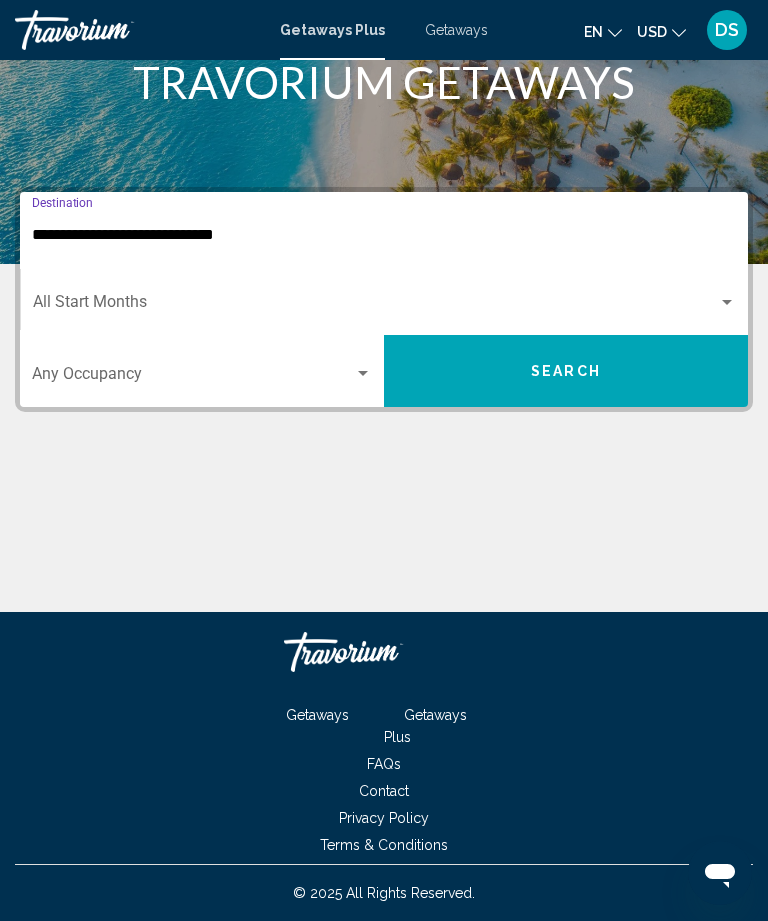 click on "Search" at bounding box center [566, 372] 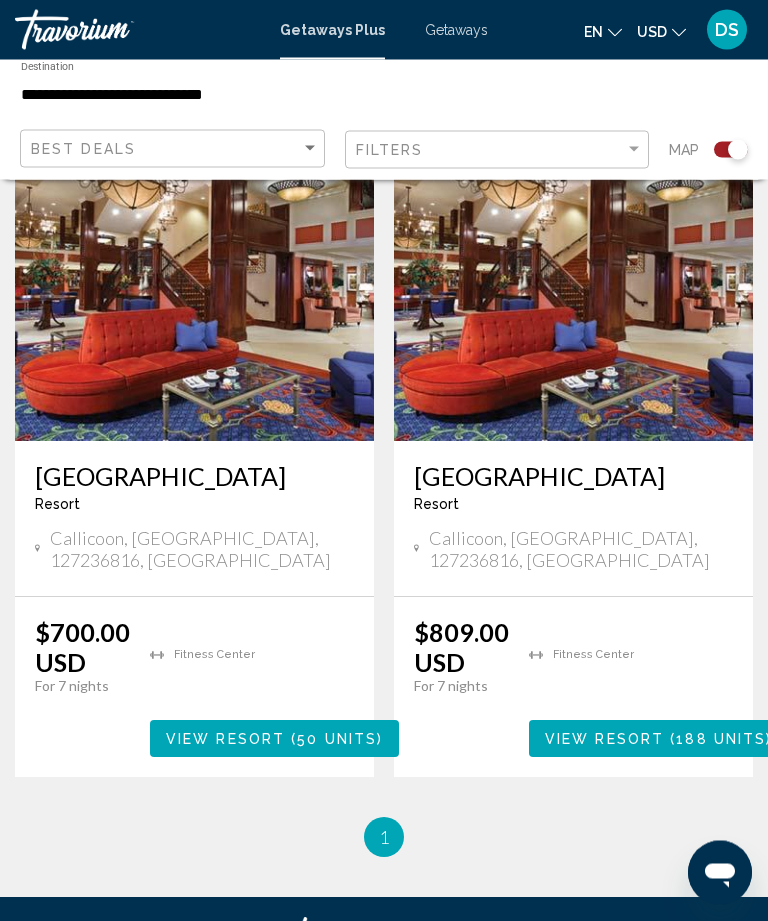 scroll, scrollTop: 569, scrollLeft: 0, axis: vertical 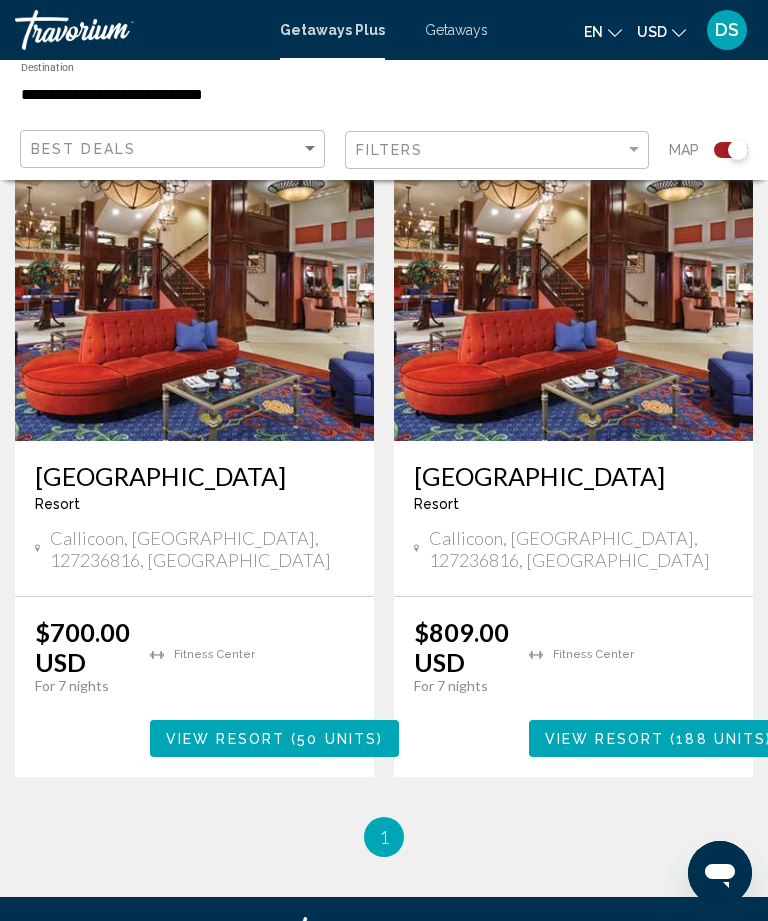 click on "Villa Roma Resort Lodges  Resort  -  This is an adults only resort
Callicoon, NY, 127236816, USA" at bounding box center (573, 518) 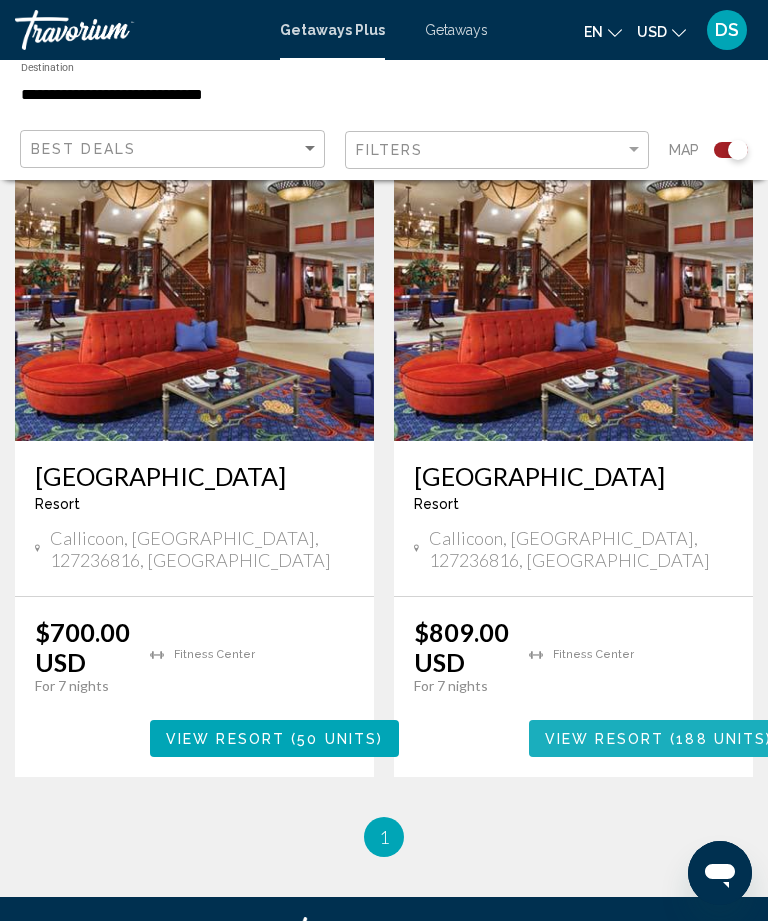 click on "View Resort" at bounding box center (604, 739) 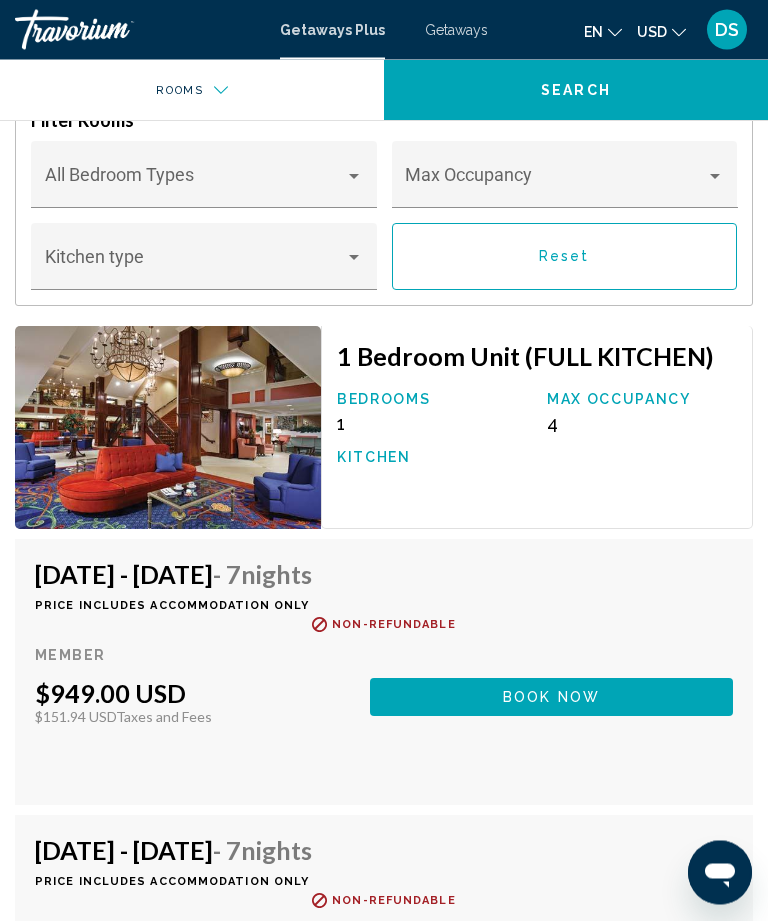 scroll, scrollTop: 2702, scrollLeft: 0, axis: vertical 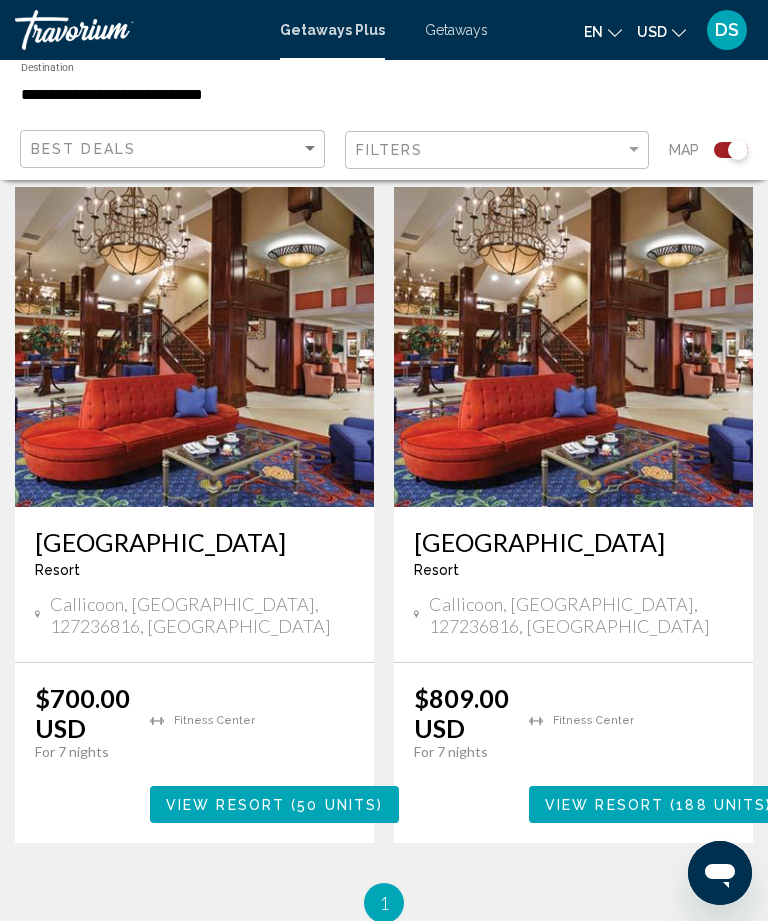 click at bounding box center [194, 347] 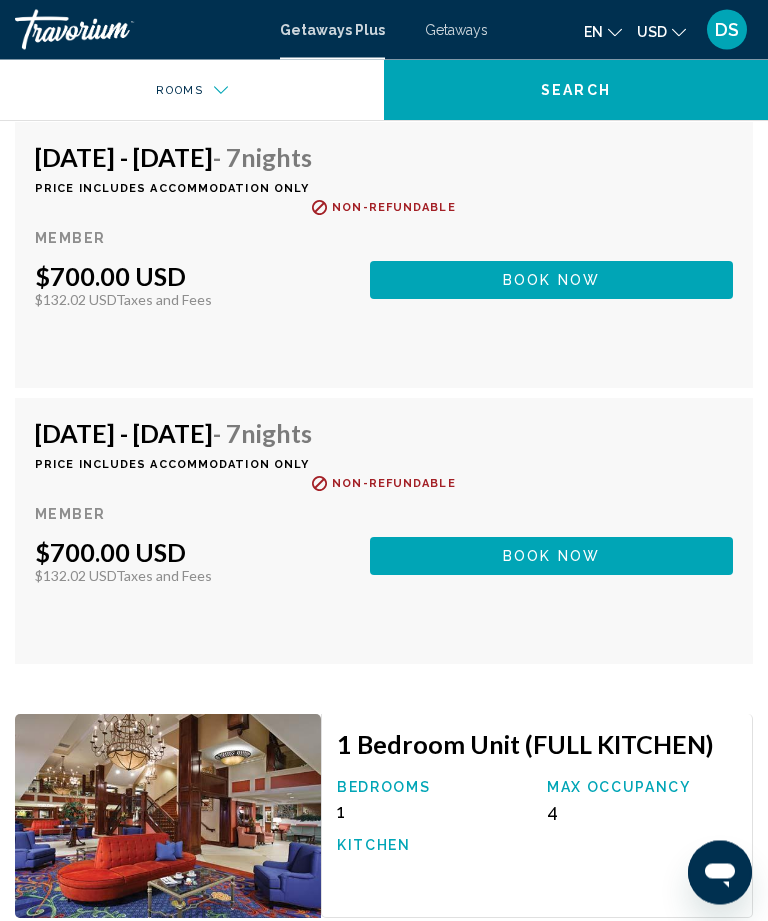 scroll, scrollTop: 5323, scrollLeft: 0, axis: vertical 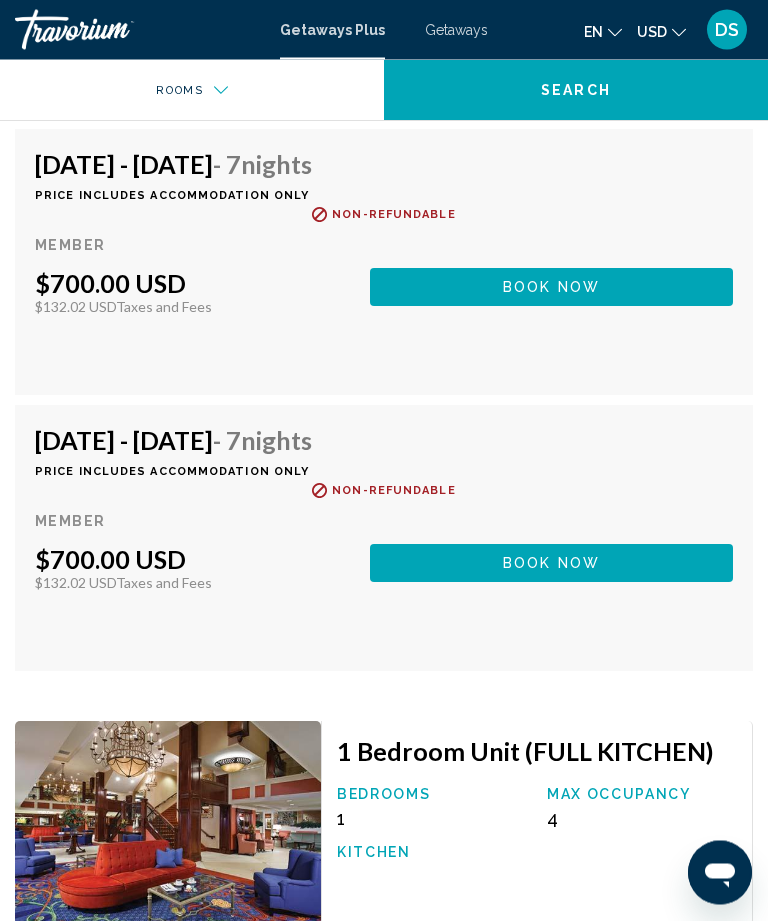 click on "Getaways Plus" at bounding box center (332, 30) 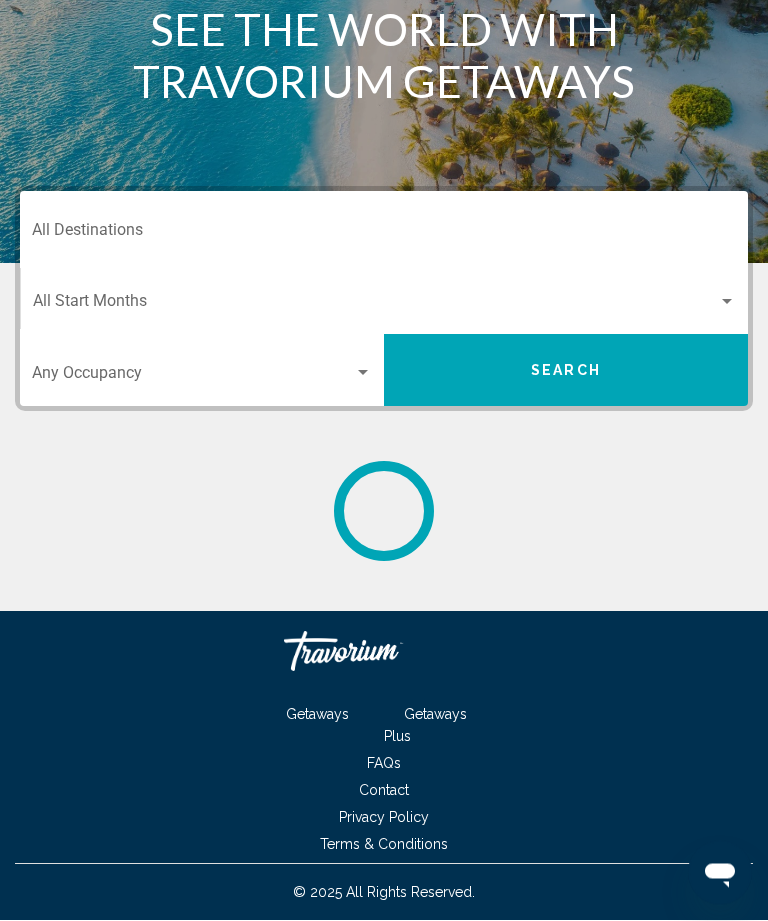 scroll, scrollTop: 97, scrollLeft: 0, axis: vertical 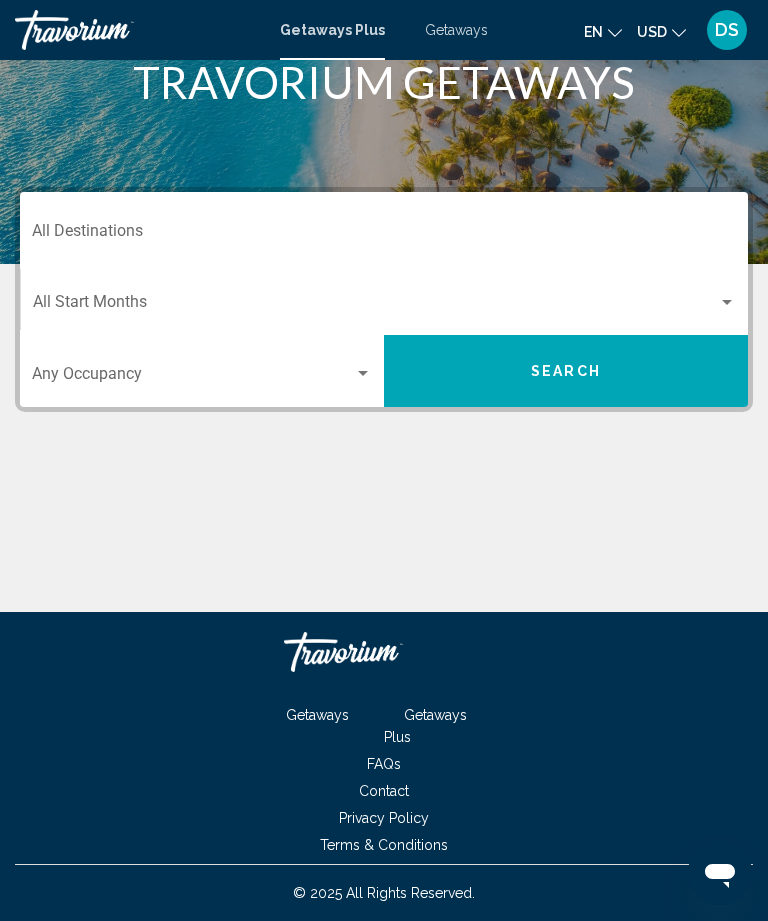 click on "Destination All Destinations" at bounding box center [384, 235] 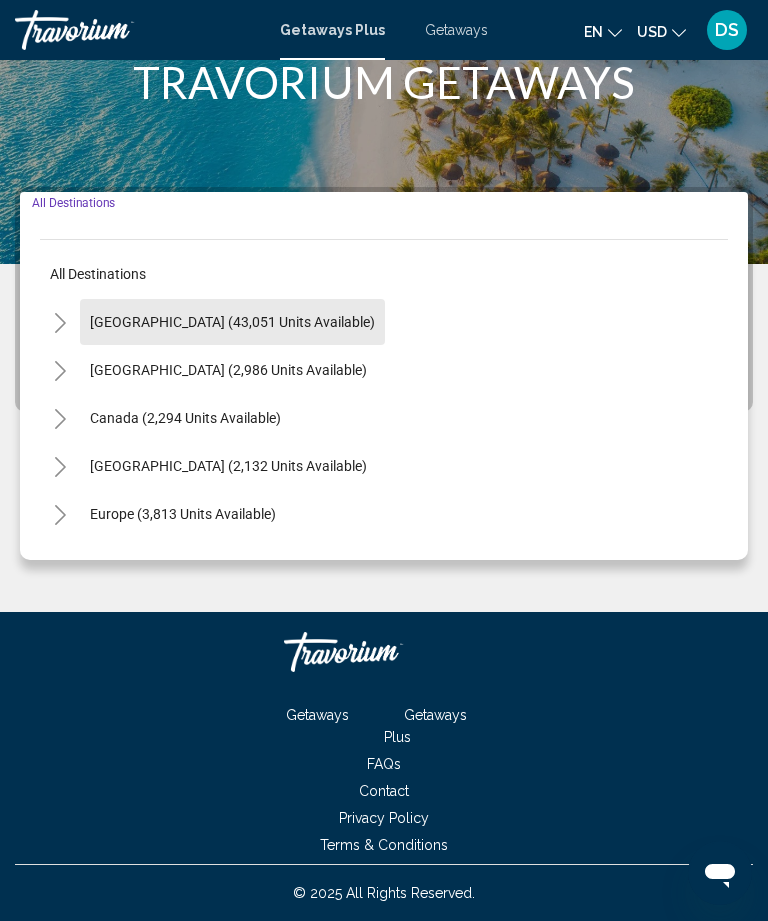 click on "United States (43,051 units available)" at bounding box center [228, 370] 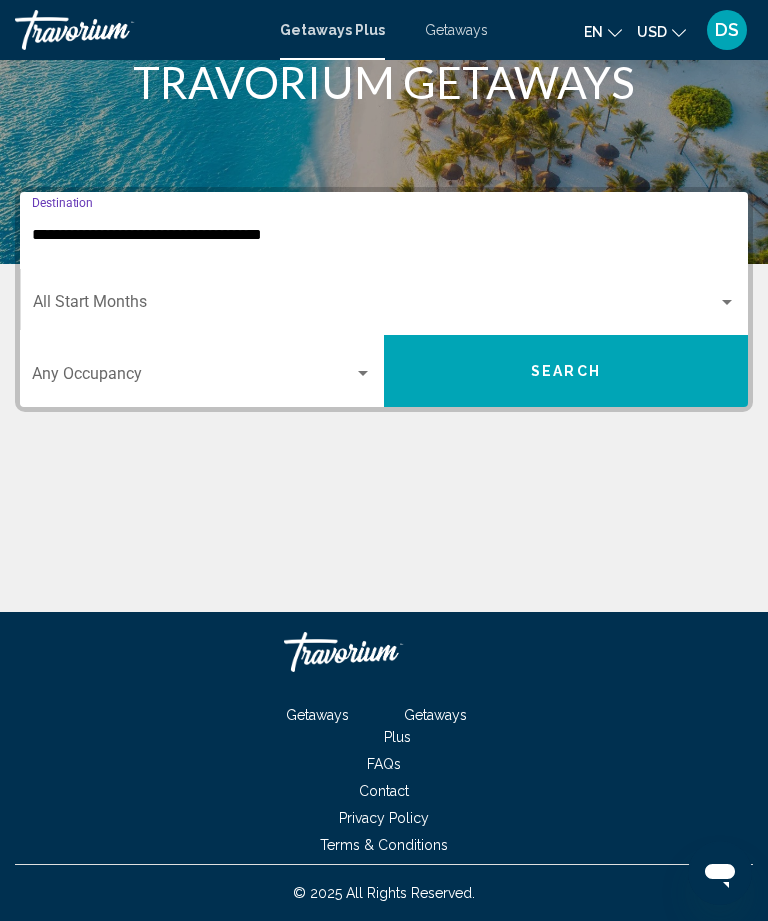 click on "**********" at bounding box center [384, 235] 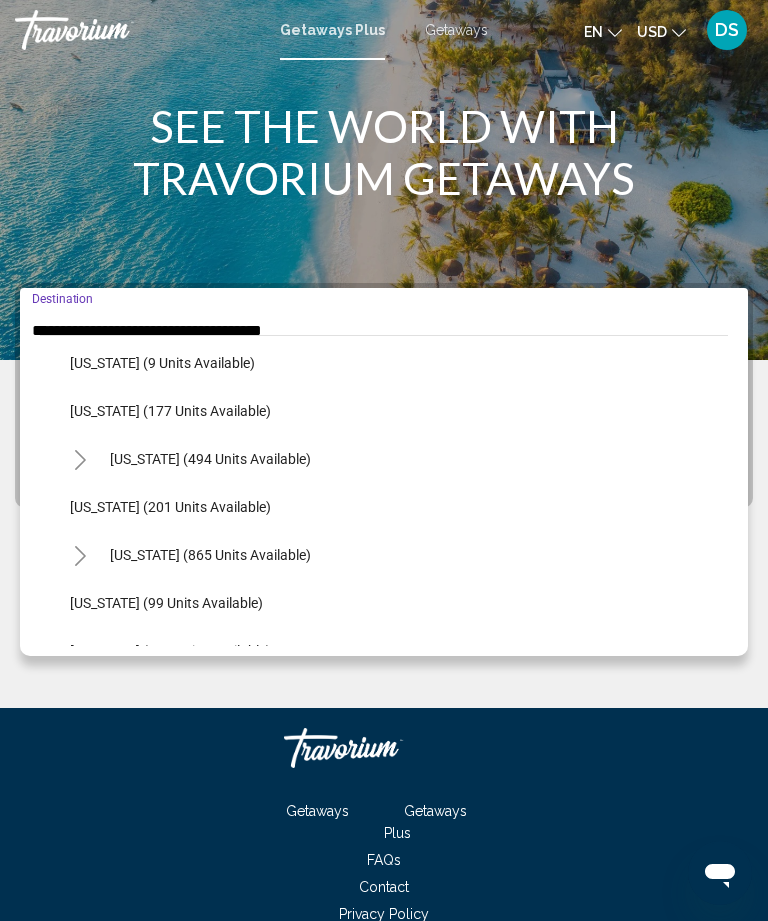 scroll, scrollTop: 591, scrollLeft: 0, axis: vertical 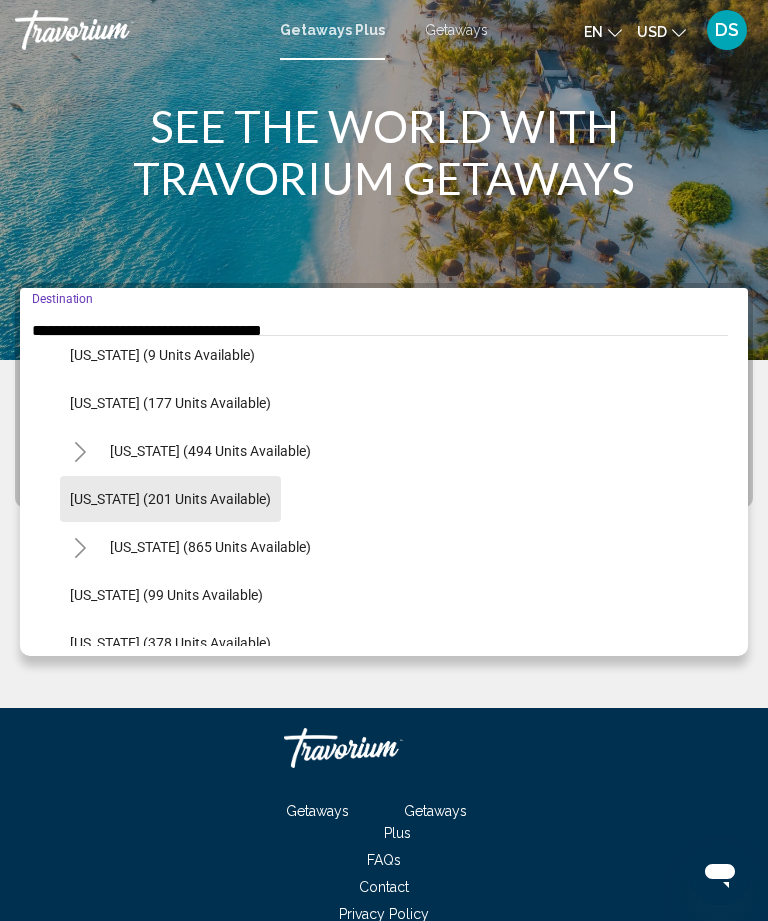 click on "Maryland (201 units available)" 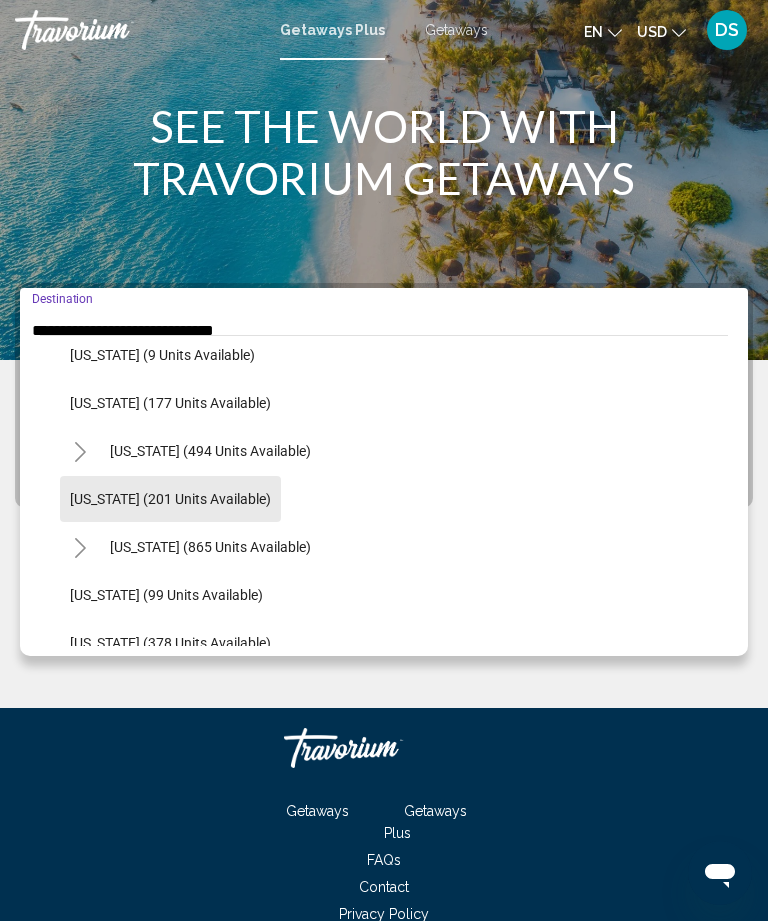 scroll, scrollTop: 97, scrollLeft: 0, axis: vertical 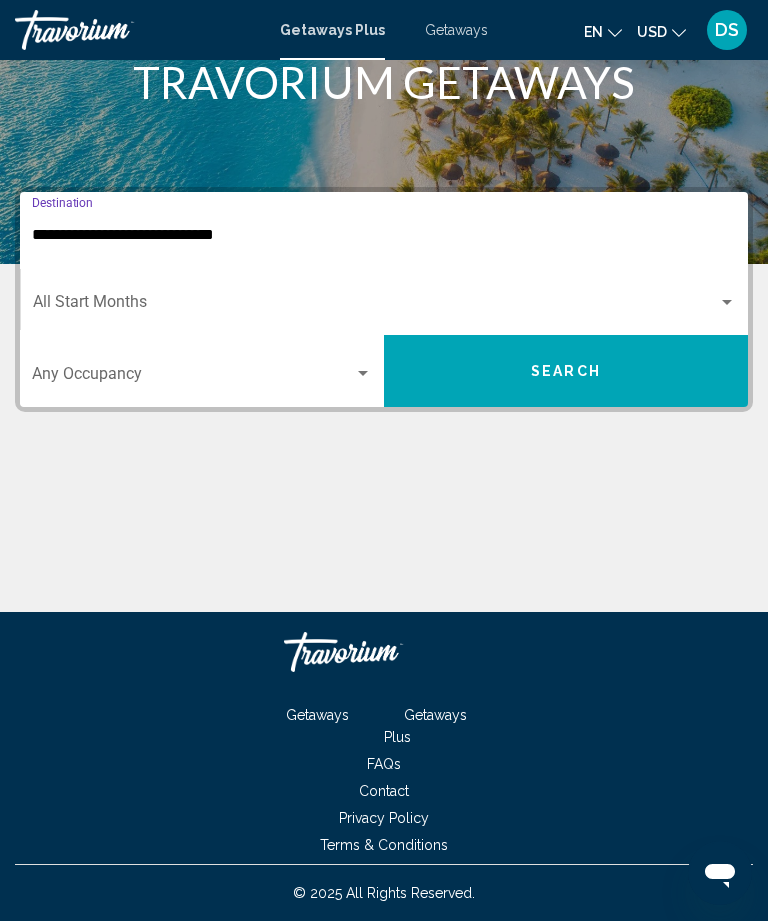 click on "Search" at bounding box center (566, 371) 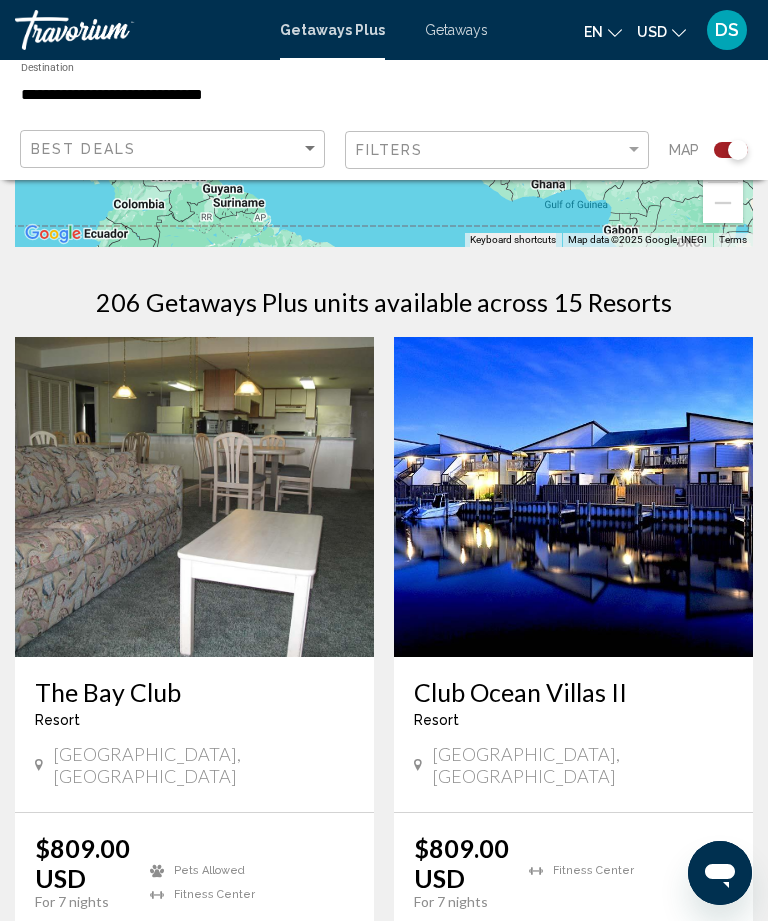 scroll, scrollTop: 346, scrollLeft: 0, axis: vertical 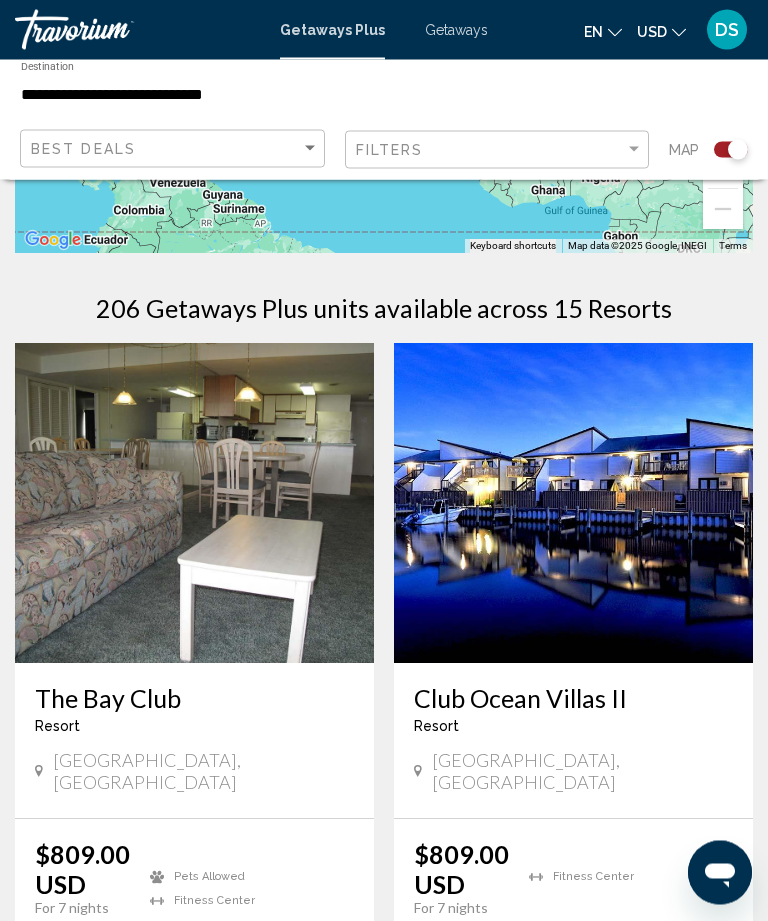 click at bounding box center (573, 504) 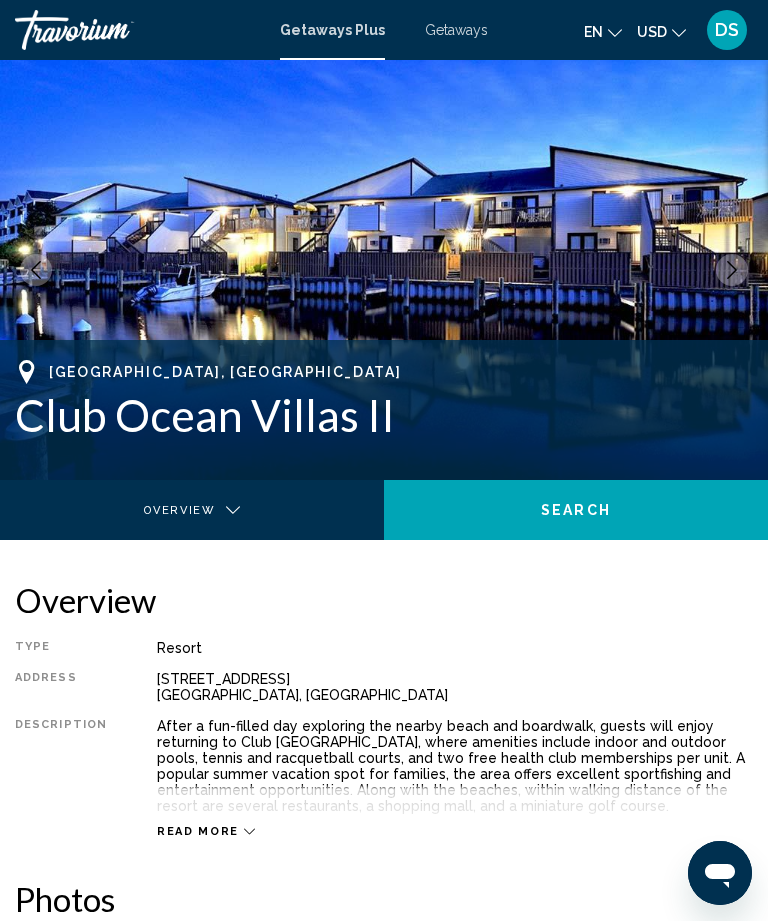 scroll, scrollTop: 2, scrollLeft: 0, axis: vertical 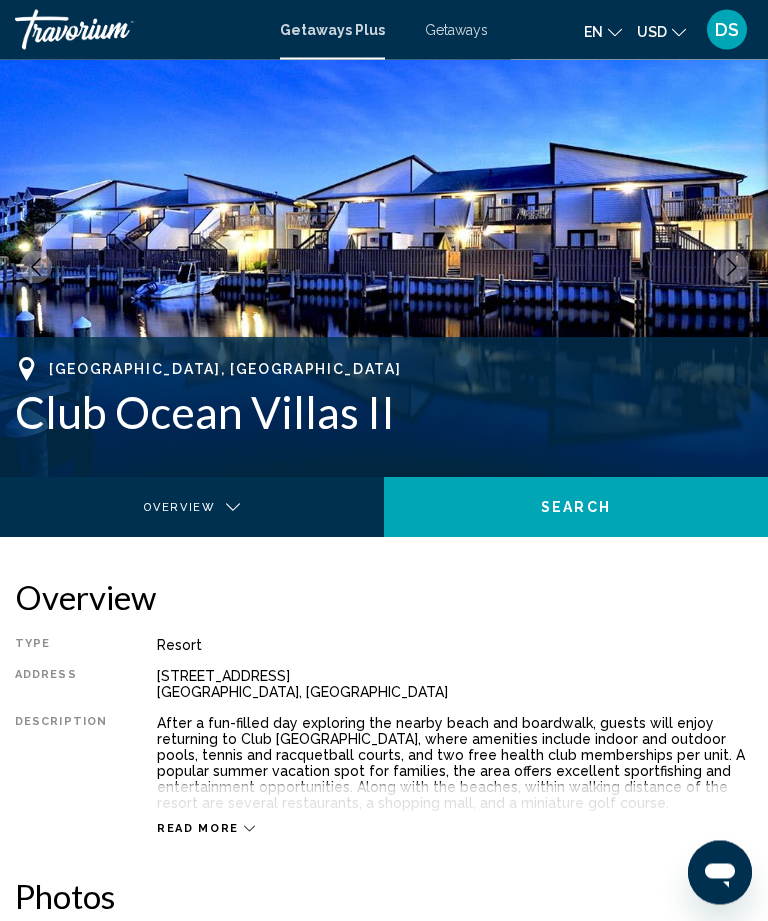 click on "Read more" at bounding box center [198, 829] 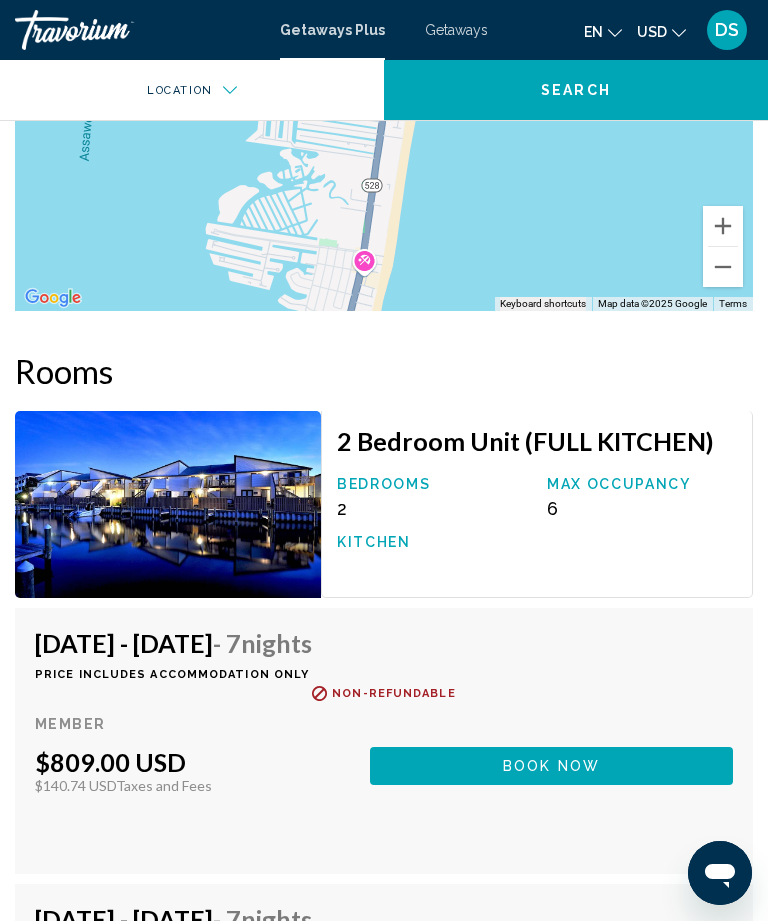 scroll, scrollTop: 2469, scrollLeft: 0, axis: vertical 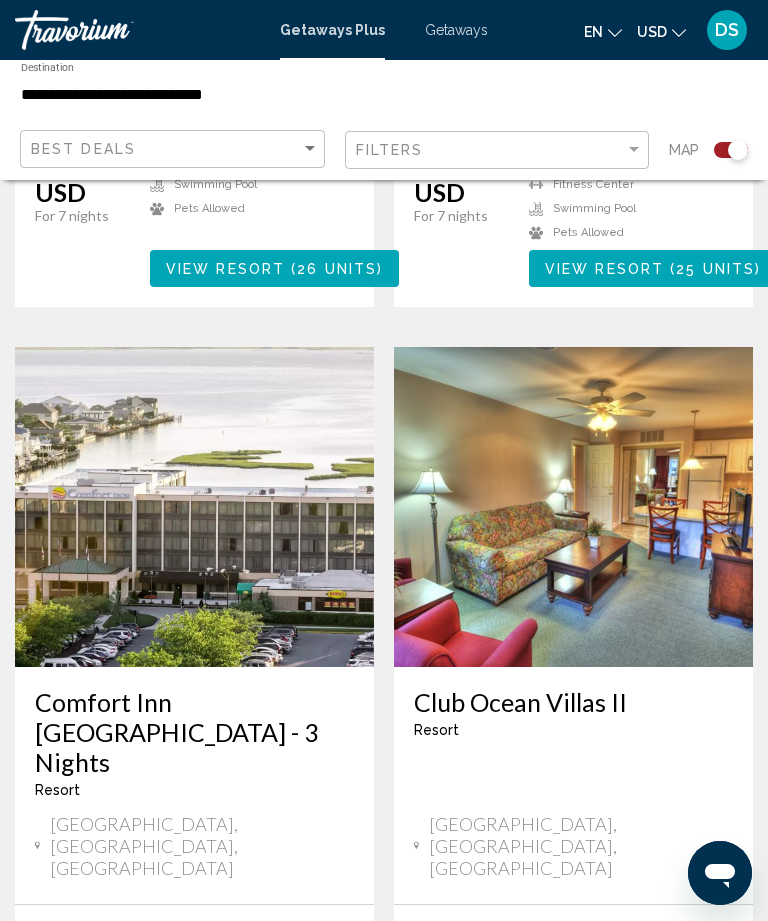 click on "From $899.00 USD $899.00 USD For 3 nights You save  $0.00 USD   temp
Fitness Center
Swimming Pool View Resort    ( 2 units )" at bounding box center (194, 995) 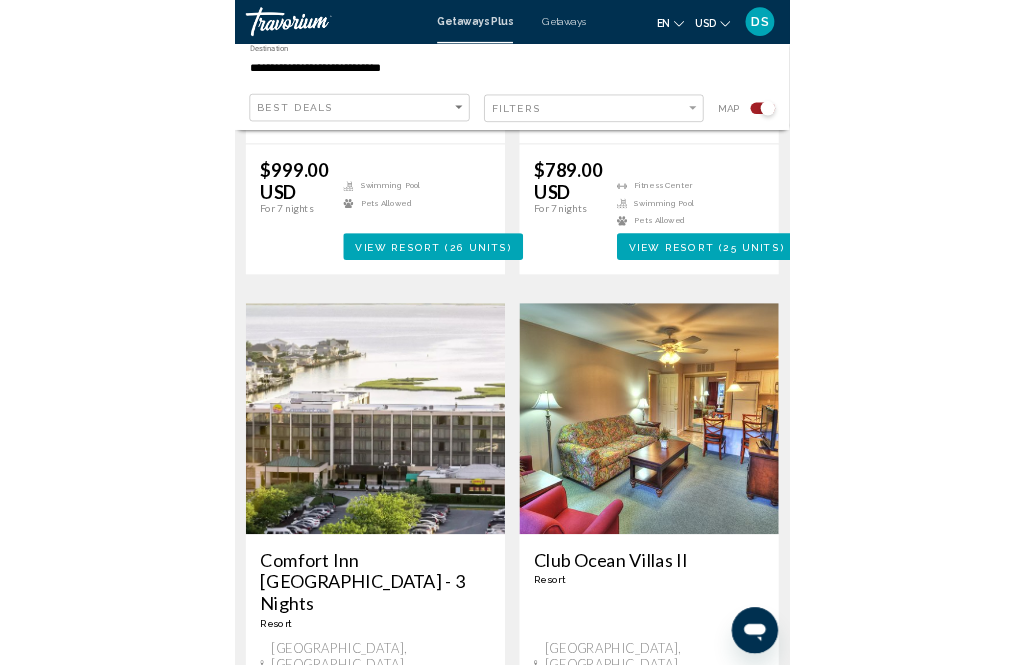 scroll, scrollTop: 4166, scrollLeft: 0, axis: vertical 